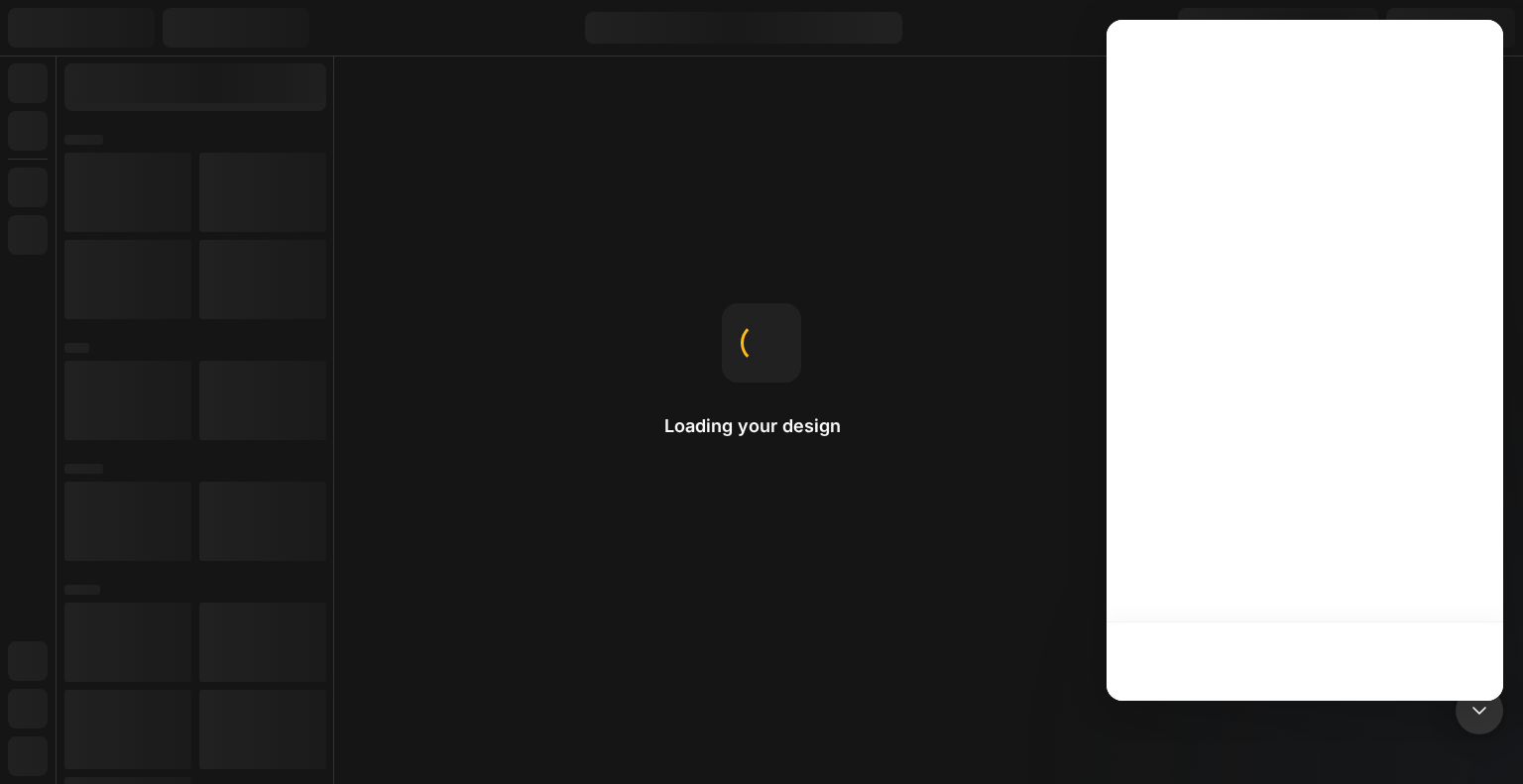 scroll, scrollTop: 0, scrollLeft: 0, axis: both 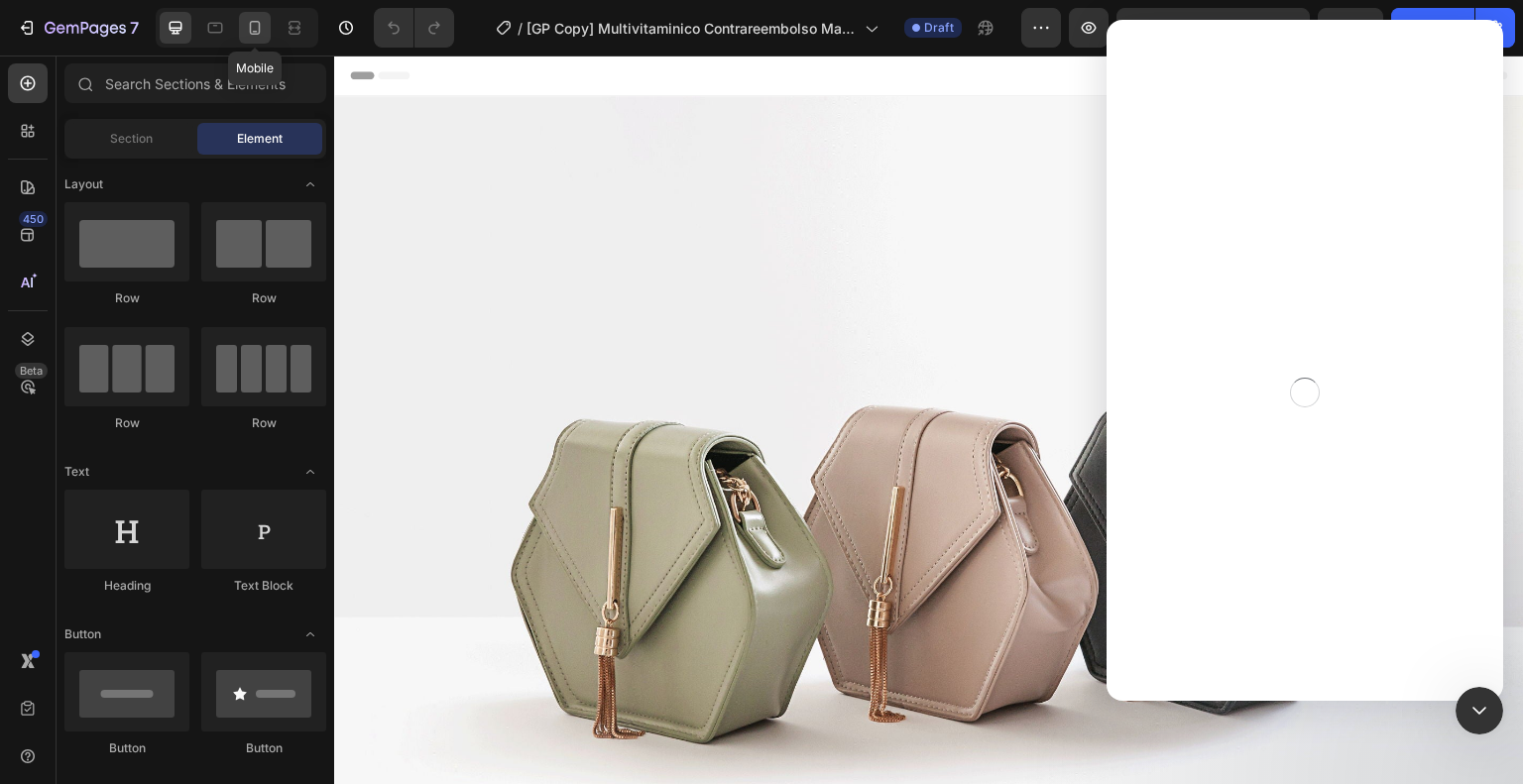 click 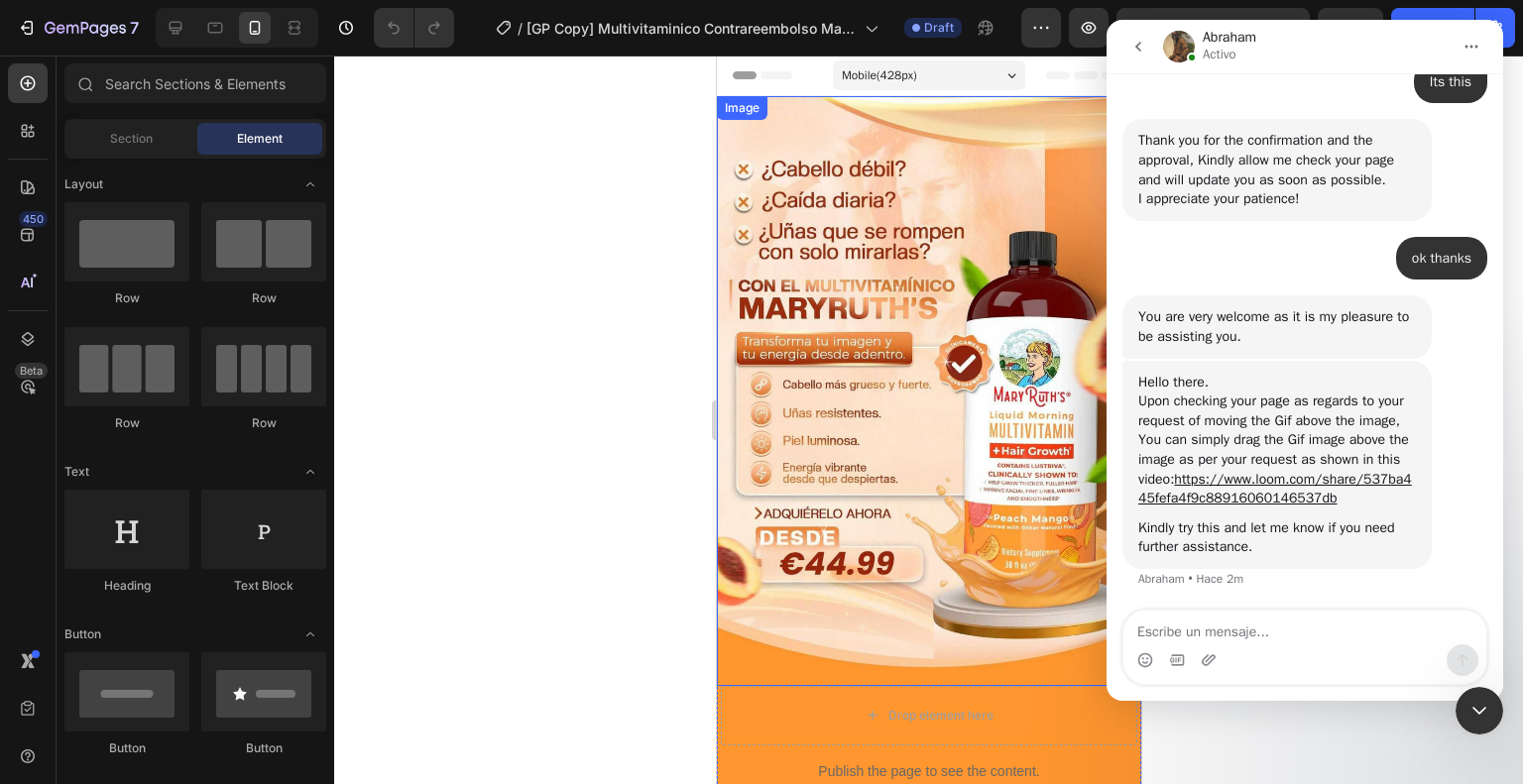 scroll, scrollTop: 3718, scrollLeft: 0, axis: vertical 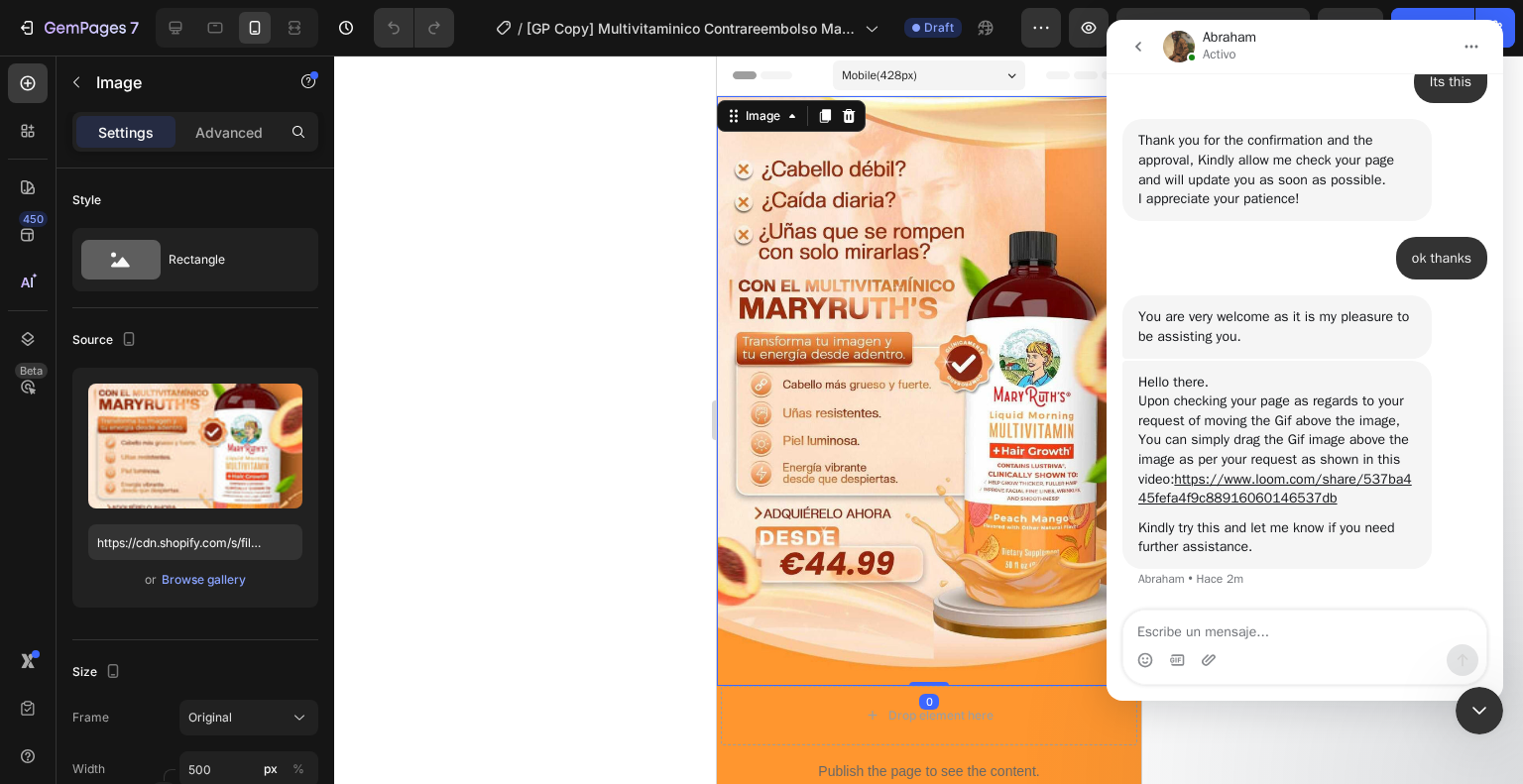 click 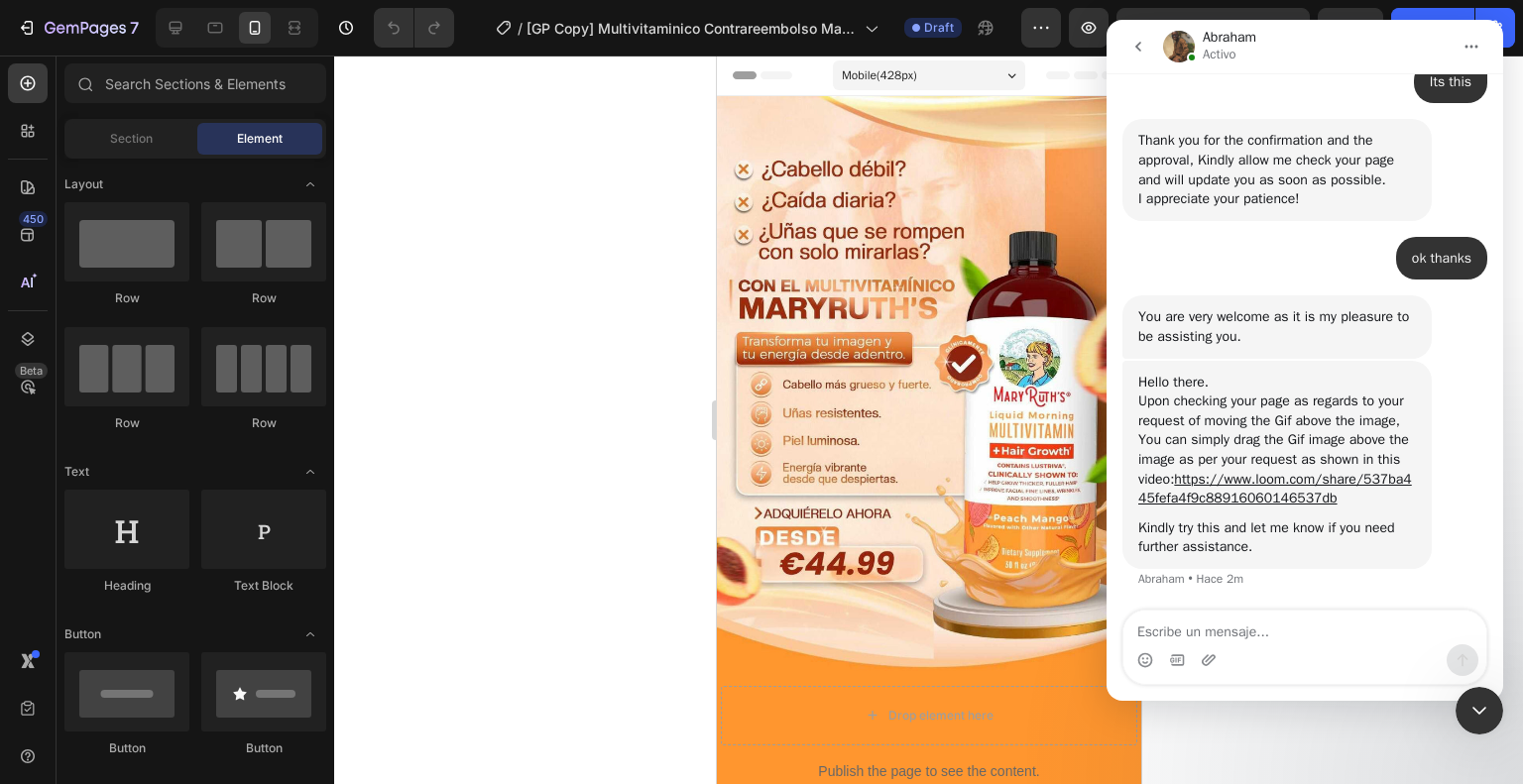 click 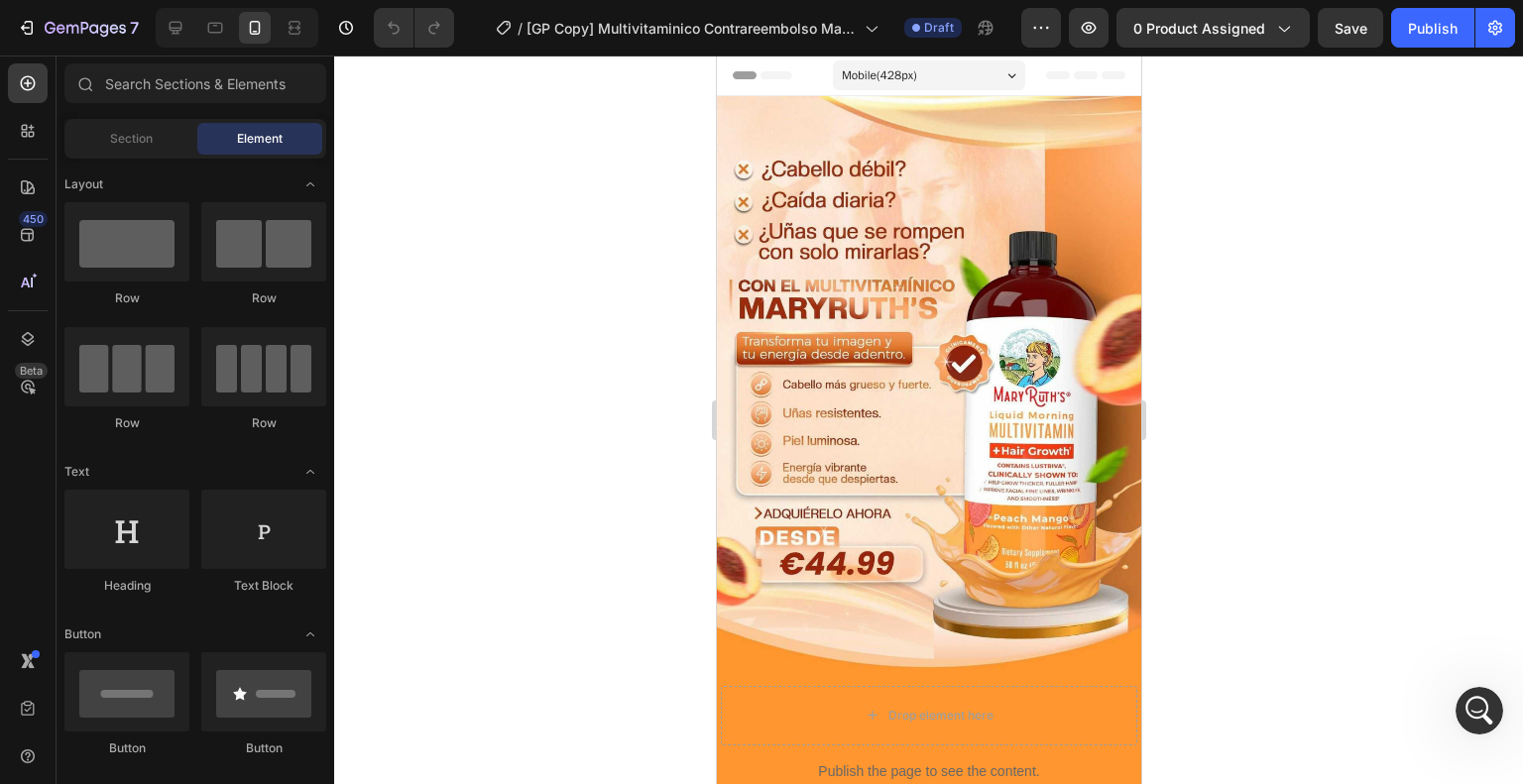 scroll, scrollTop: 0, scrollLeft: 0, axis: both 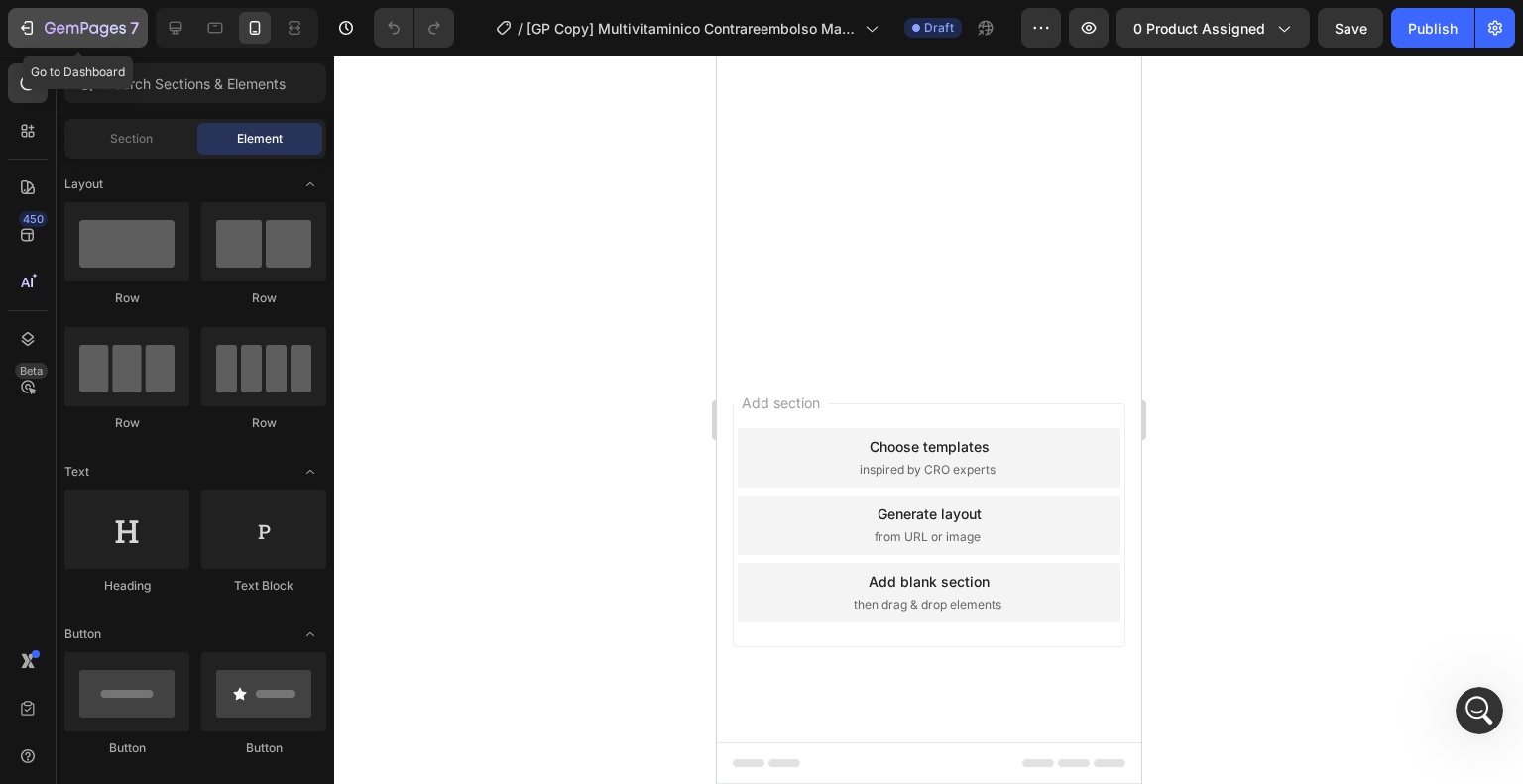 click 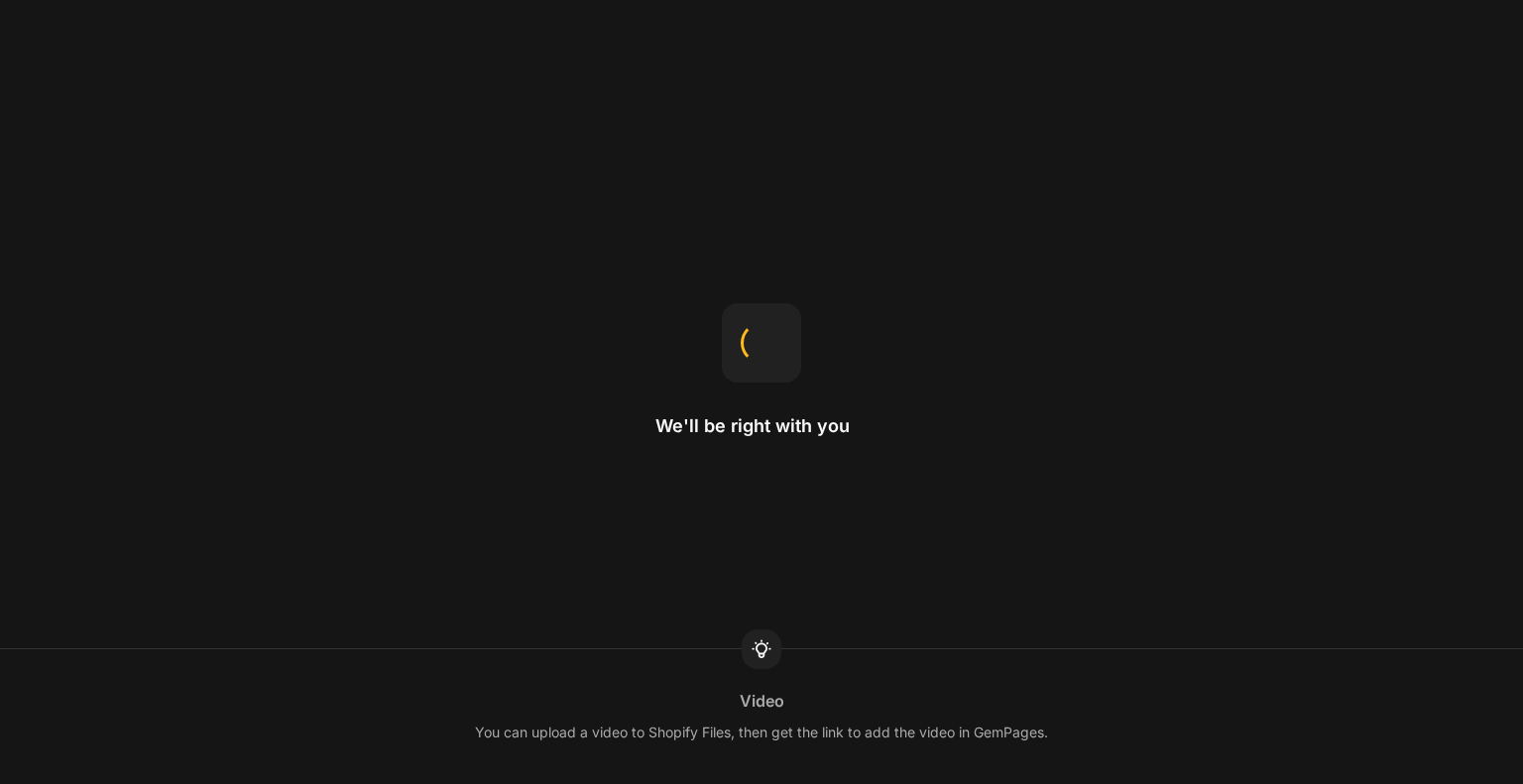 scroll, scrollTop: 0, scrollLeft: 0, axis: both 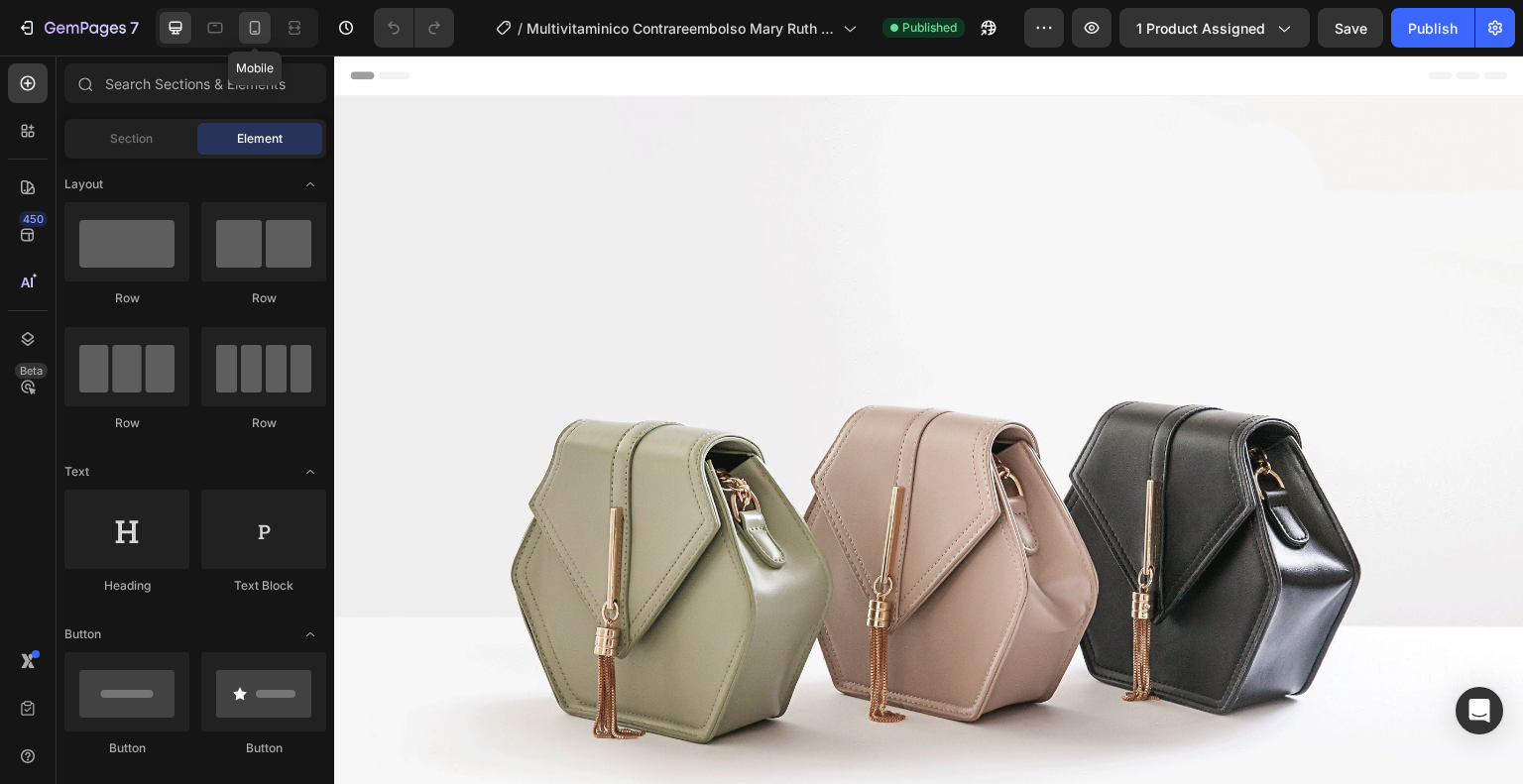 click 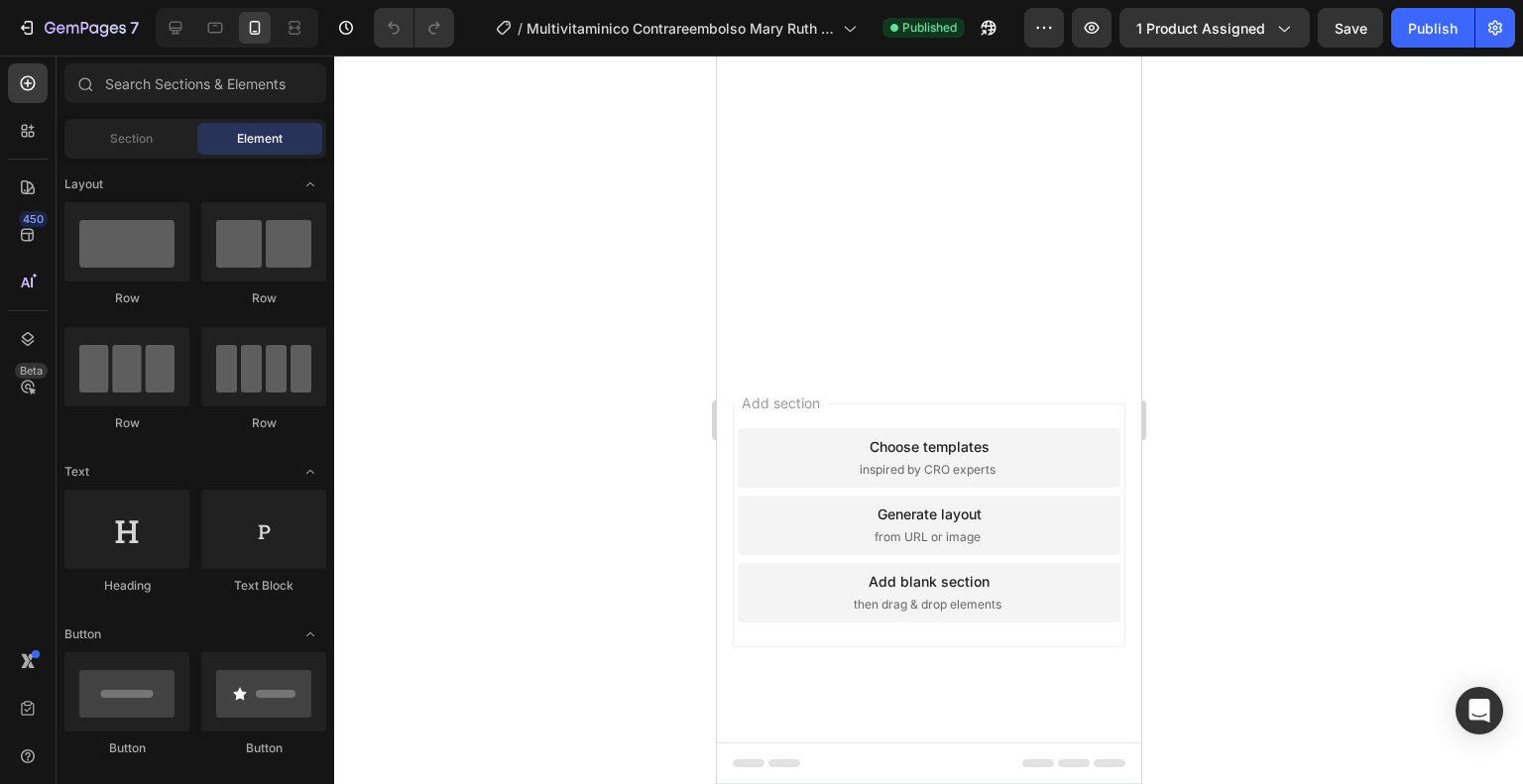 scroll, scrollTop: 2722, scrollLeft: 0, axis: vertical 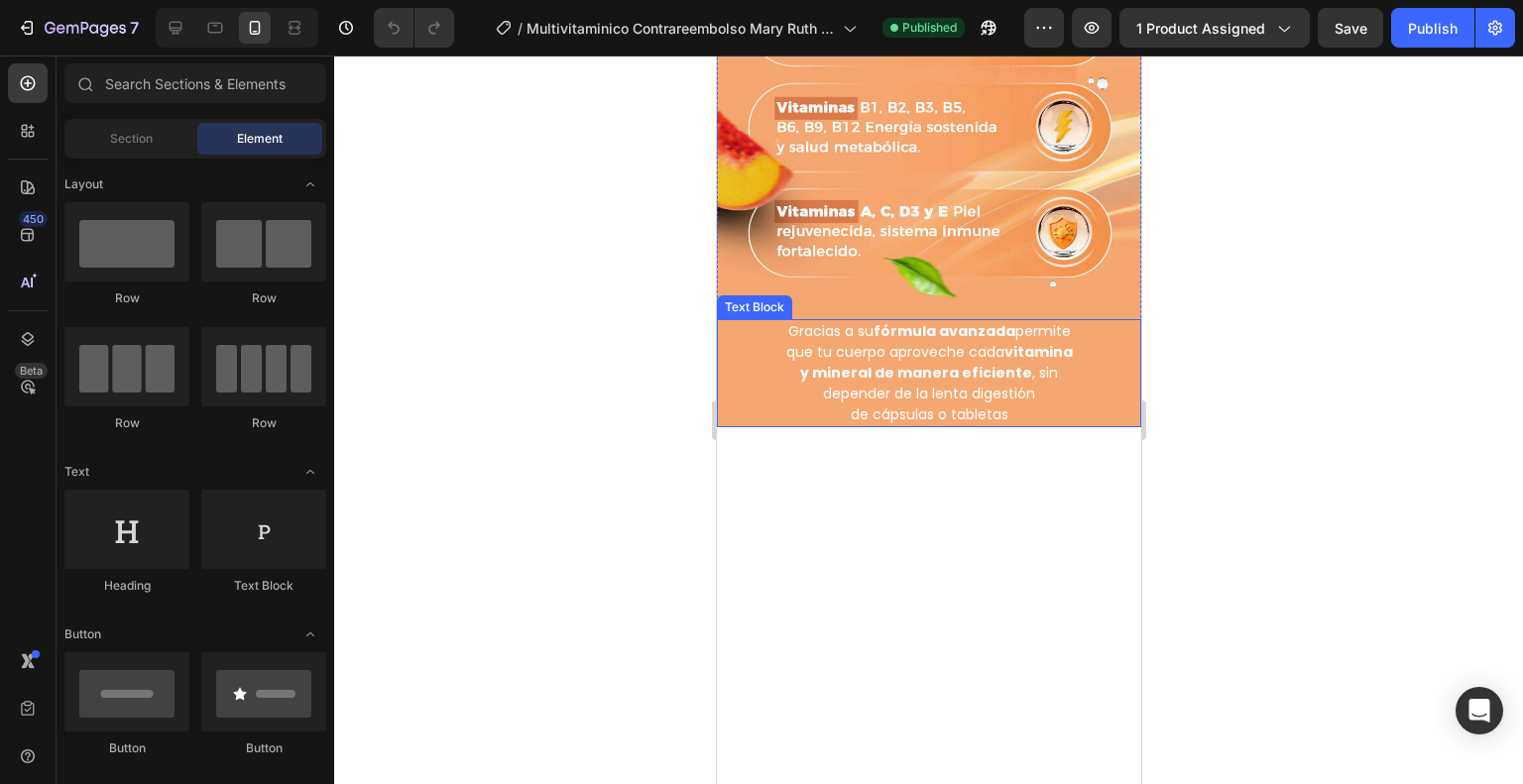 click on "depender de la lenta digestión" at bounding box center [928, 393] 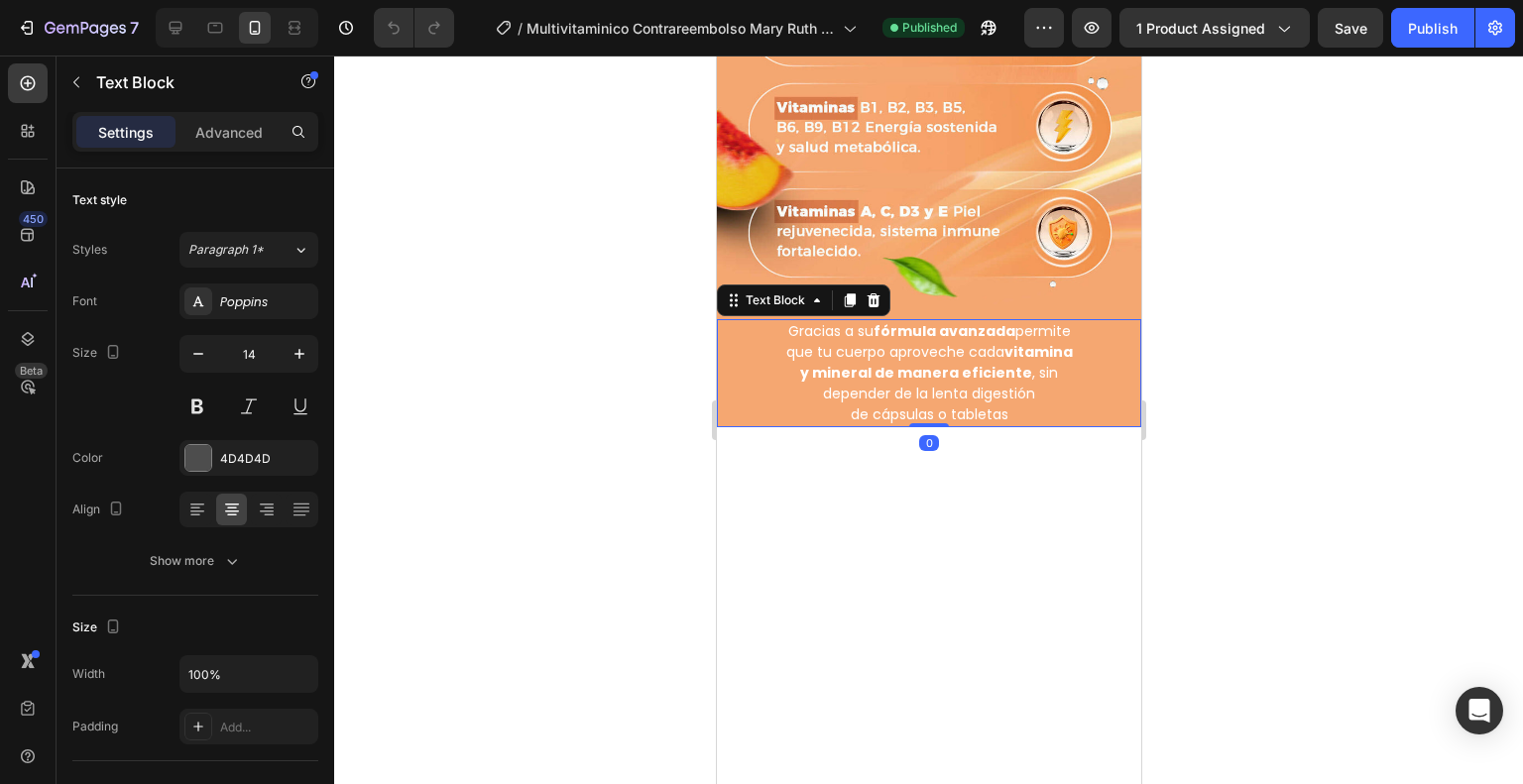 click on "de cápsulas o tabletas" at bounding box center [928, 414] 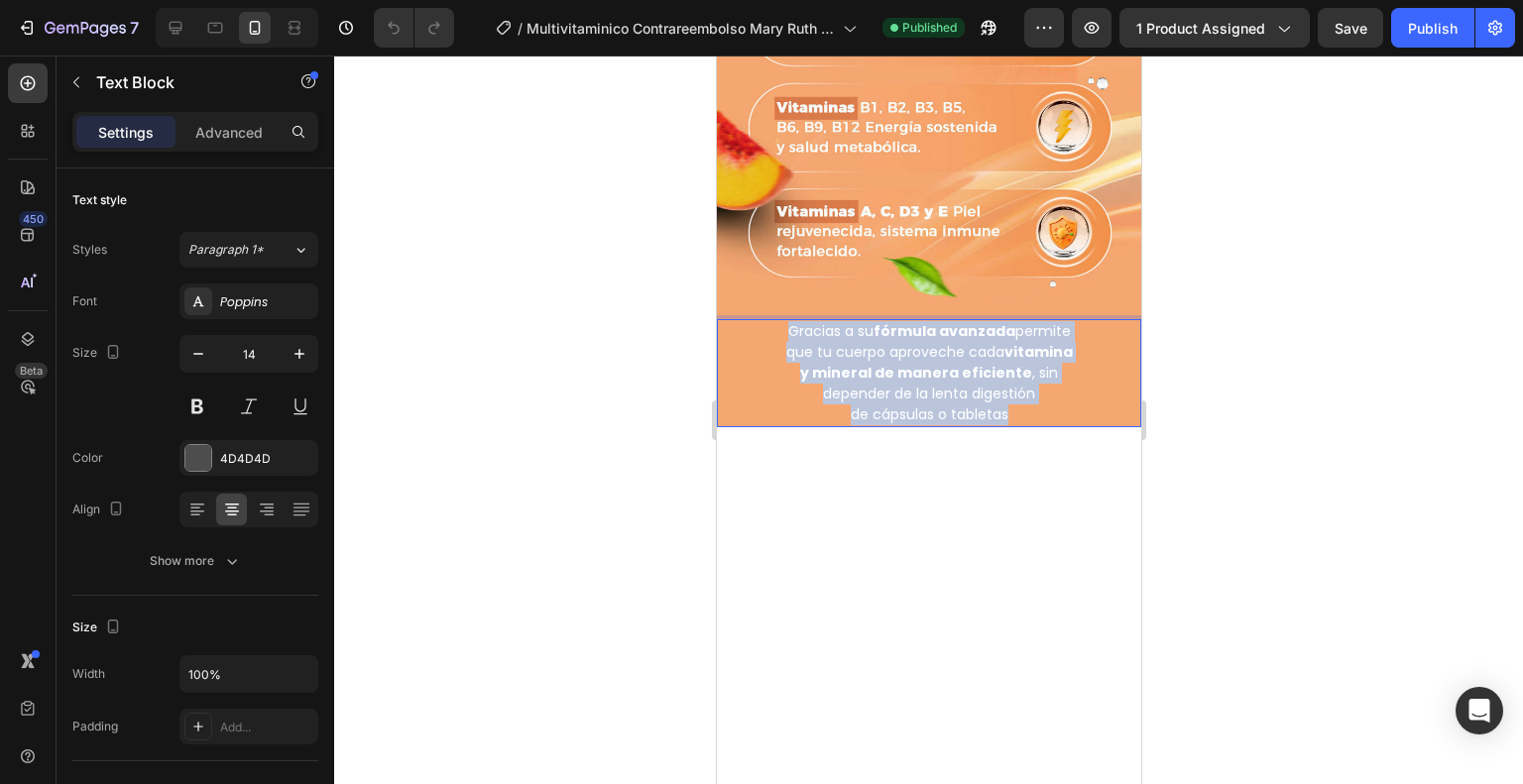 drag, startPoint x: 1030, startPoint y: 369, endPoint x: 755, endPoint y: 283, distance: 288.1336 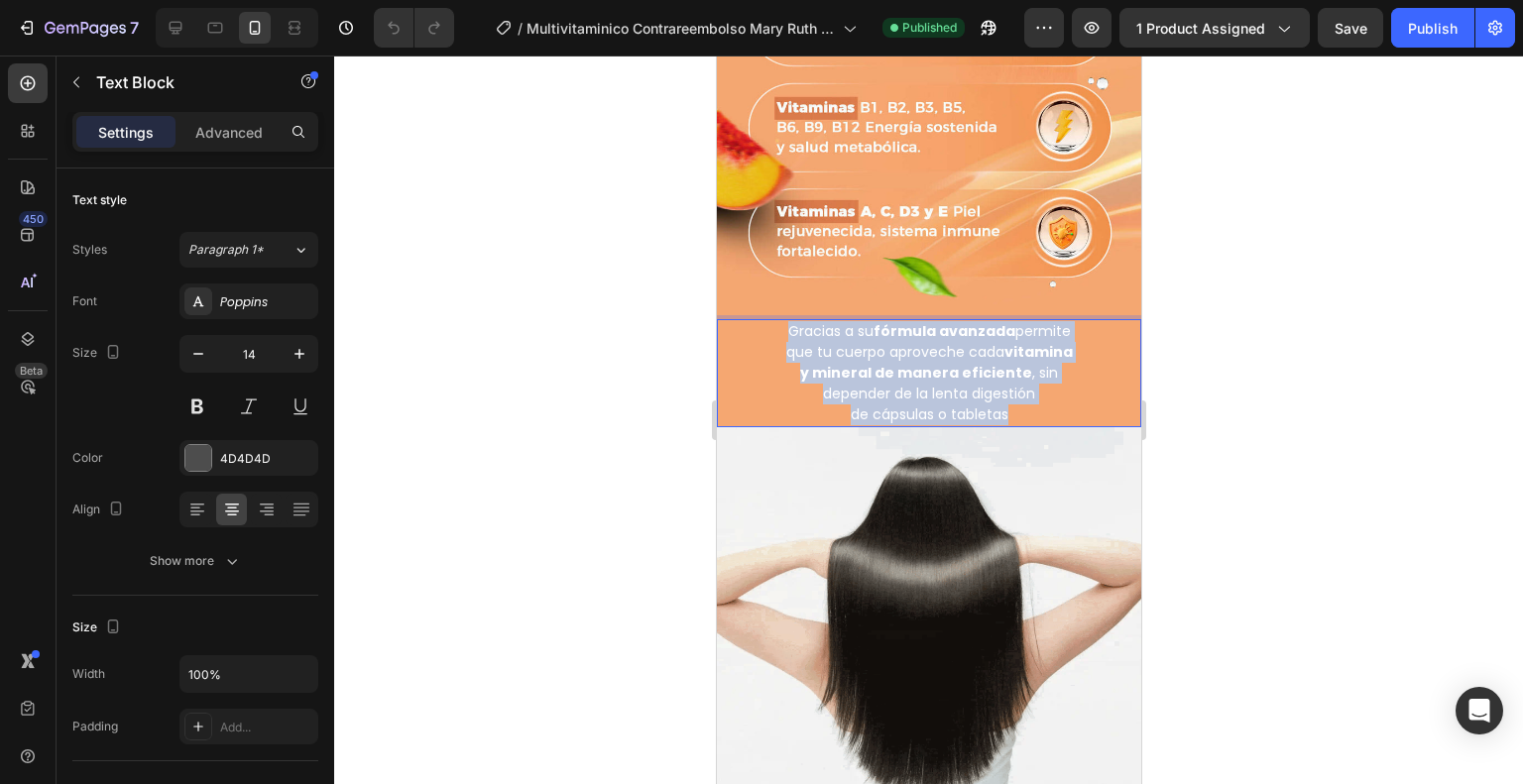 click on "Gracias a su  fórmula avanzada  permite que tu cuerpo aproveche cada  vitamina y mineral de manera eficiente , sin depender de la lenta digestión  de cápsulas o tabletas" at bounding box center [928, 373] 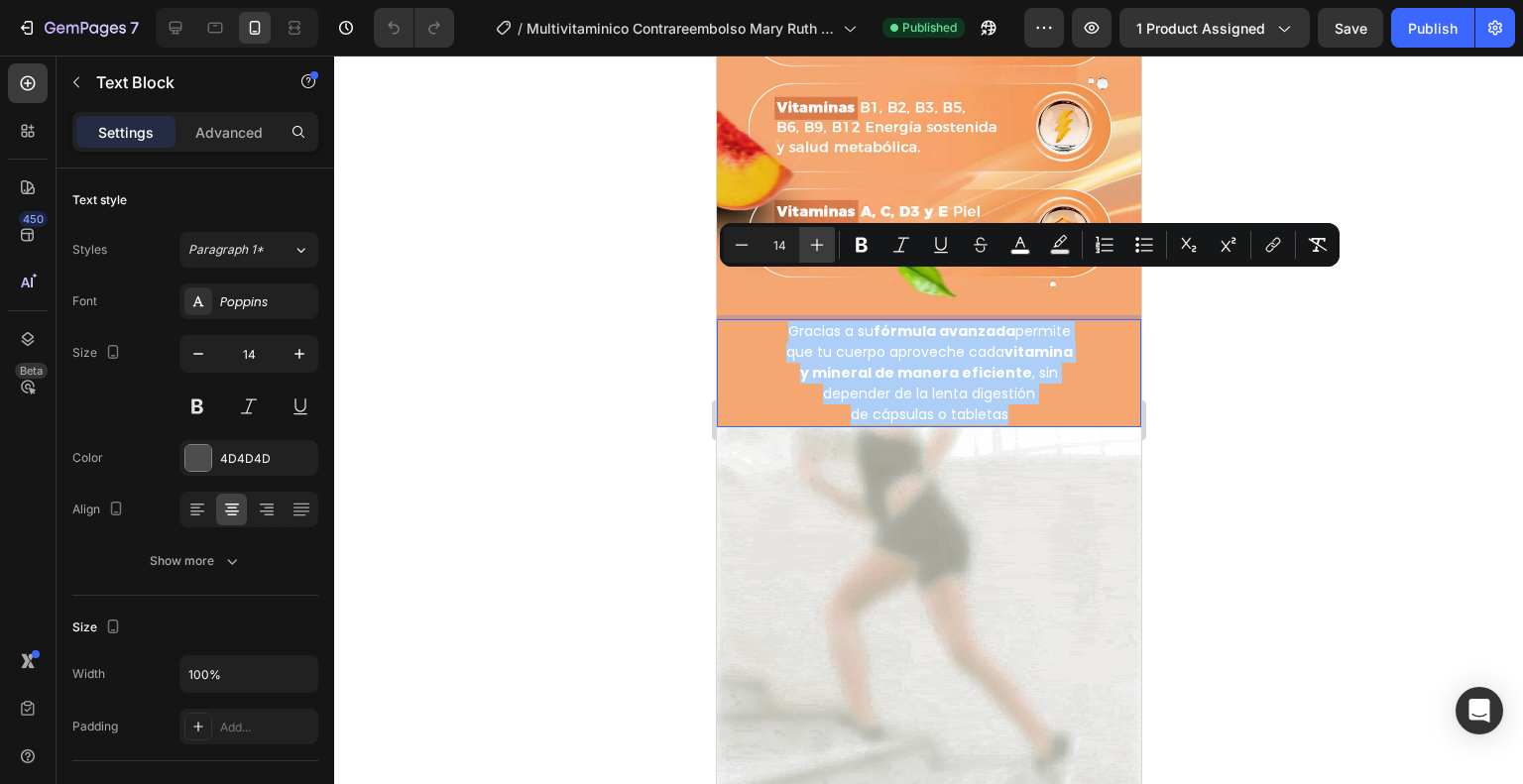 click 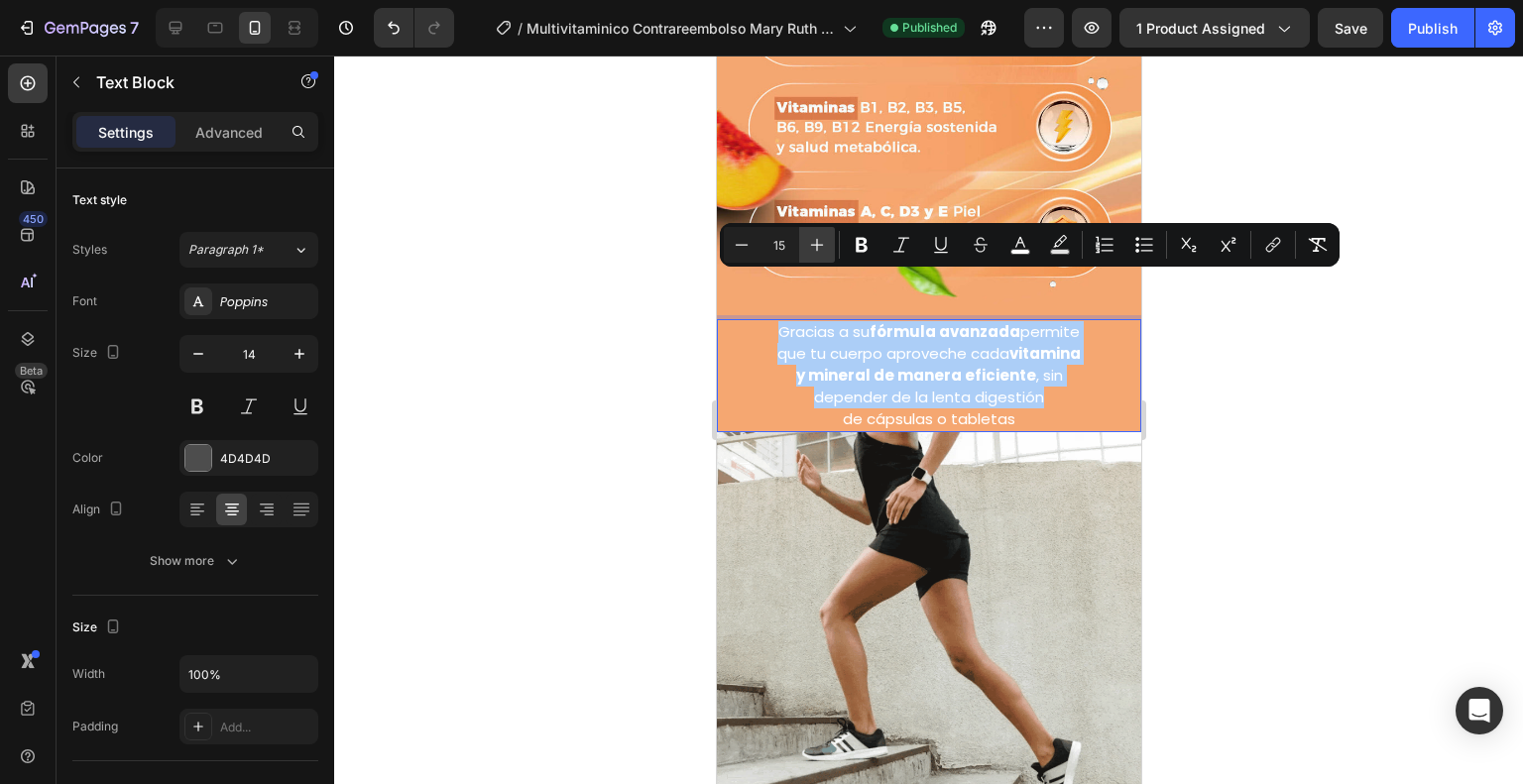 click 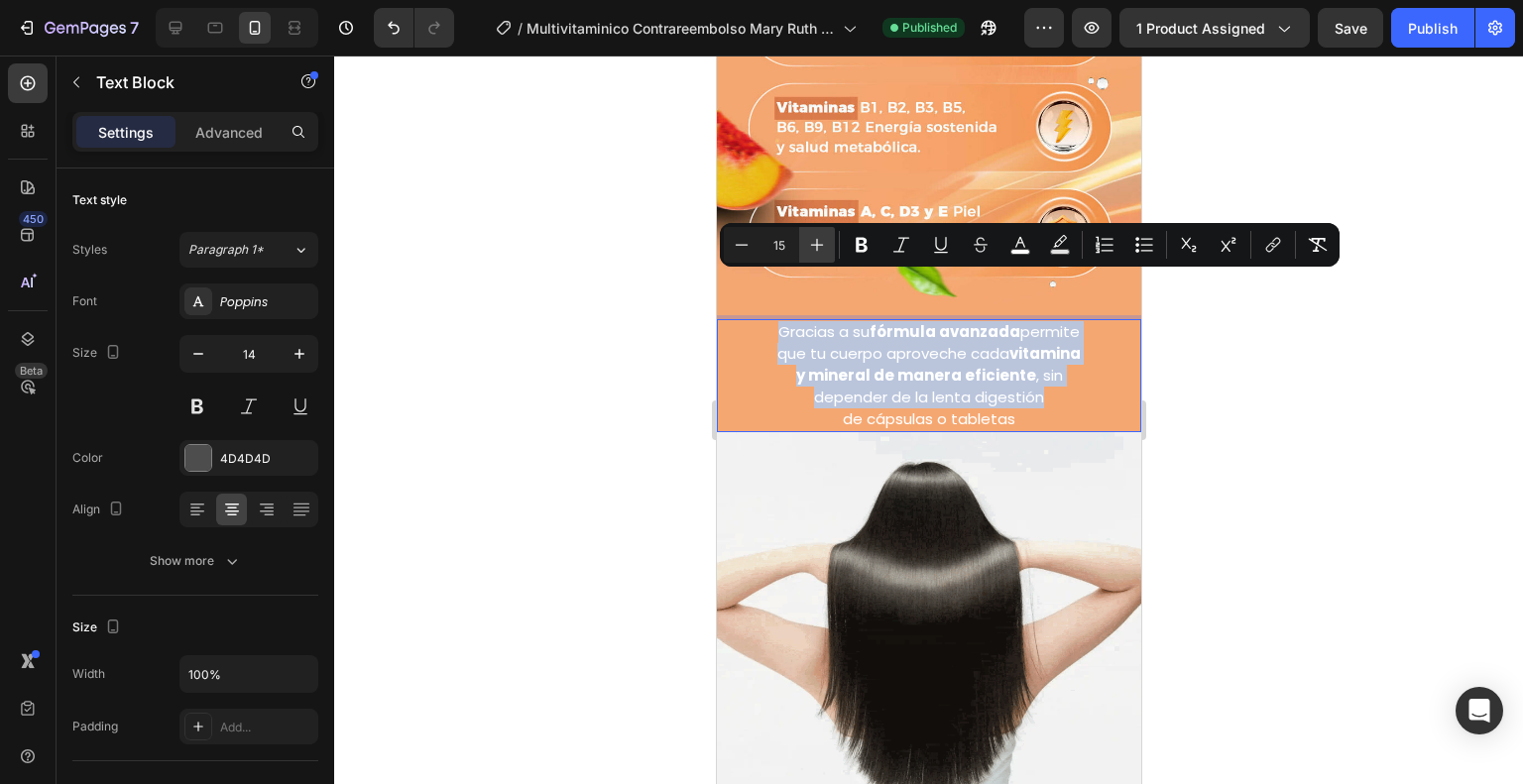 type on "16" 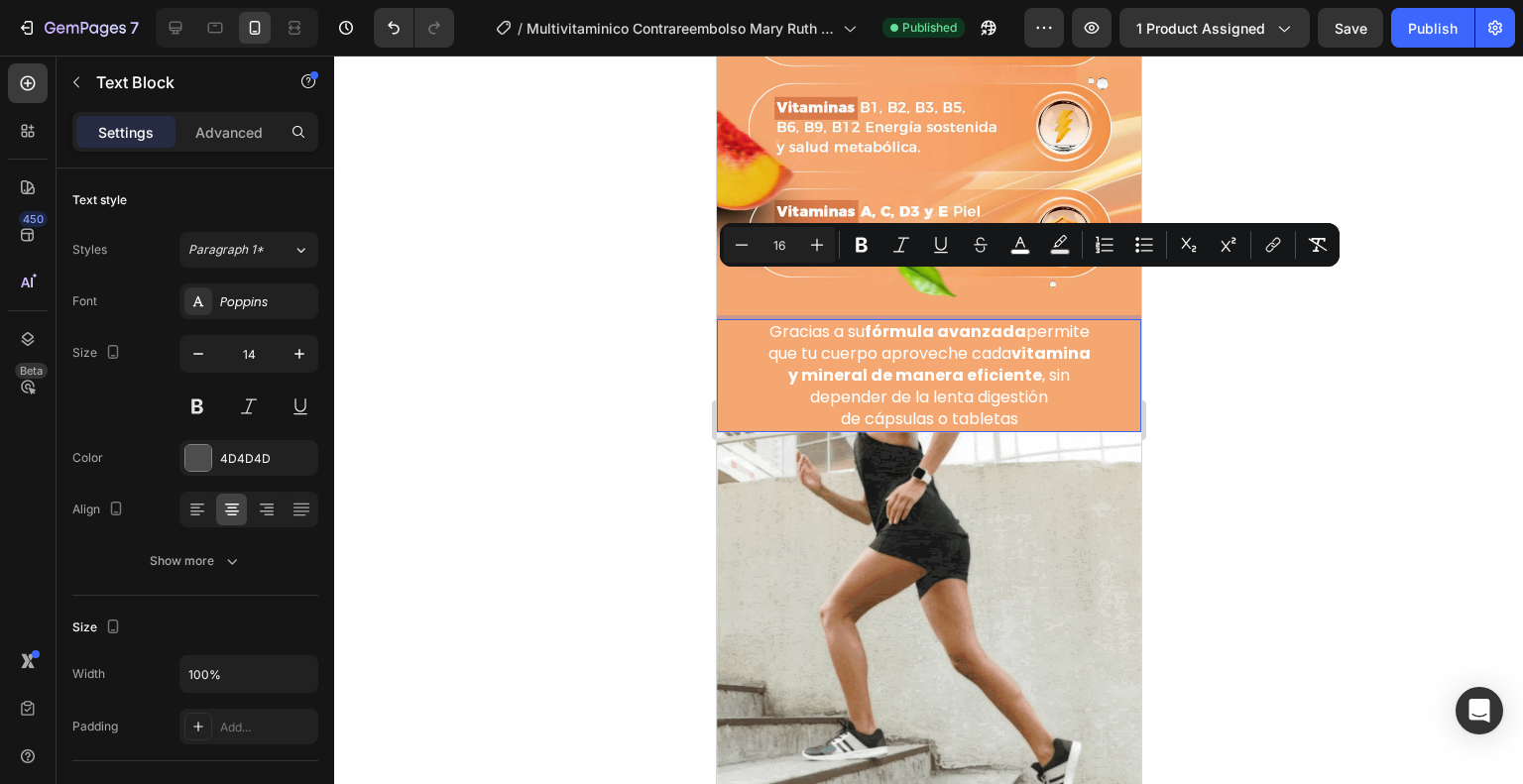 click 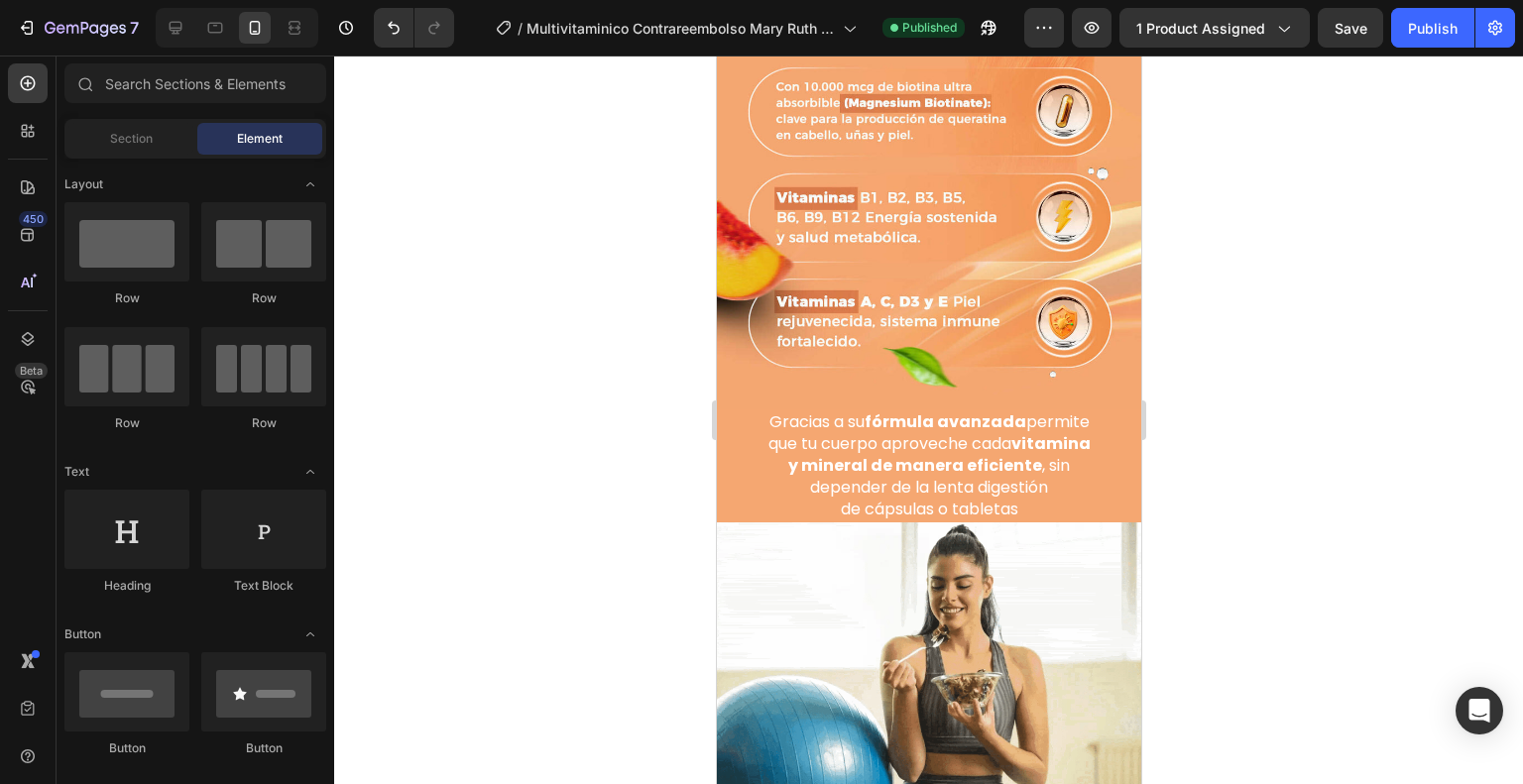 scroll, scrollTop: 2357, scrollLeft: 0, axis: vertical 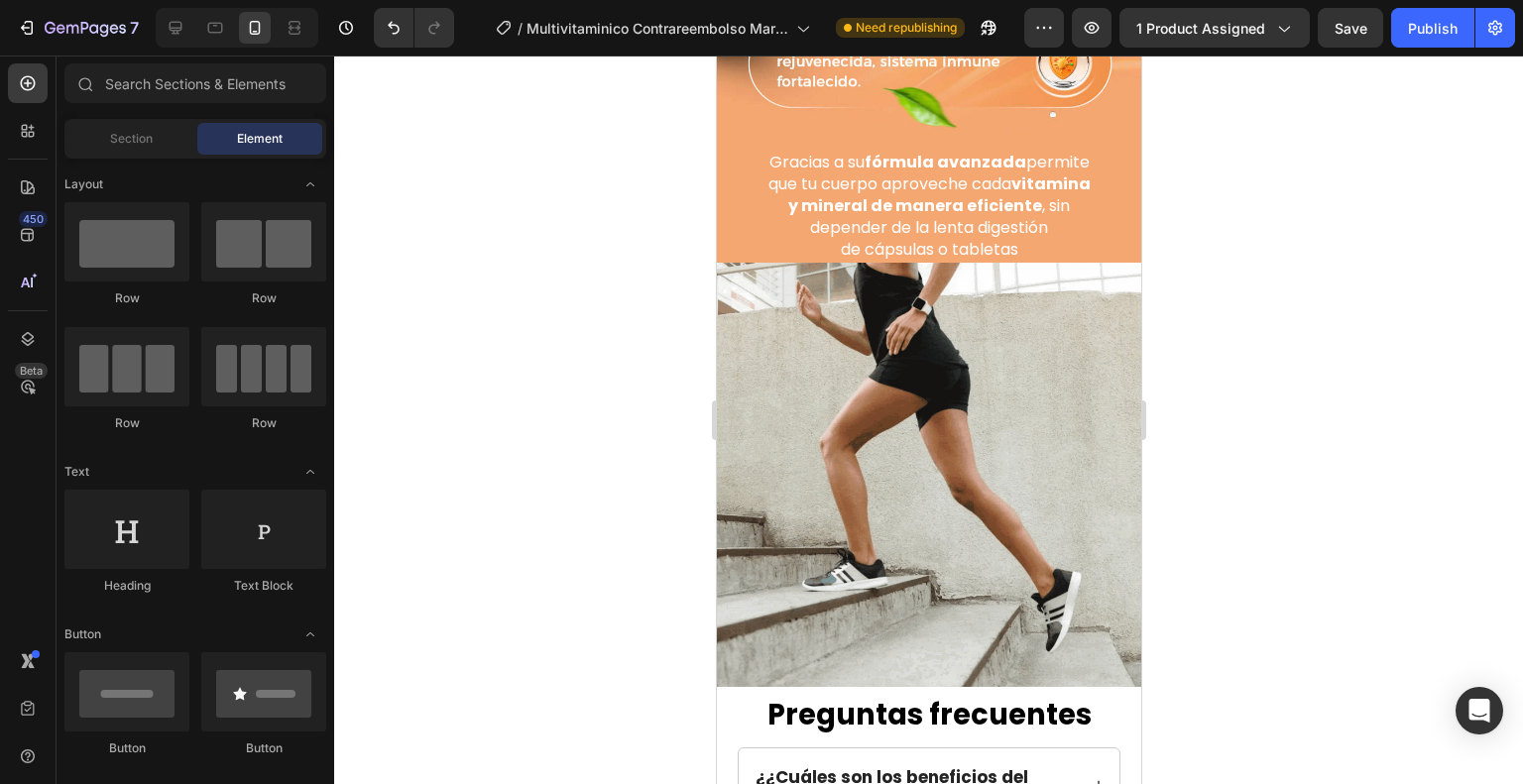 drag, startPoint x: 1129, startPoint y: 419, endPoint x: 1866, endPoint y: 559, distance: 750.17931 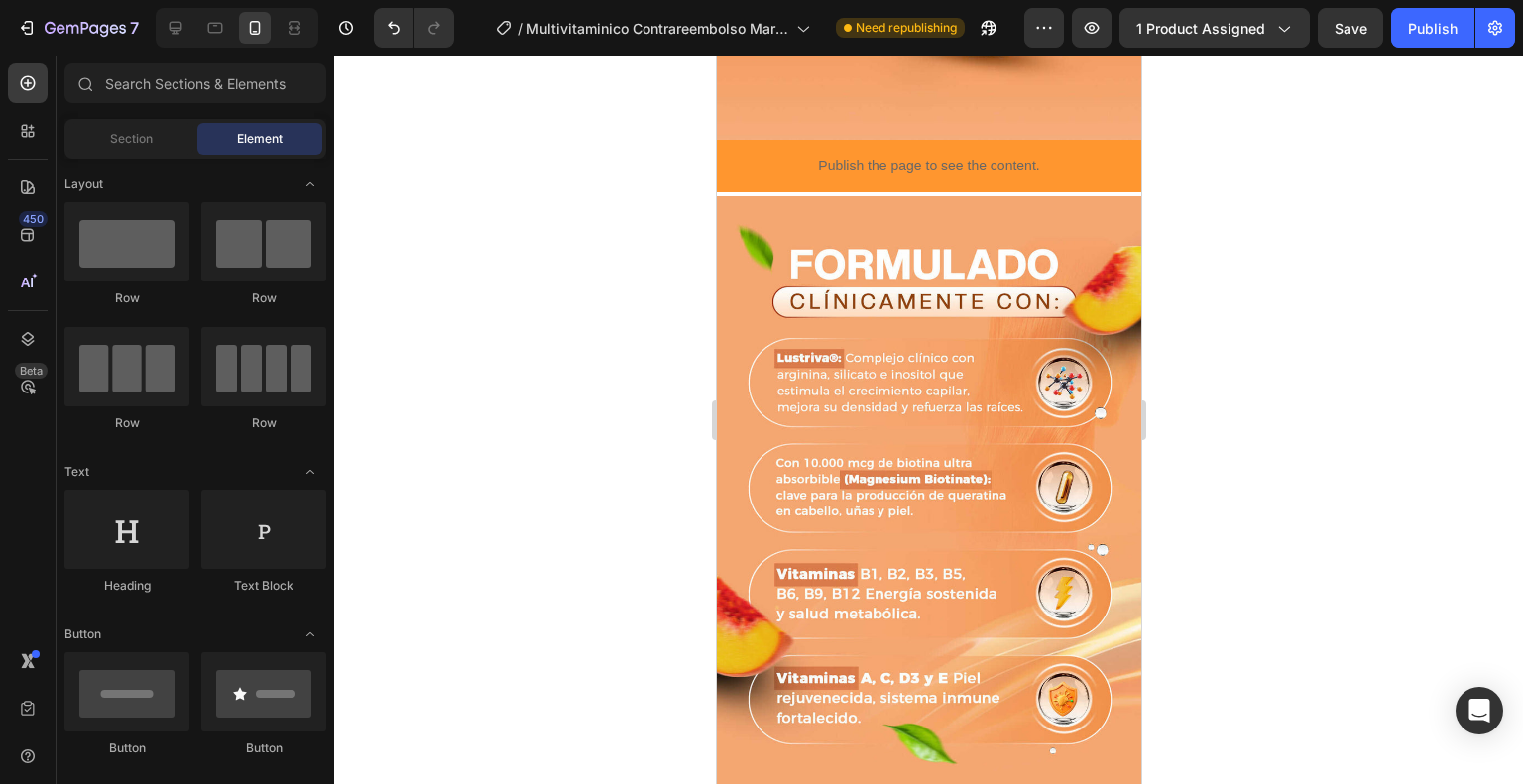 scroll, scrollTop: 1509, scrollLeft: 0, axis: vertical 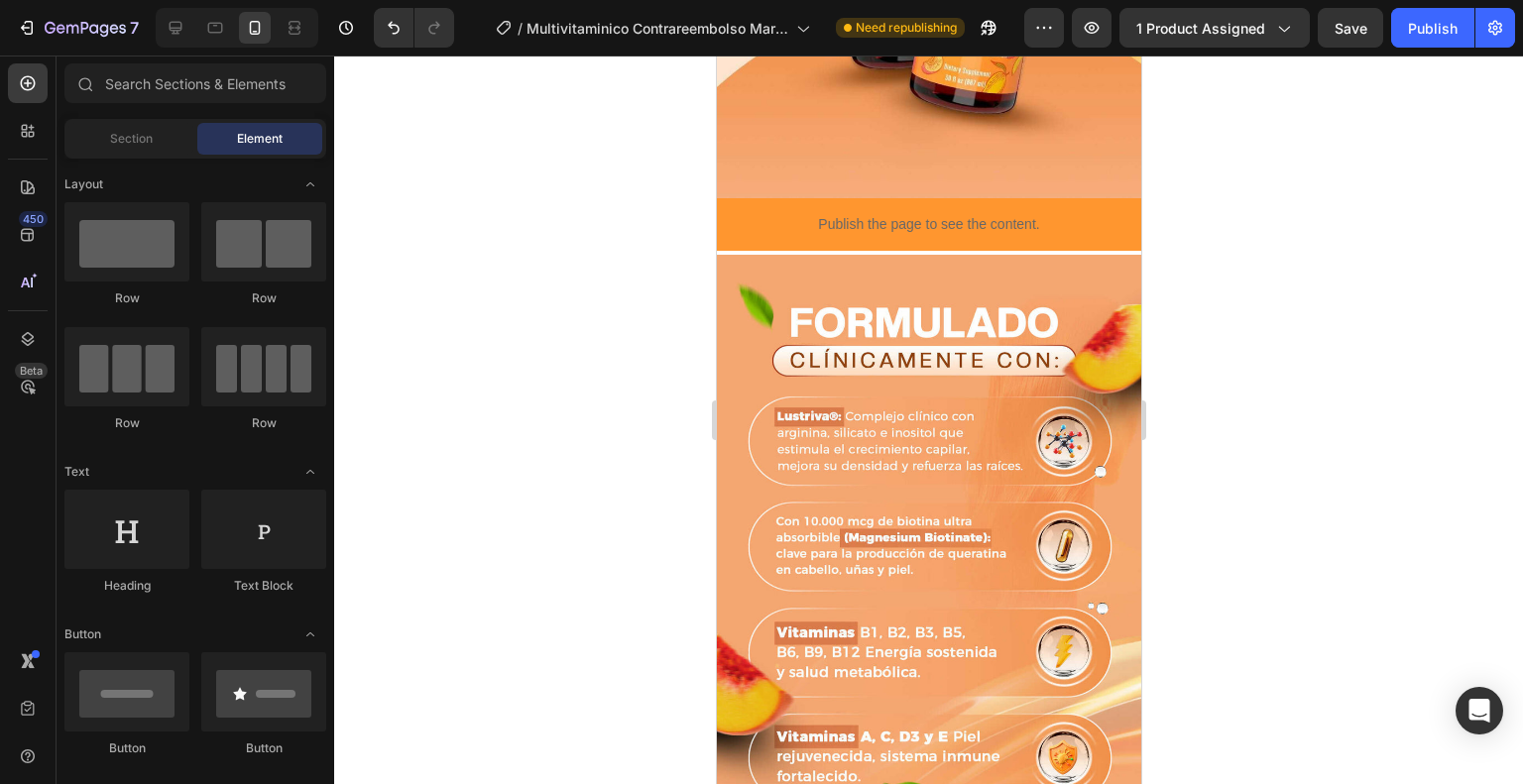 drag, startPoint x: 1134, startPoint y: 506, endPoint x: 1882, endPoint y: 368, distance: 760.6234 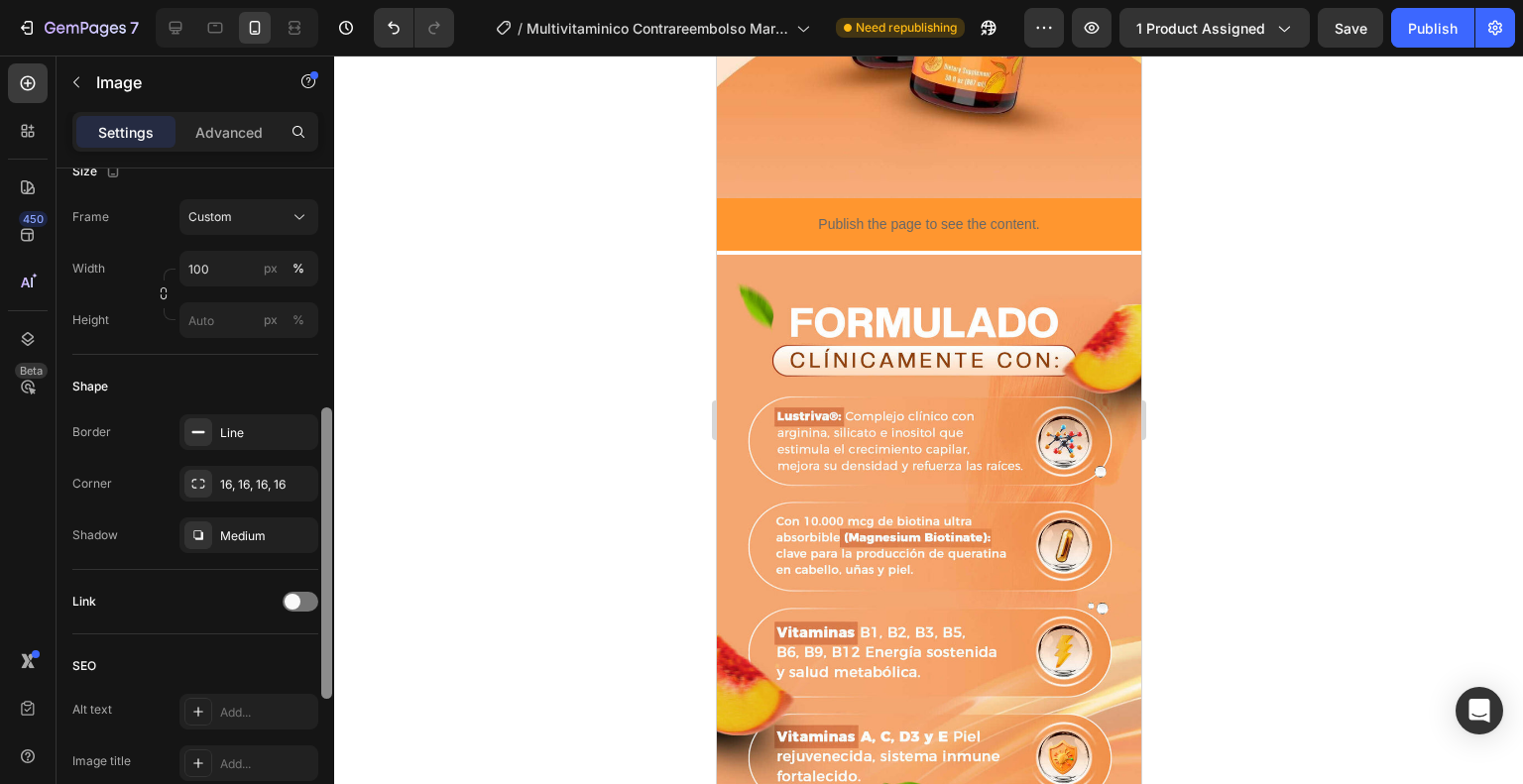 drag, startPoint x: 325, startPoint y: 262, endPoint x: 346, endPoint y: 503, distance: 241.91321 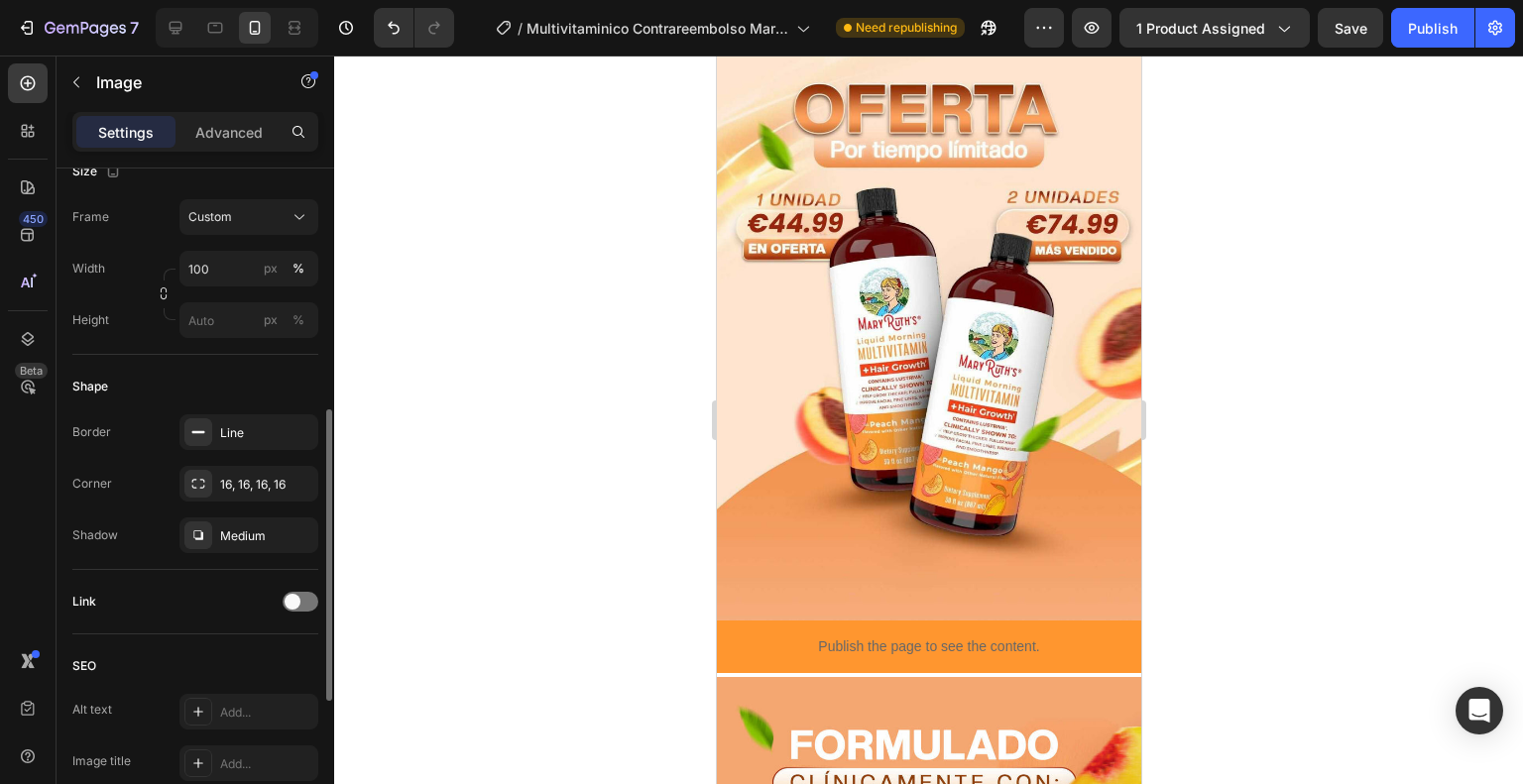 scroll, scrollTop: 551, scrollLeft: 0, axis: vertical 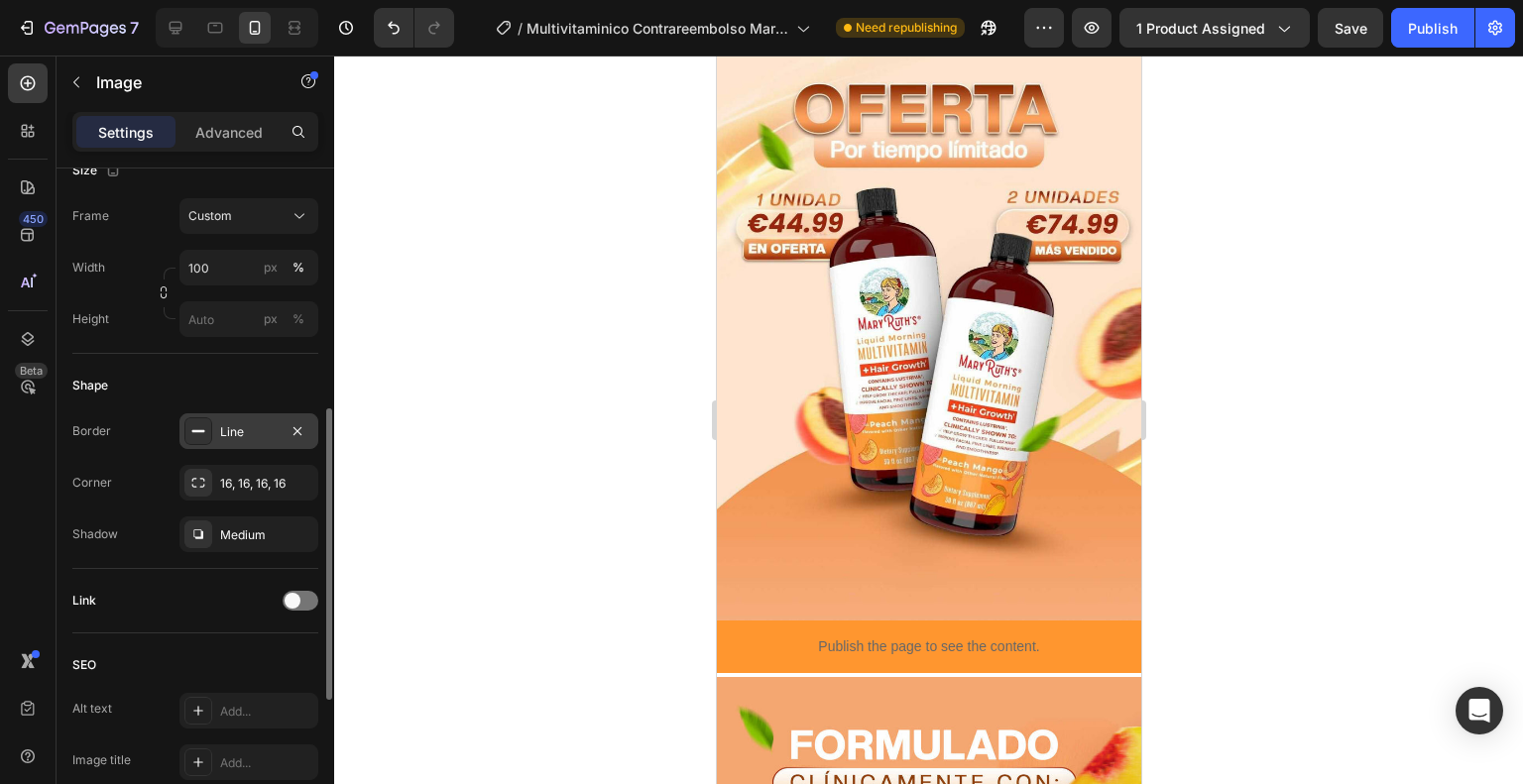 click 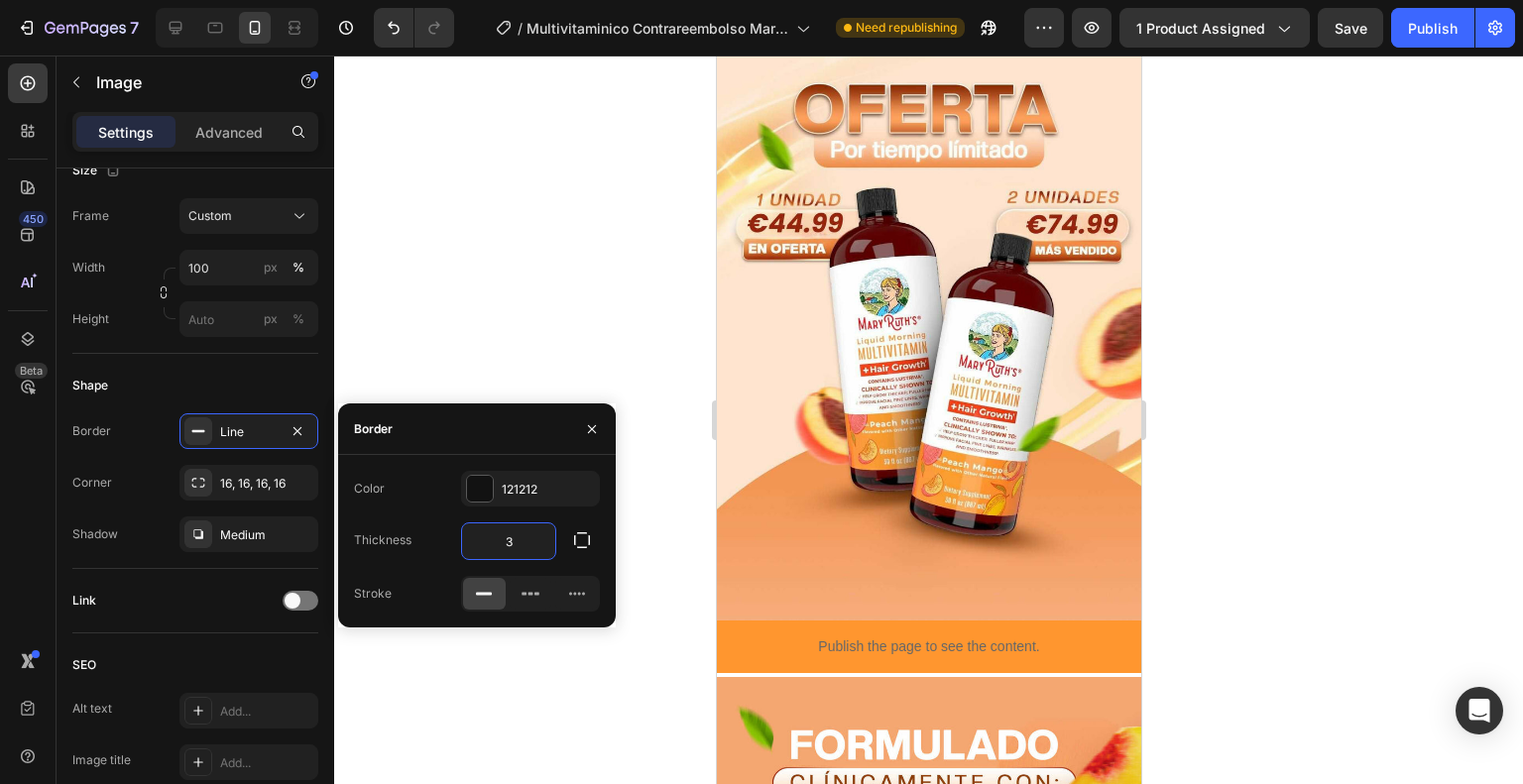 drag, startPoint x: 519, startPoint y: 547, endPoint x: 480, endPoint y: 546, distance: 39.012818 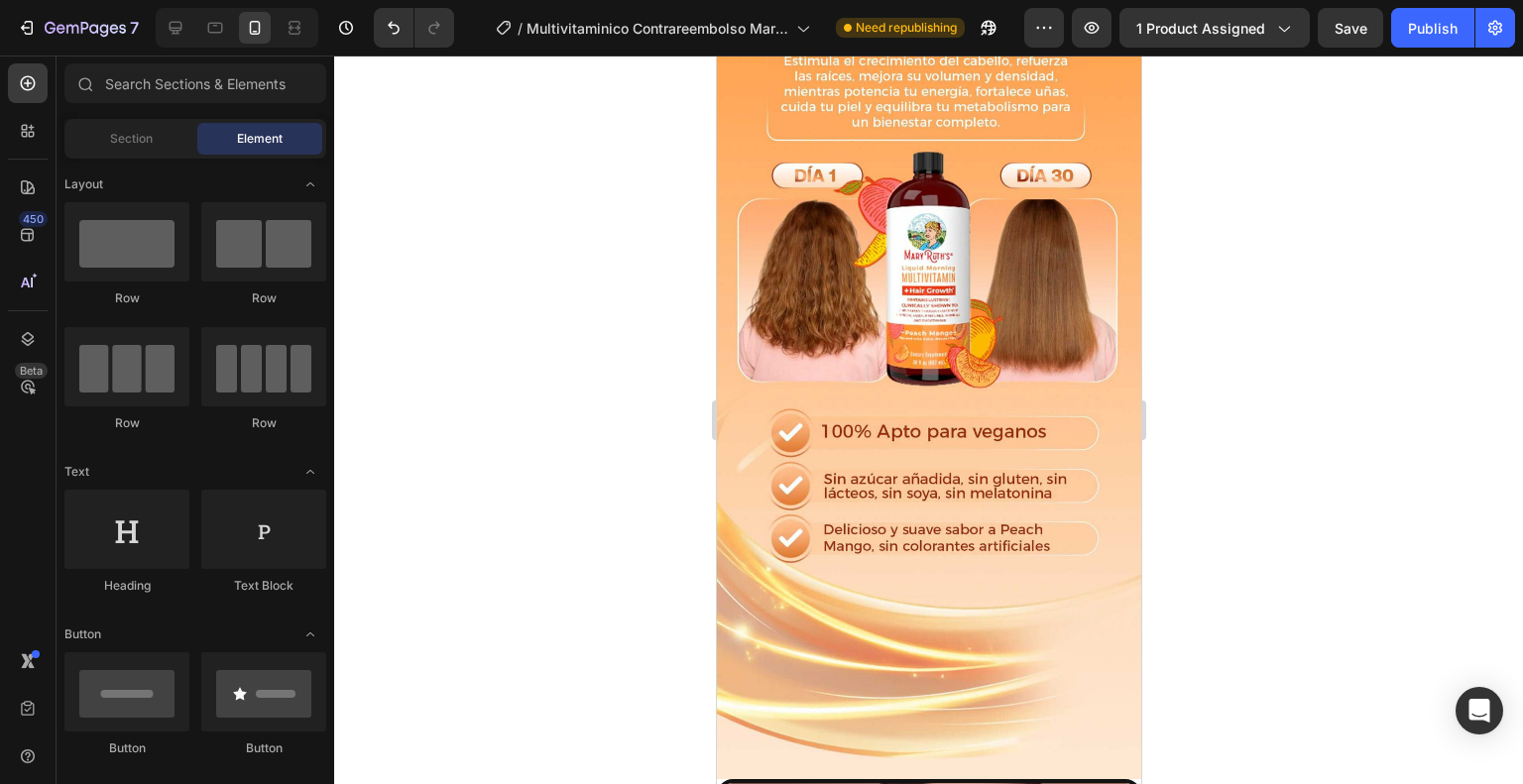 scroll, scrollTop: 306, scrollLeft: 0, axis: vertical 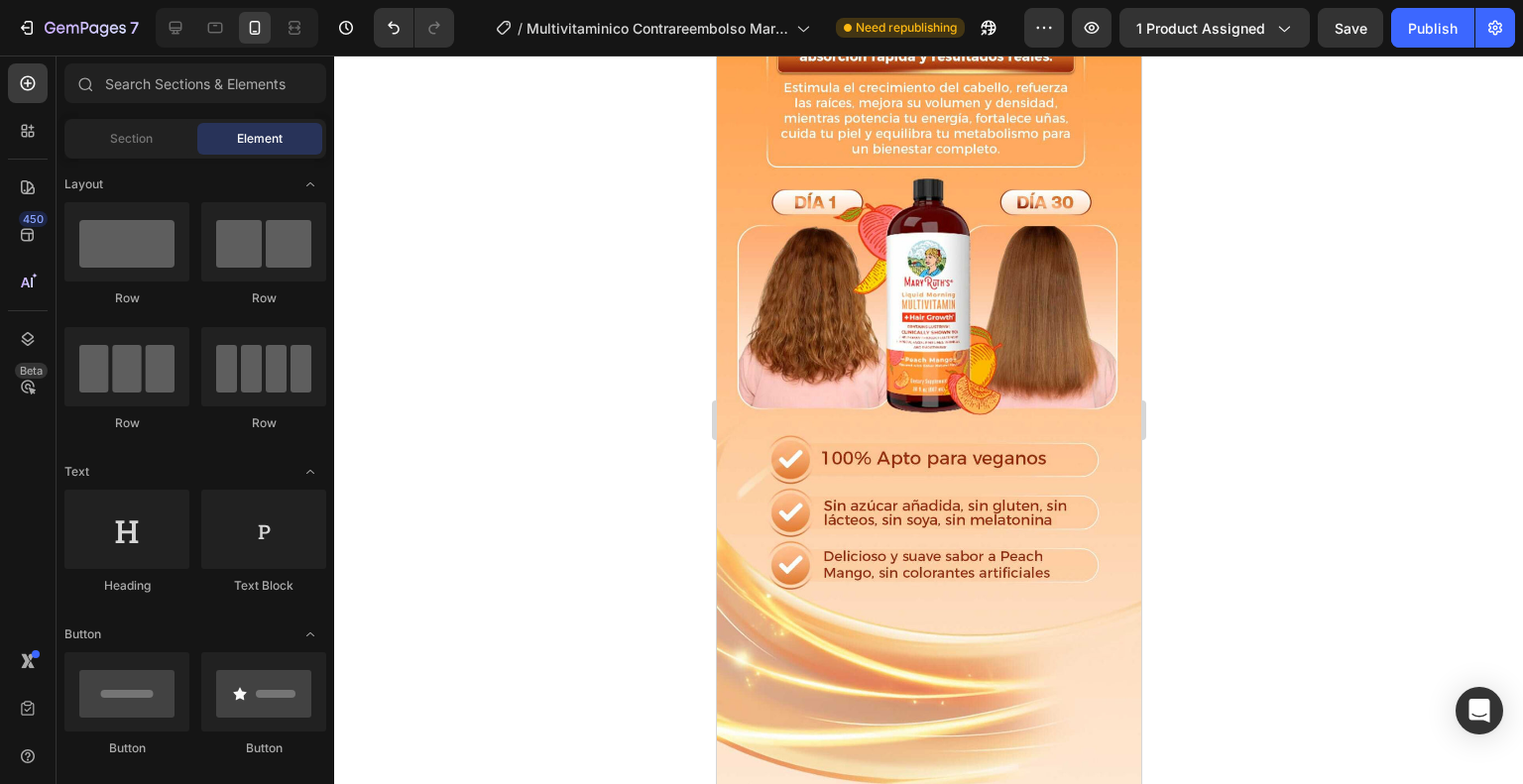 drag, startPoint x: 1131, startPoint y: 304, endPoint x: 1873, endPoint y: 213, distance: 747.55936 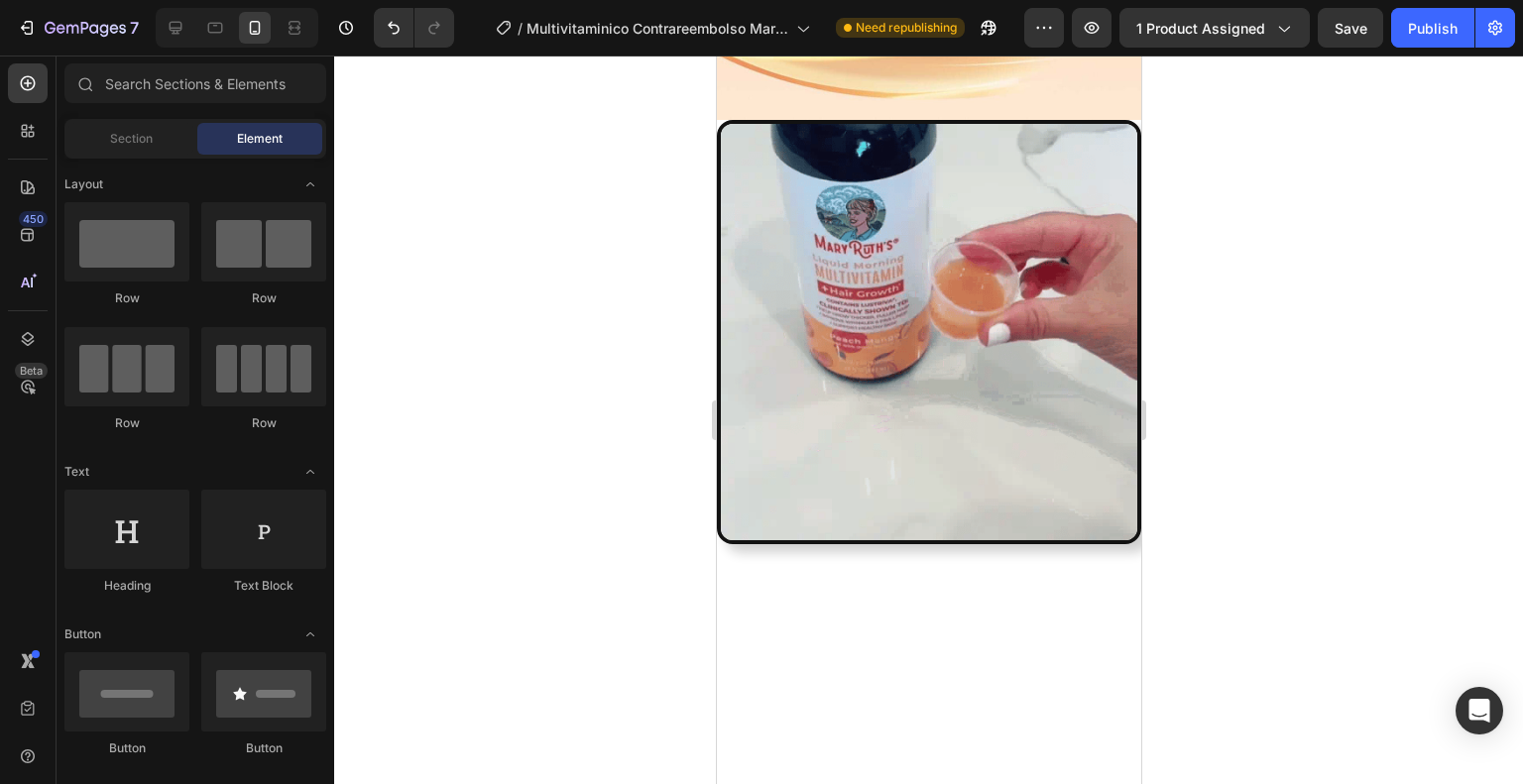 scroll, scrollTop: 1039, scrollLeft: 0, axis: vertical 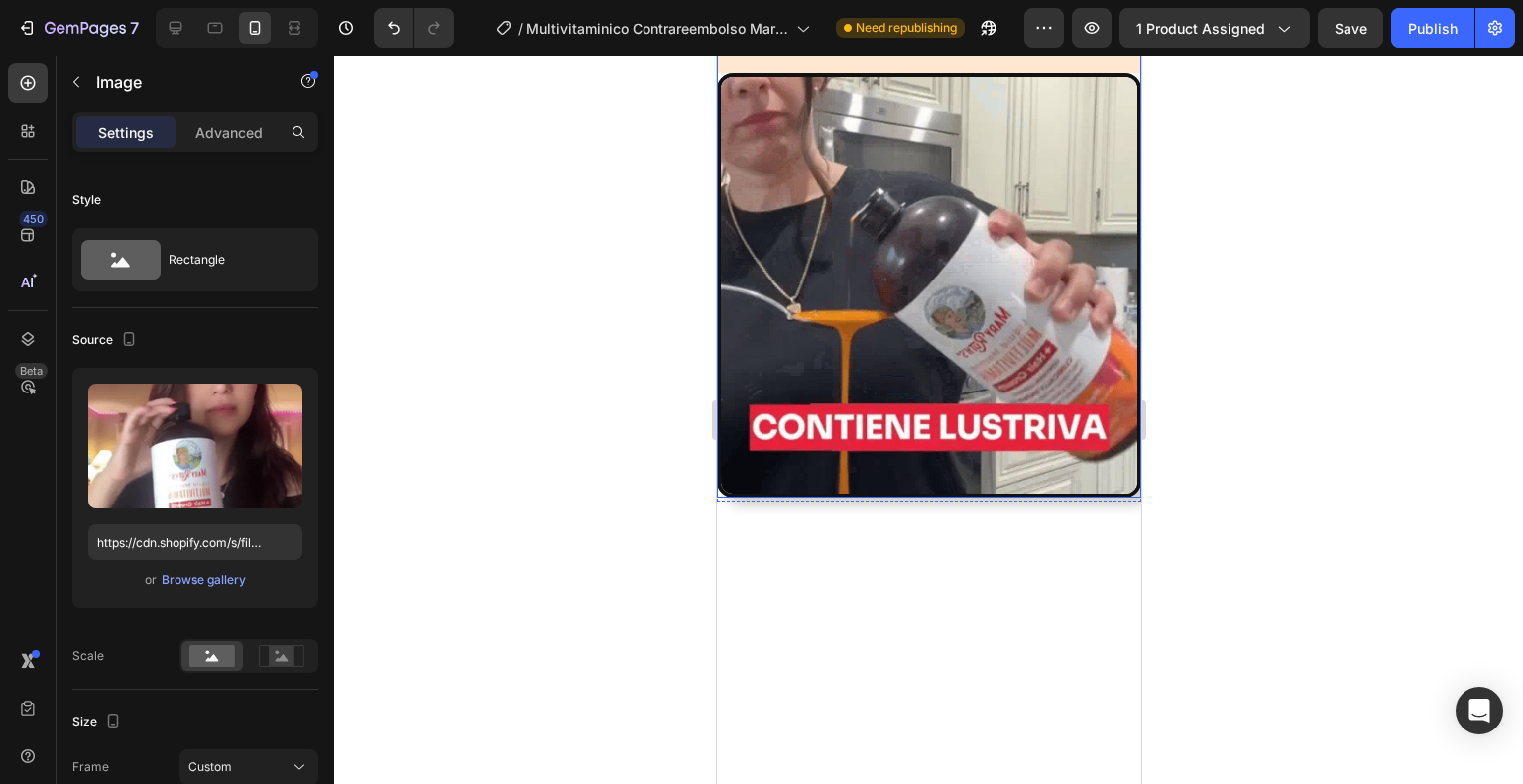 click at bounding box center [928, 285] 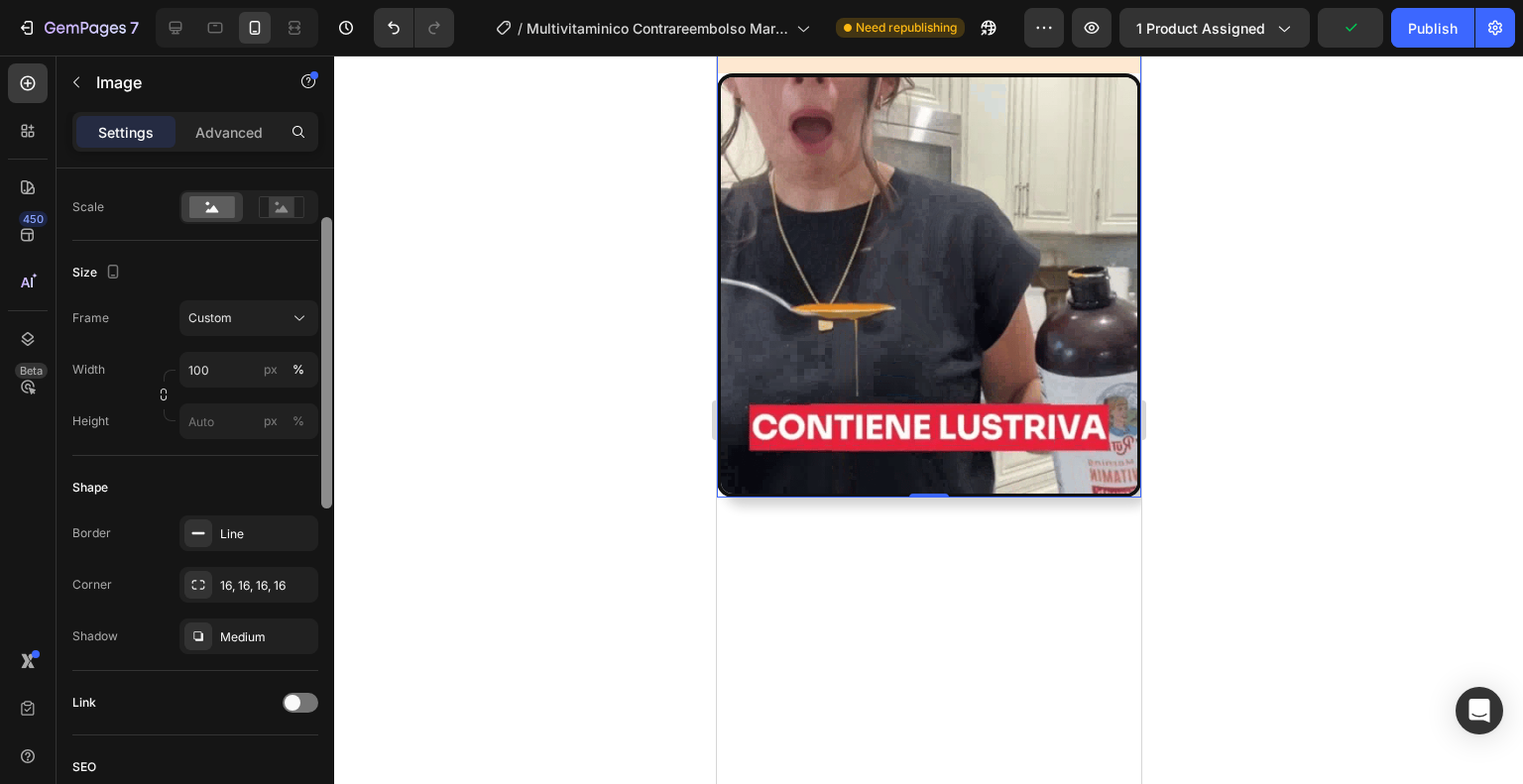 scroll, scrollTop: 535, scrollLeft: 0, axis: vertical 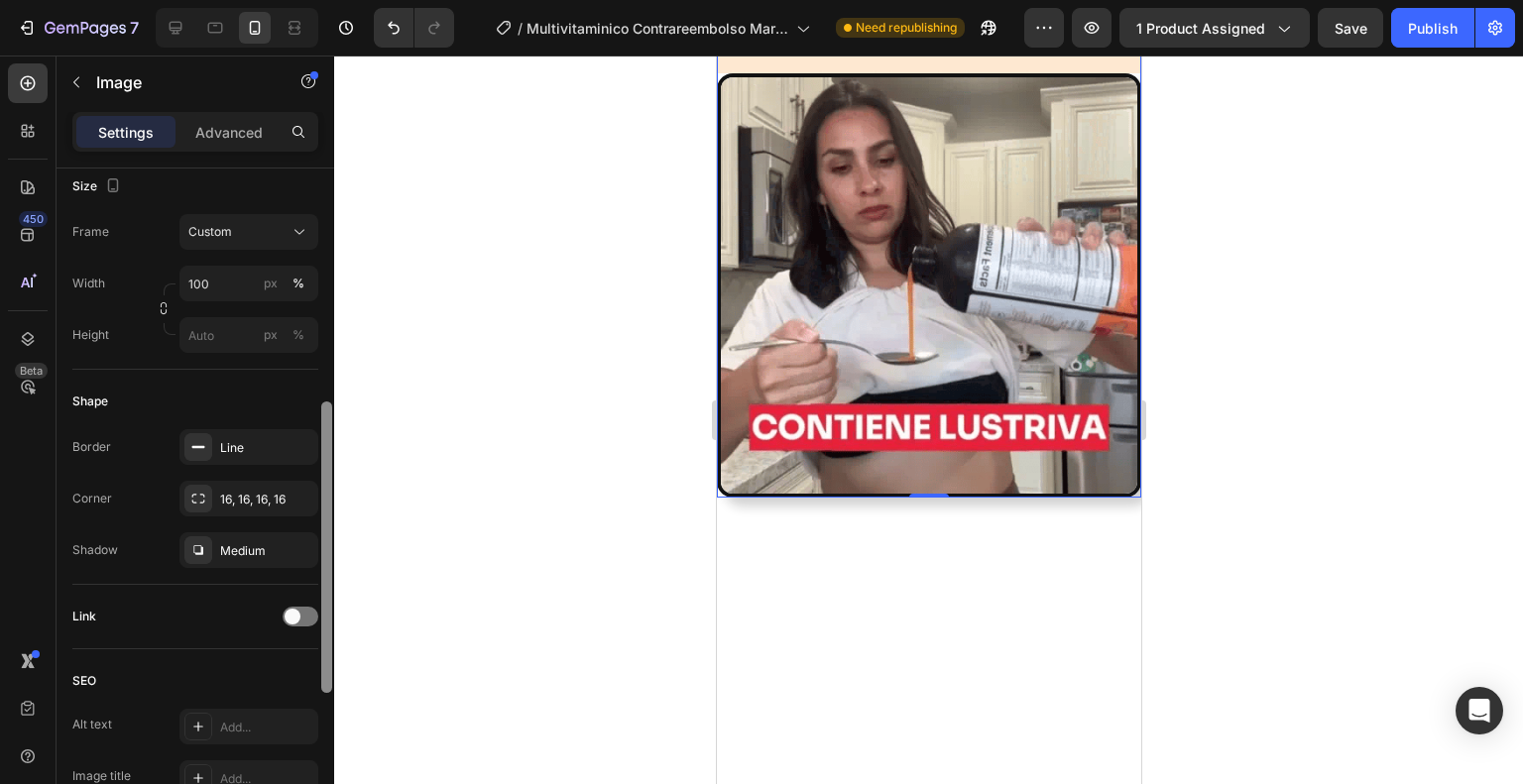 drag, startPoint x: 325, startPoint y: 336, endPoint x: 369, endPoint y: 570, distance: 238.10082 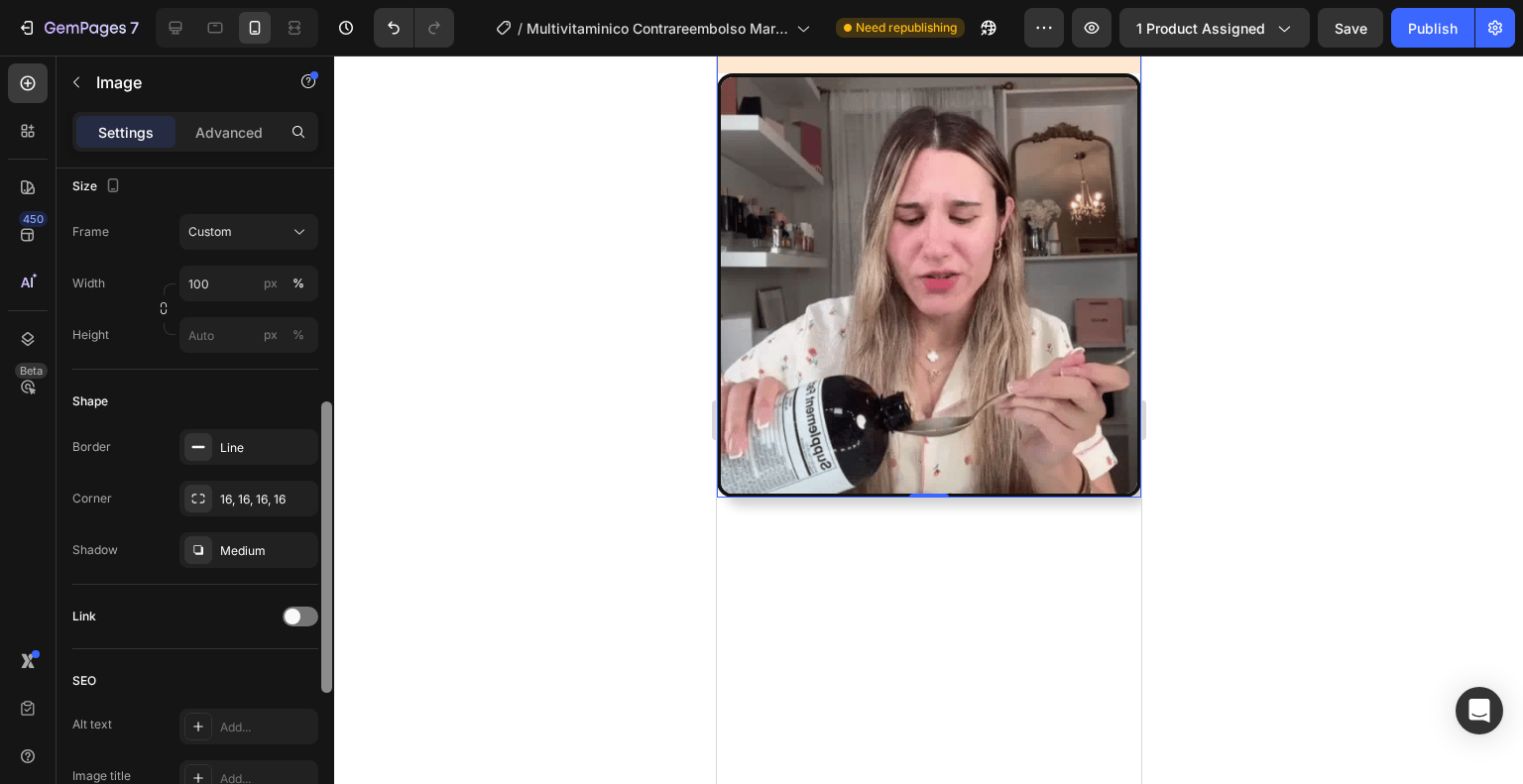click on "7  Version history  /  Multivitaminico Contrareembolso Mary Ruth V2 Need republishing Preview 1 product assigned  Save   Publish  450 Beta Sections(18) Elements(84) Section Element Hero Section Product Detail Brands Trusted Badges Guarantee Product Breakdown How to use Testimonials Compare Bundle FAQs Social Proof Brand Story Product List Collection Blog List Contact Sticky Add to Cart Custom Footer Browse Library 450 Layout
Row
Row
Row
Row Text
Heading
Text Block Button
Button
Button Media
Image
Image Video" 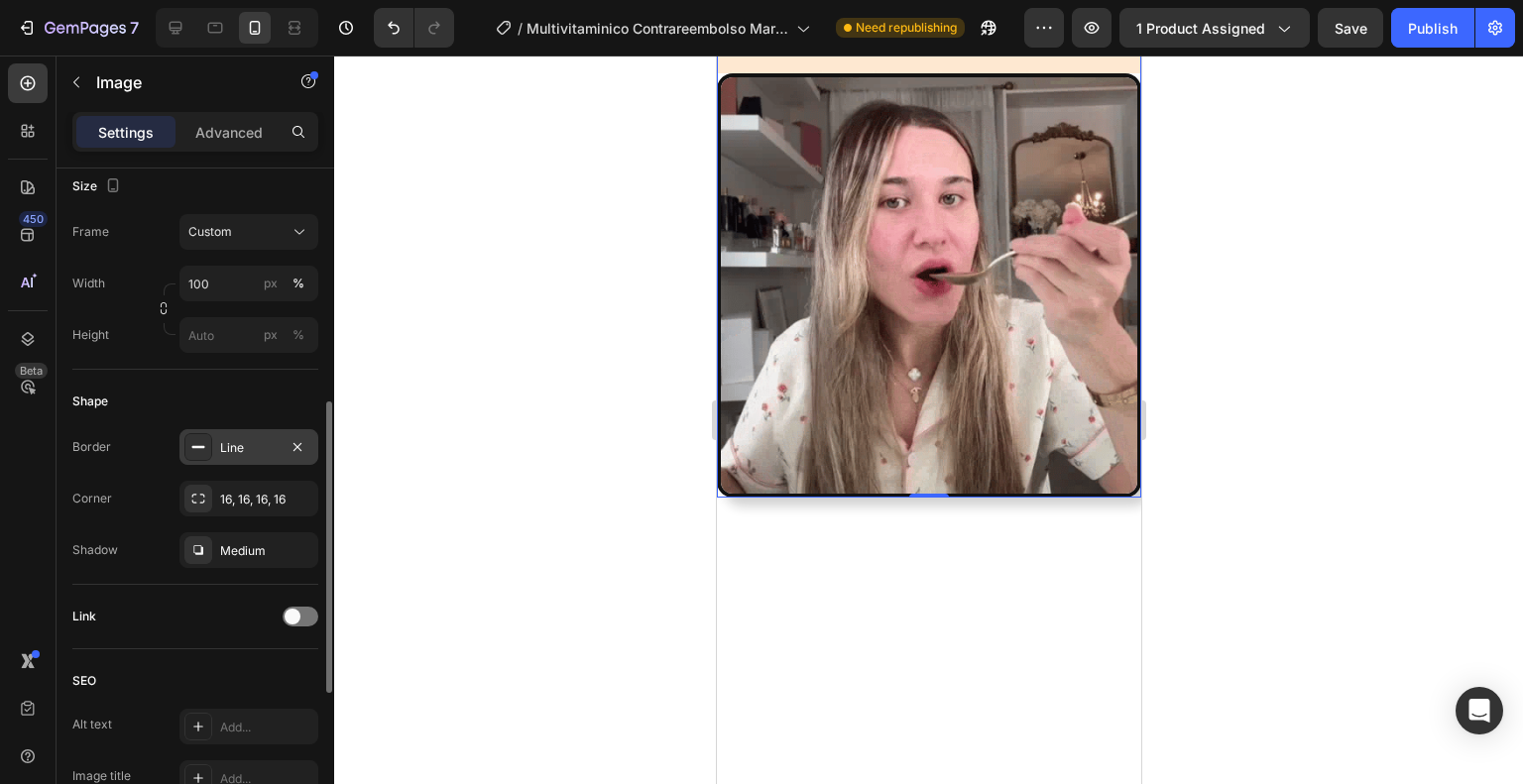 click on "Line" at bounding box center (249, 448) 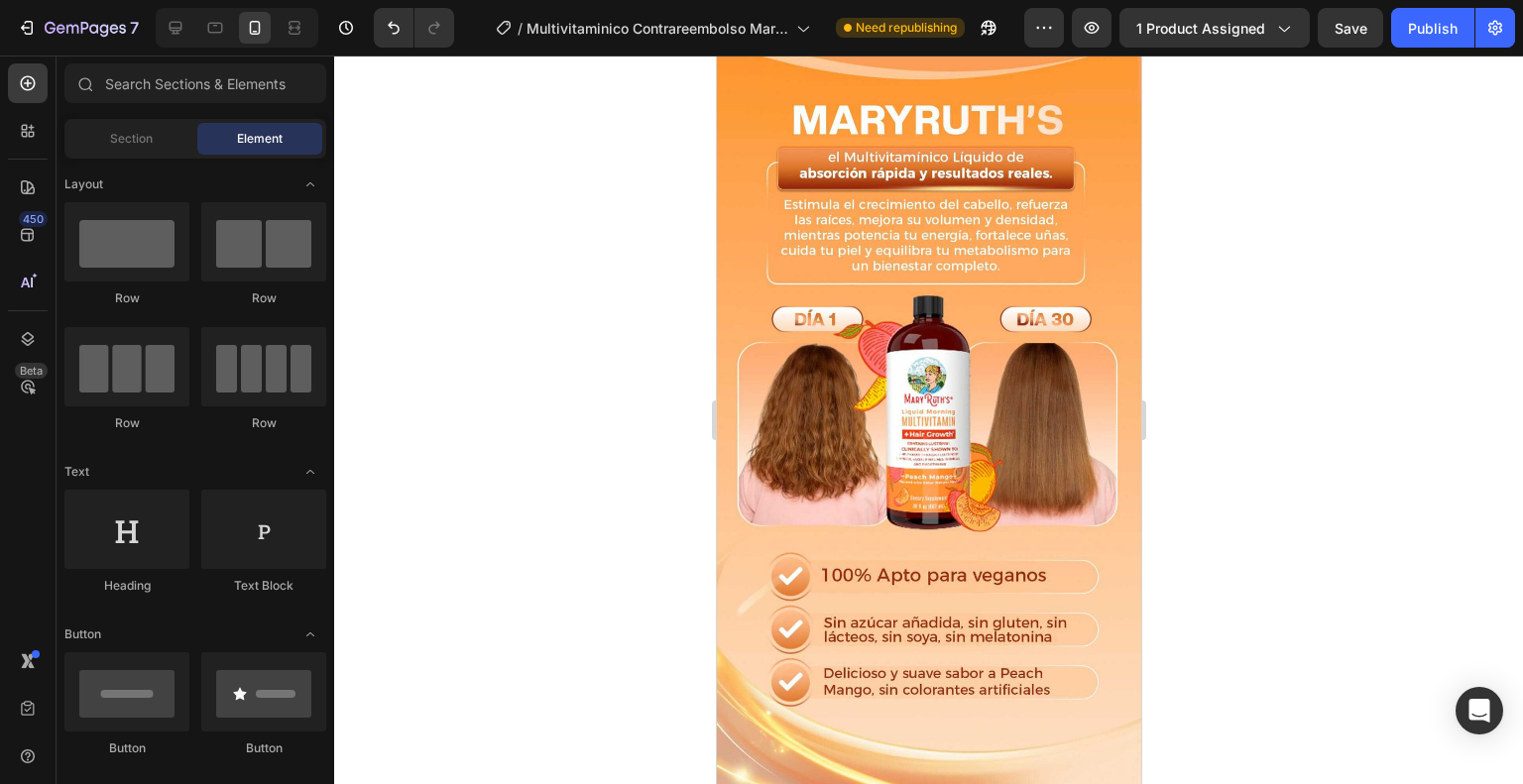 scroll, scrollTop: 137, scrollLeft: 0, axis: vertical 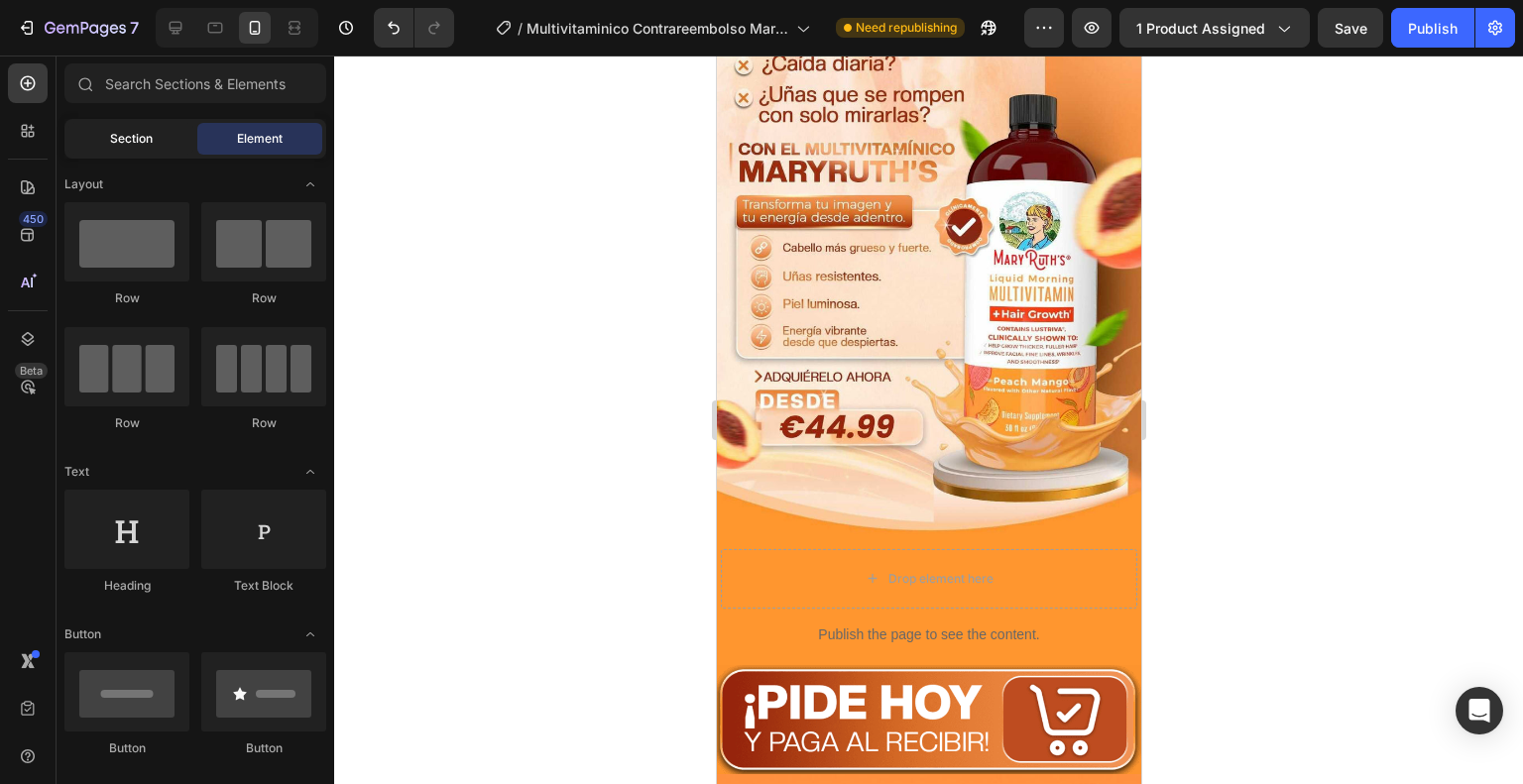 click on "Section" at bounding box center [131, 139] 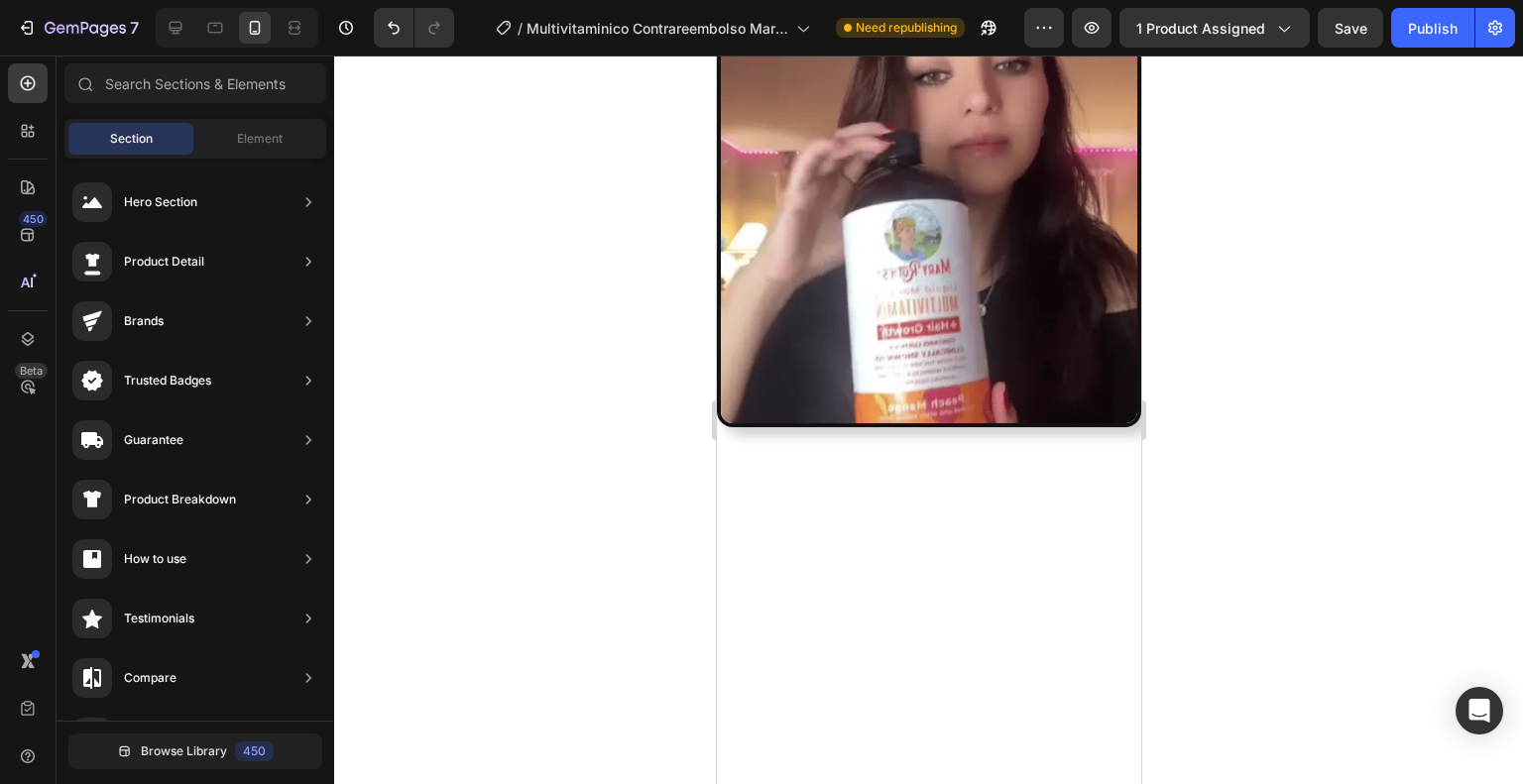scroll, scrollTop: 2573, scrollLeft: 0, axis: vertical 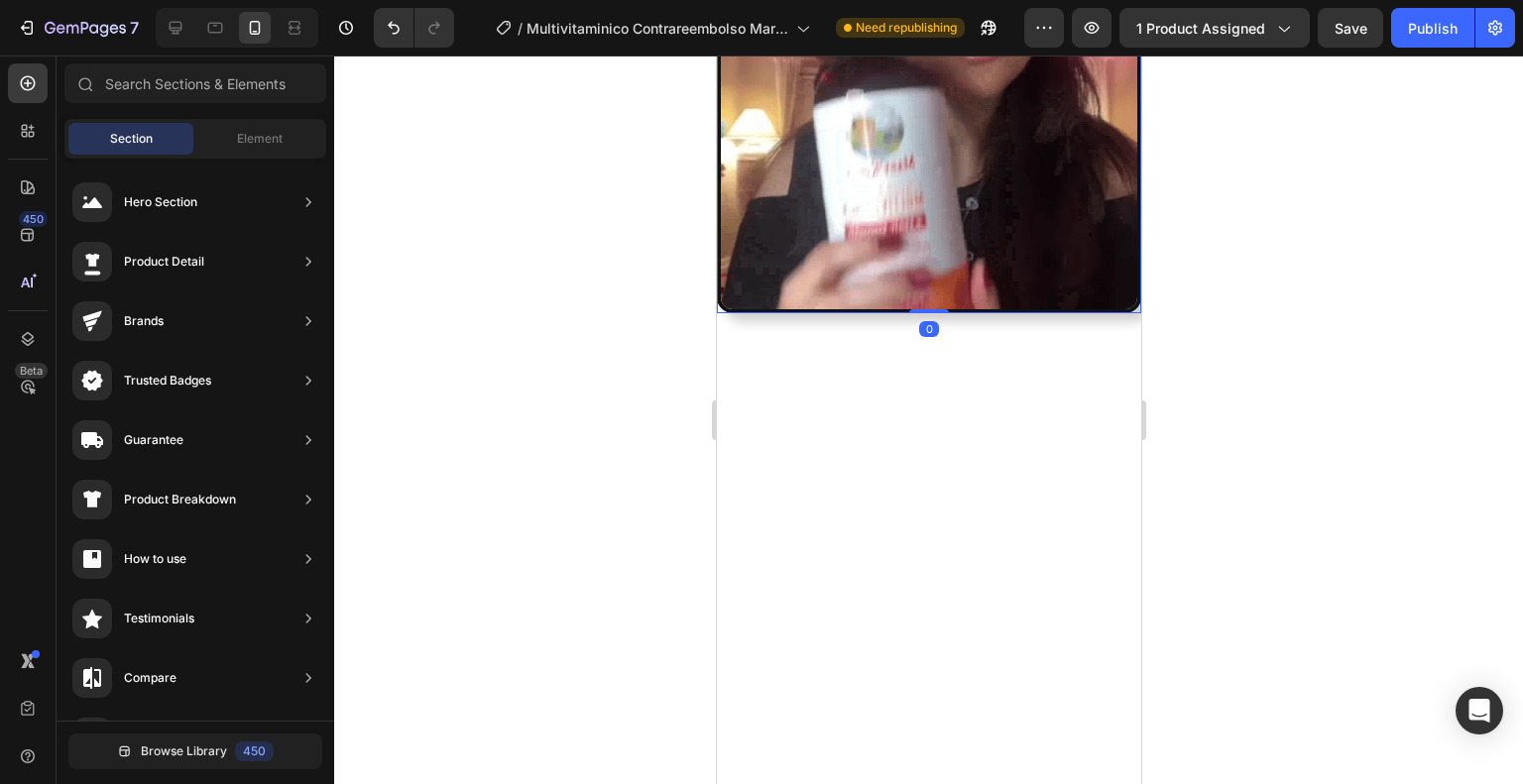click at bounding box center [928, 101] 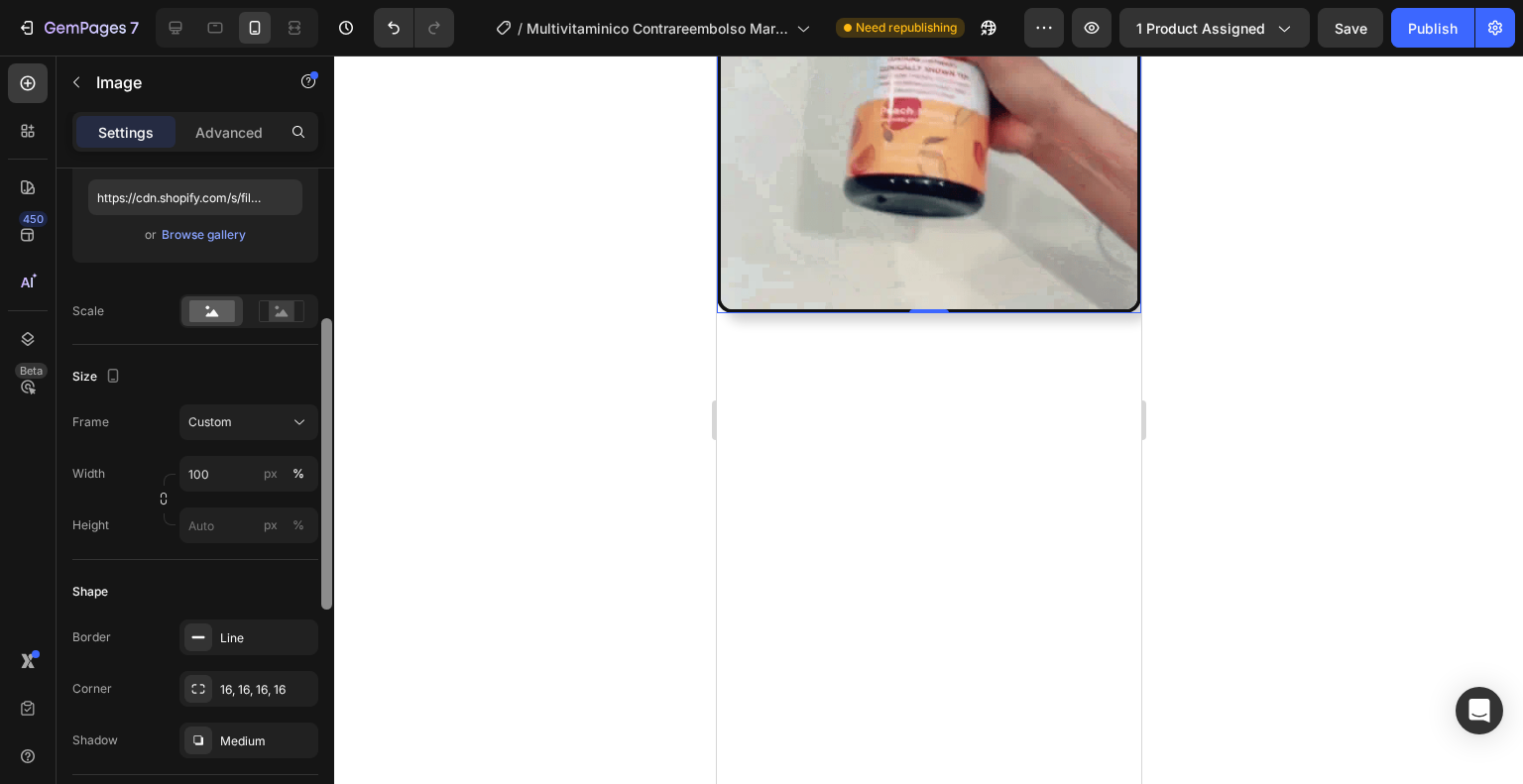 scroll, scrollTop: 354, scrollLeft: 0, axis: vertical 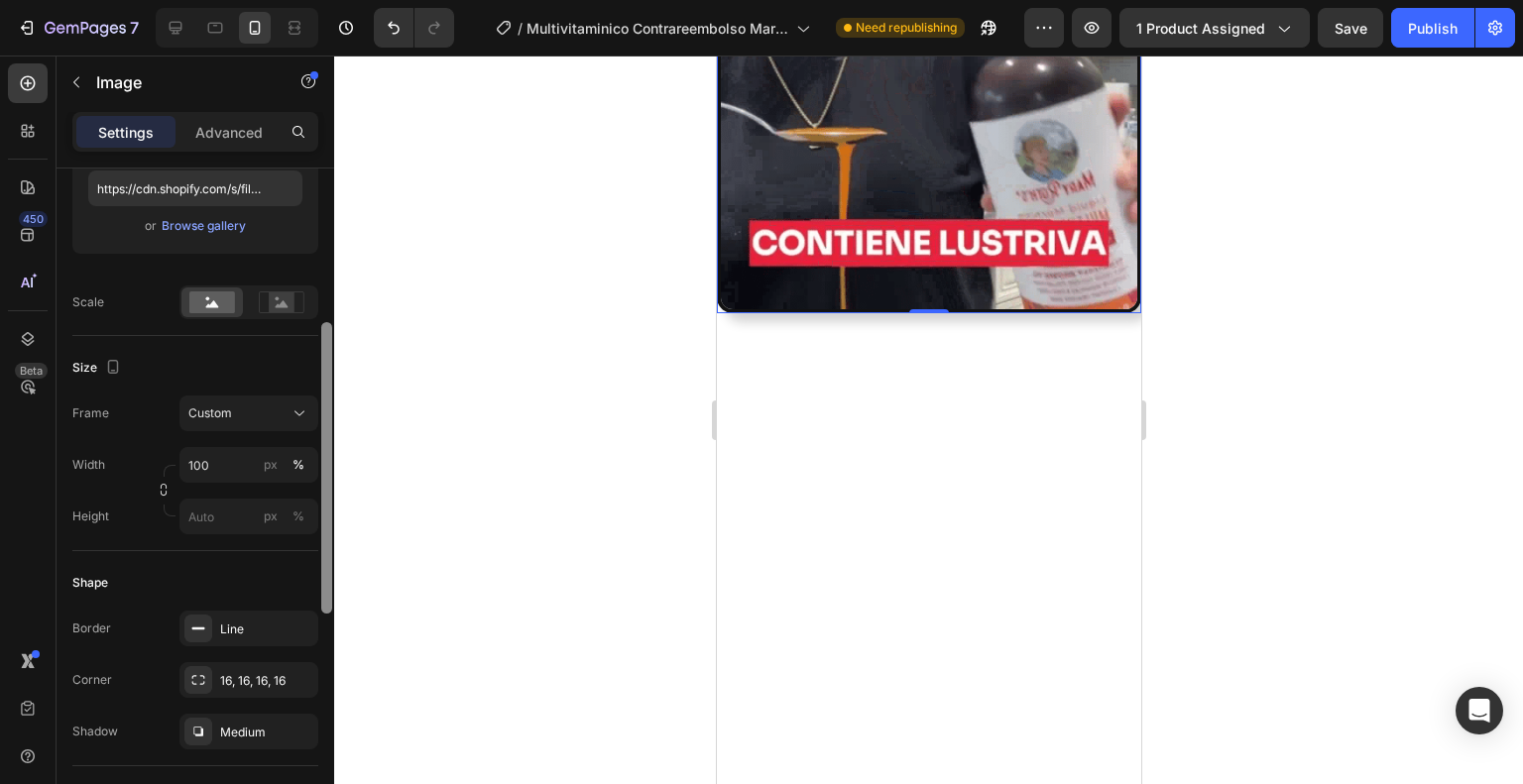drag, startPoint x: 325, startPoint y: 340, endPoint x: 329, endPoint y: 495, distance: 155.0516 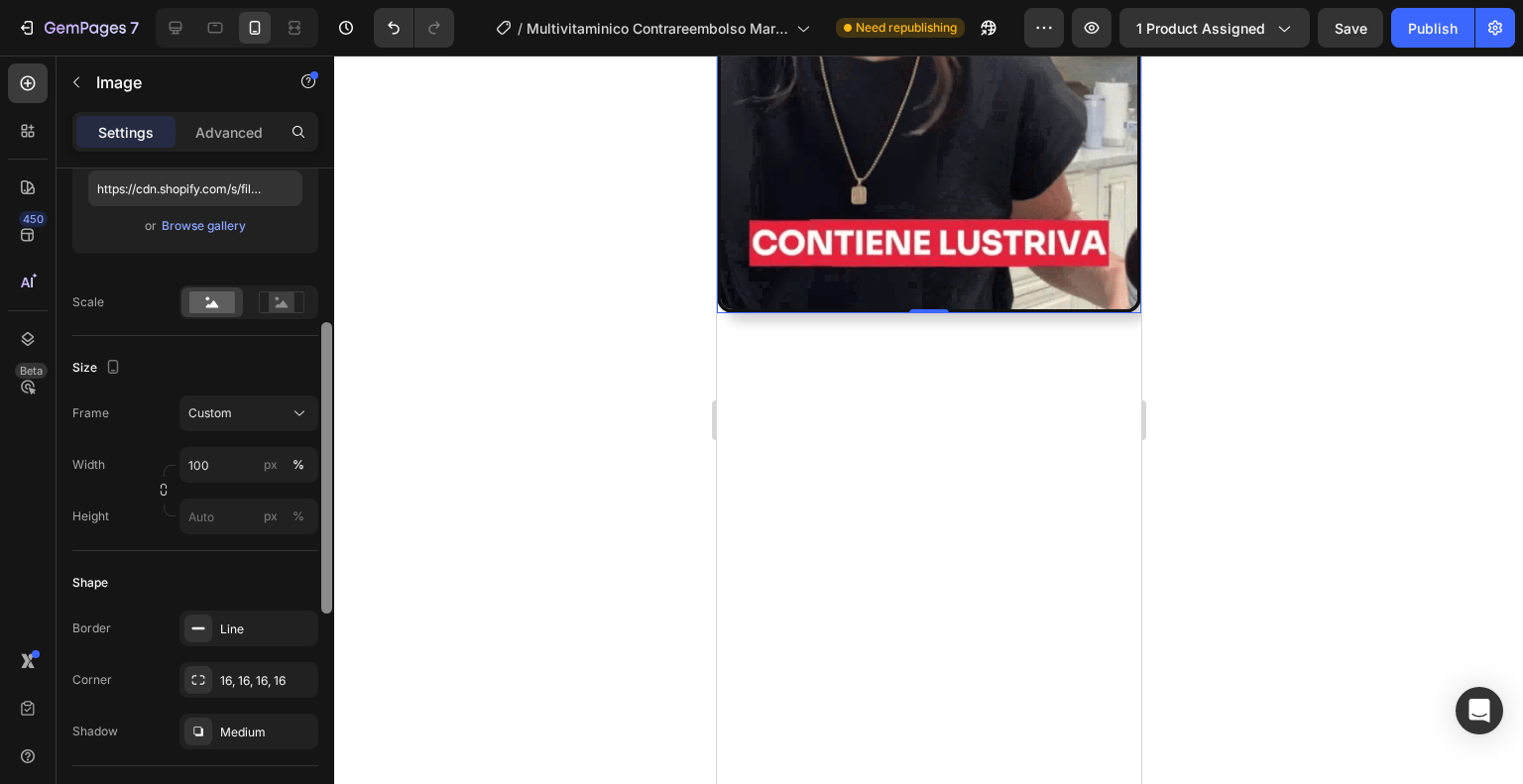 click at bounding box center (326, 468) 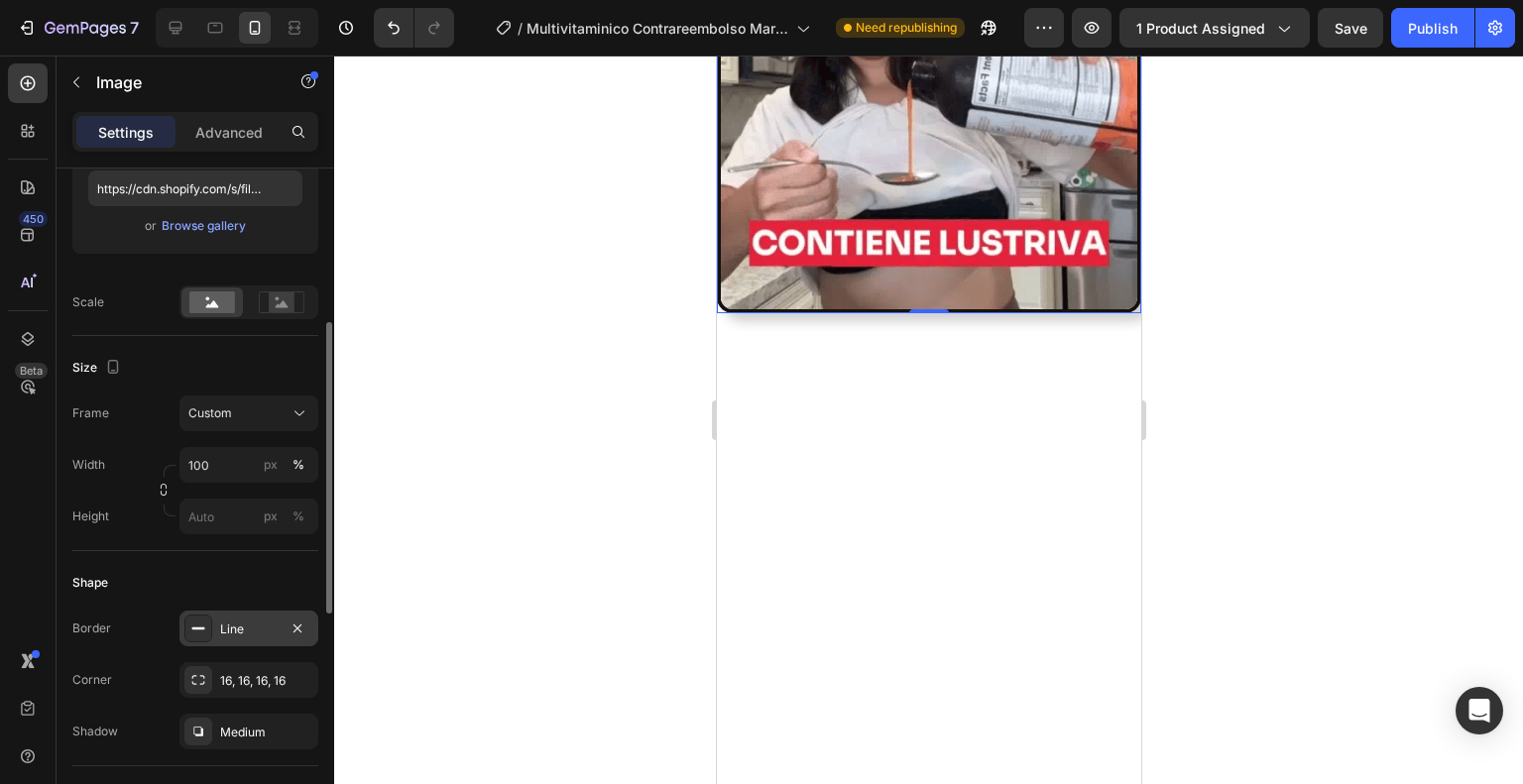 click on "Line" at bounding box center [249, 628] 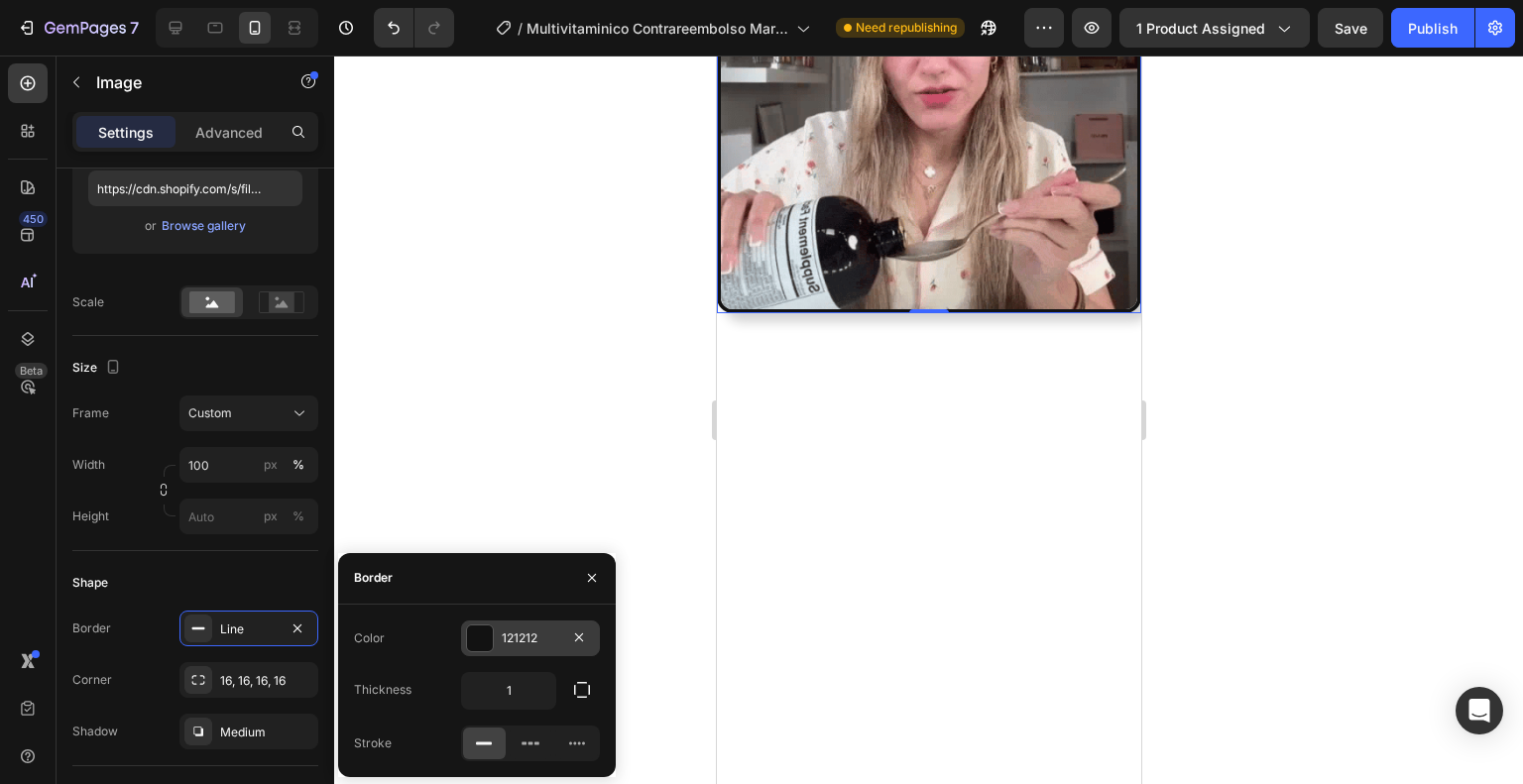 click at bounding box center [480, 638] 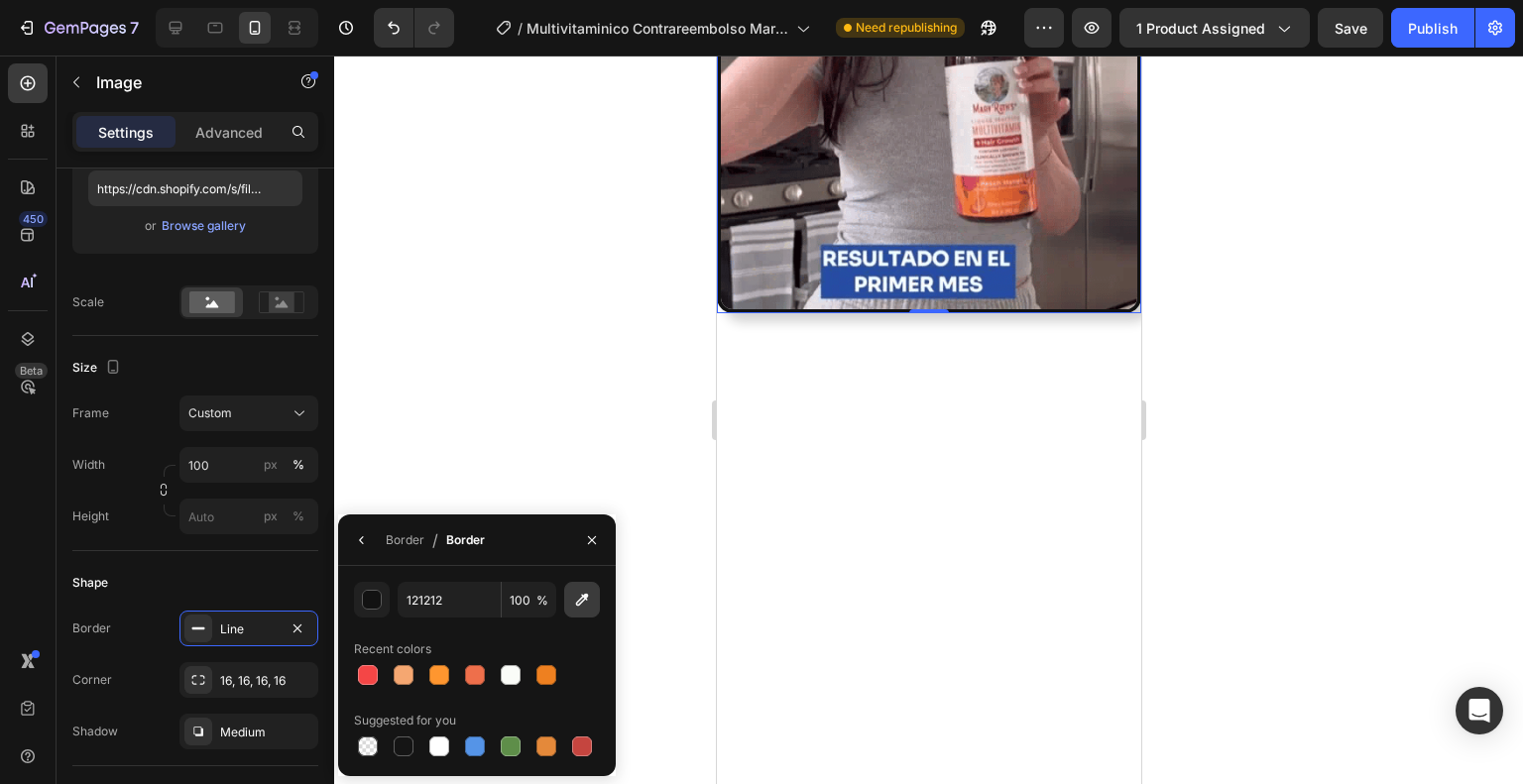 click 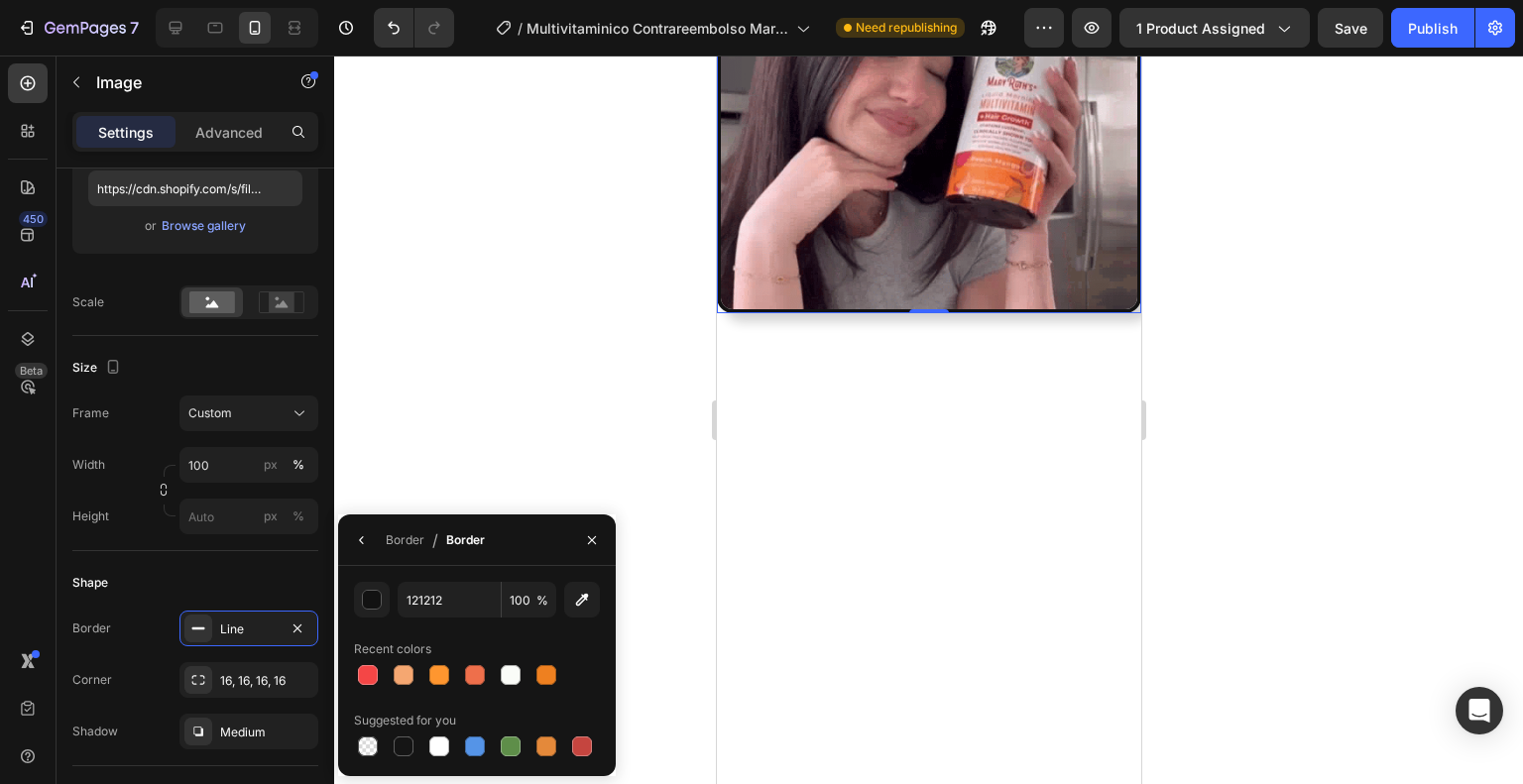 type on "8E2D0C" 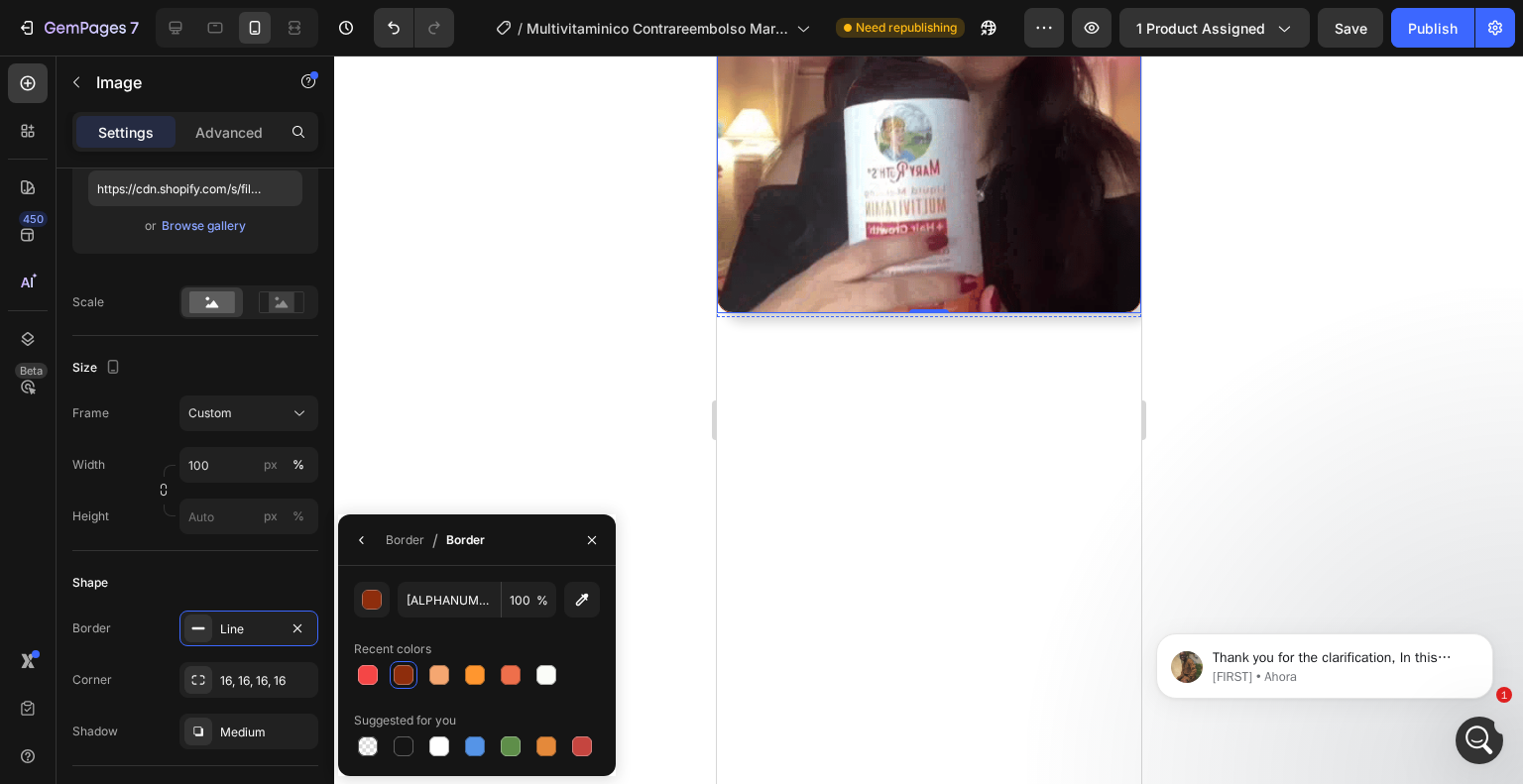 scroll, scrollTop: 0, scrollLeft: 0, axis: both 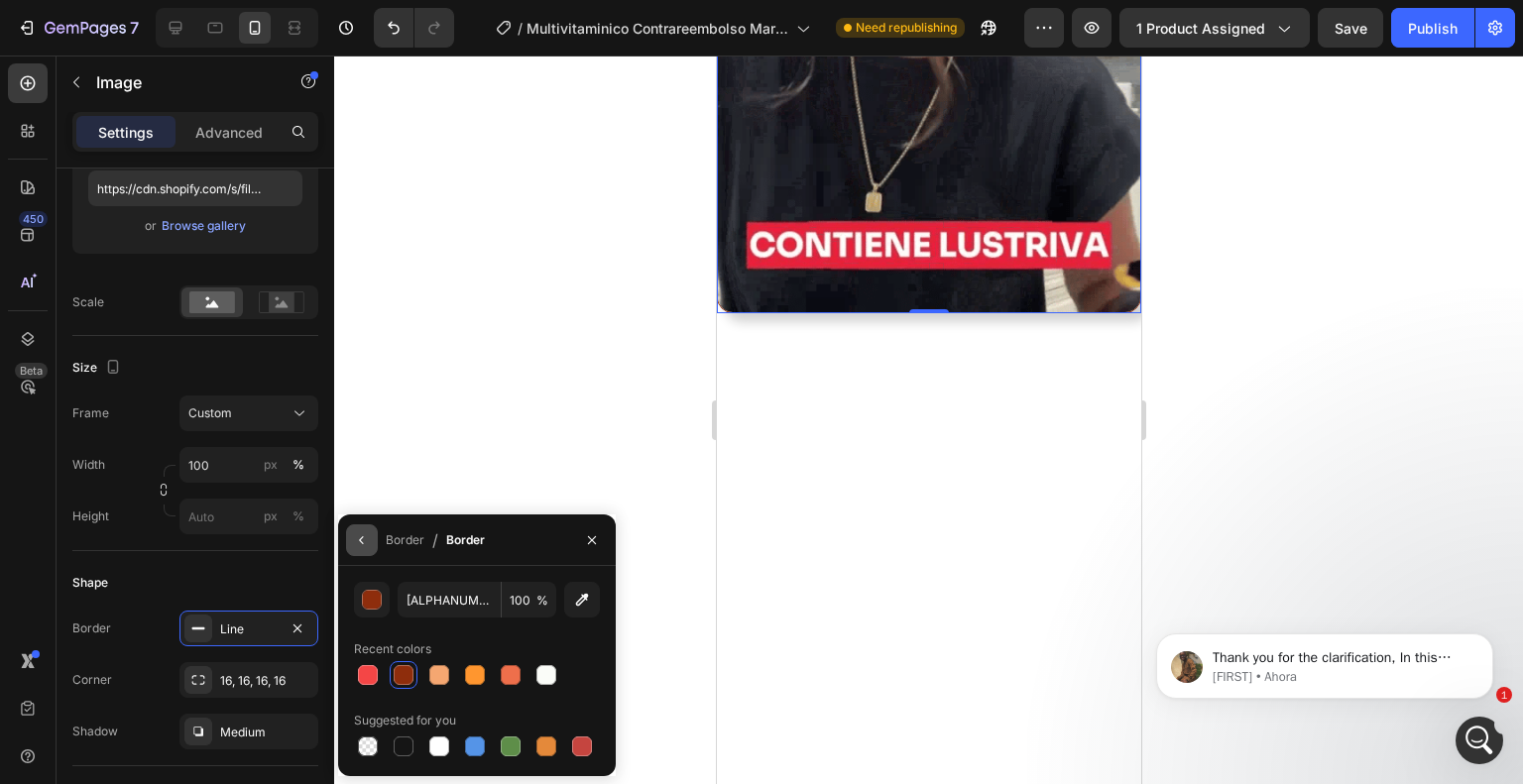 click 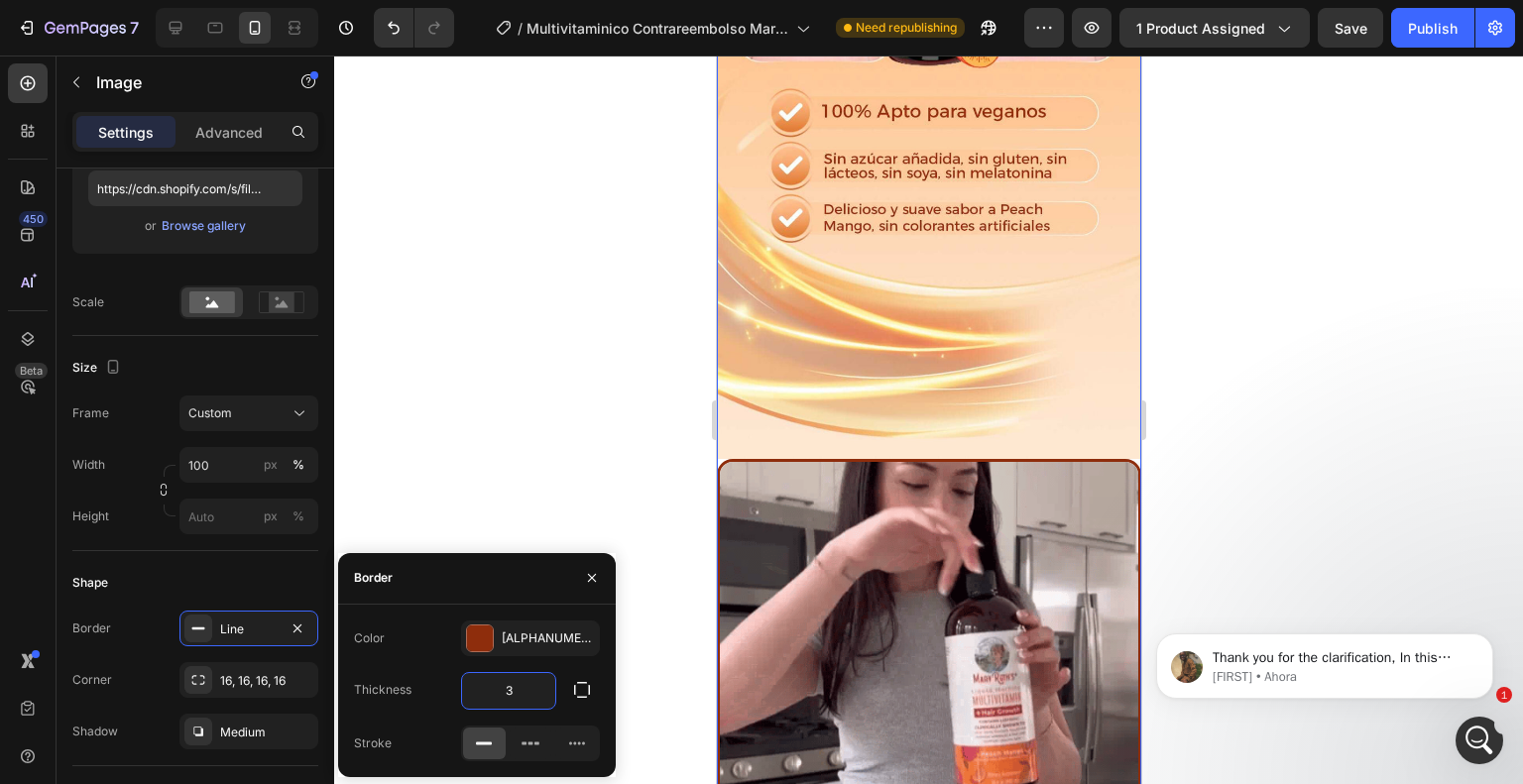 drag, startPoint x: 515, startPoint y: 690, endPoint x: 504, endPoint y: 691, distance: 11.045361 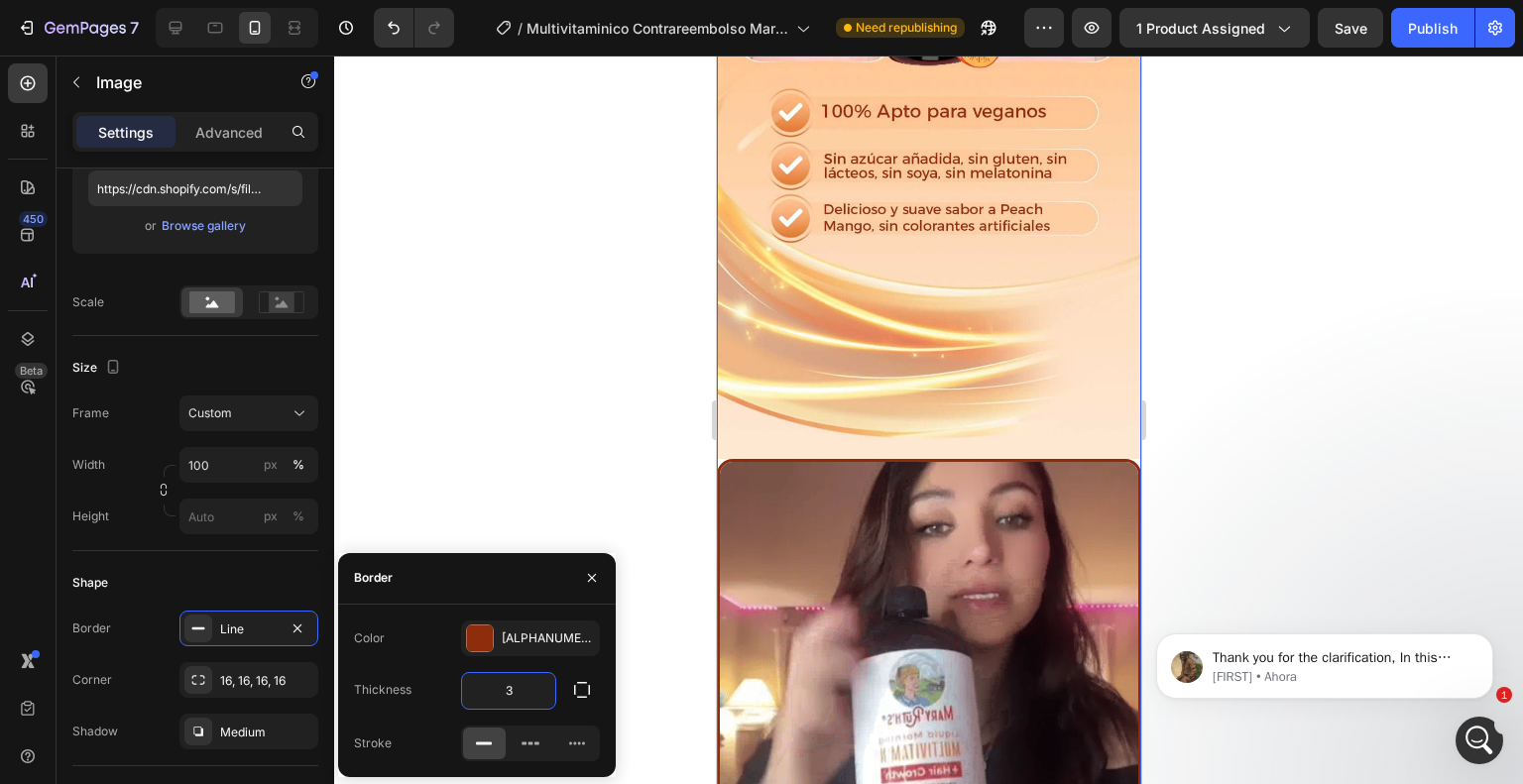 click on "3" at bounding box center (509, 691) 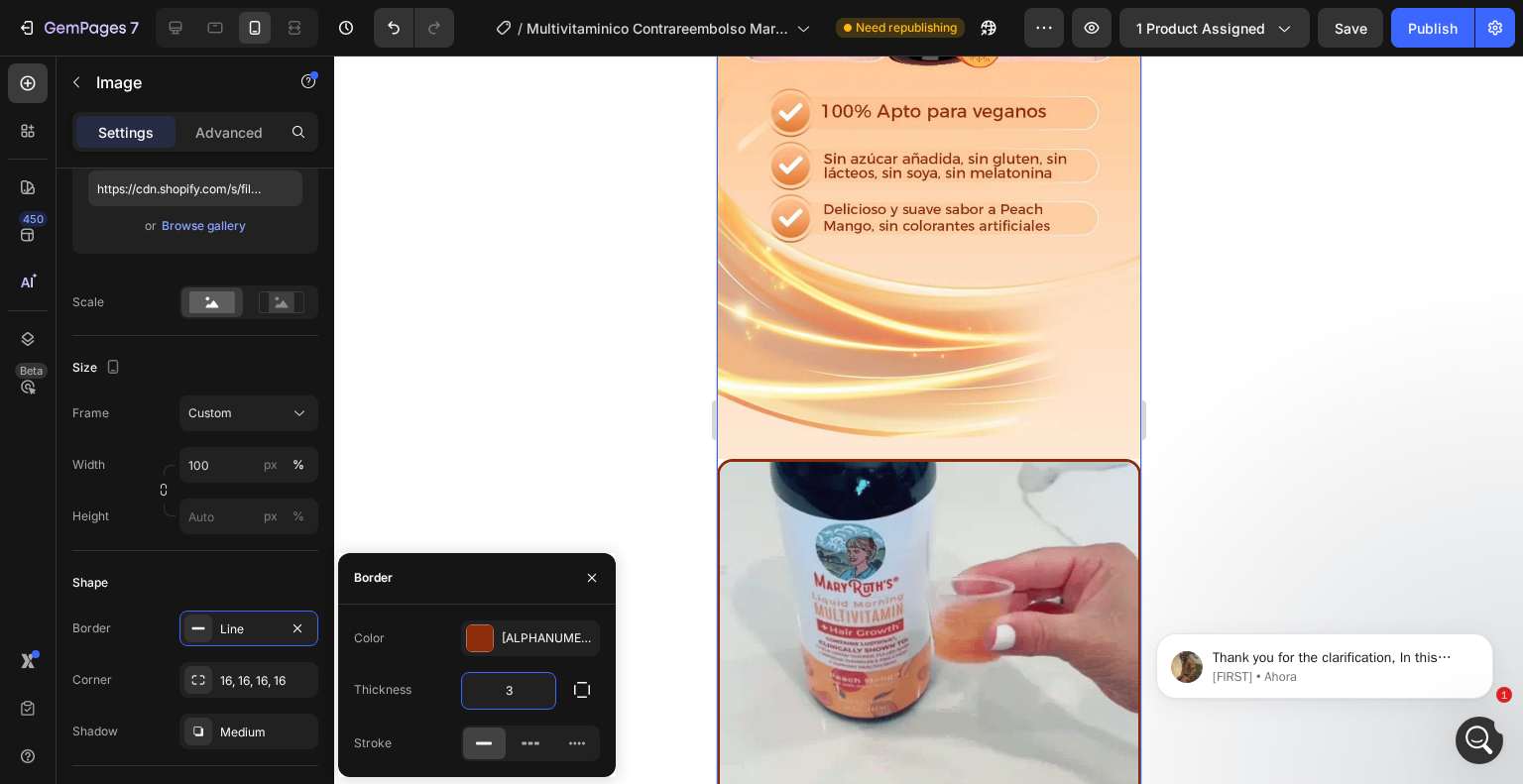 type on "4" 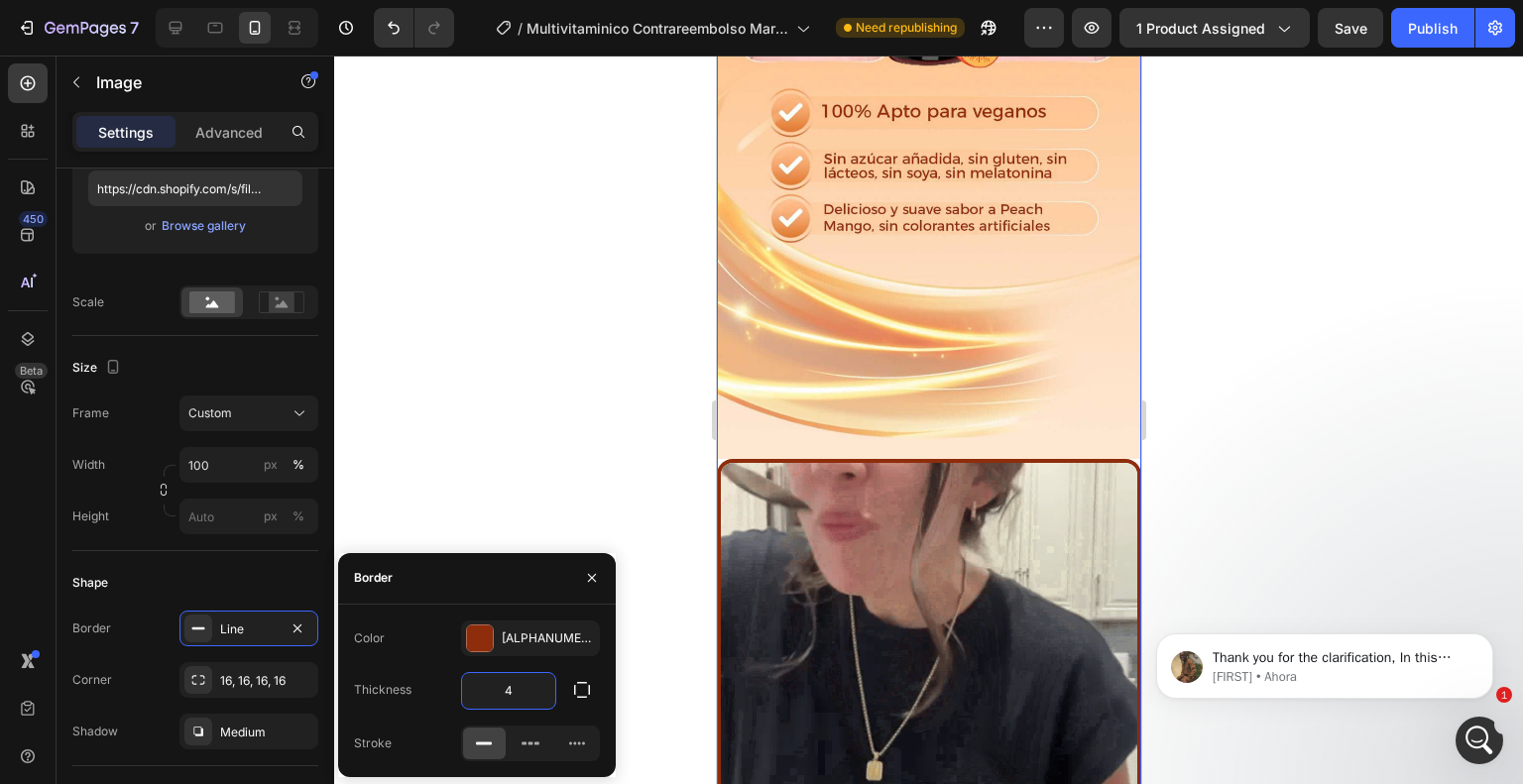 click 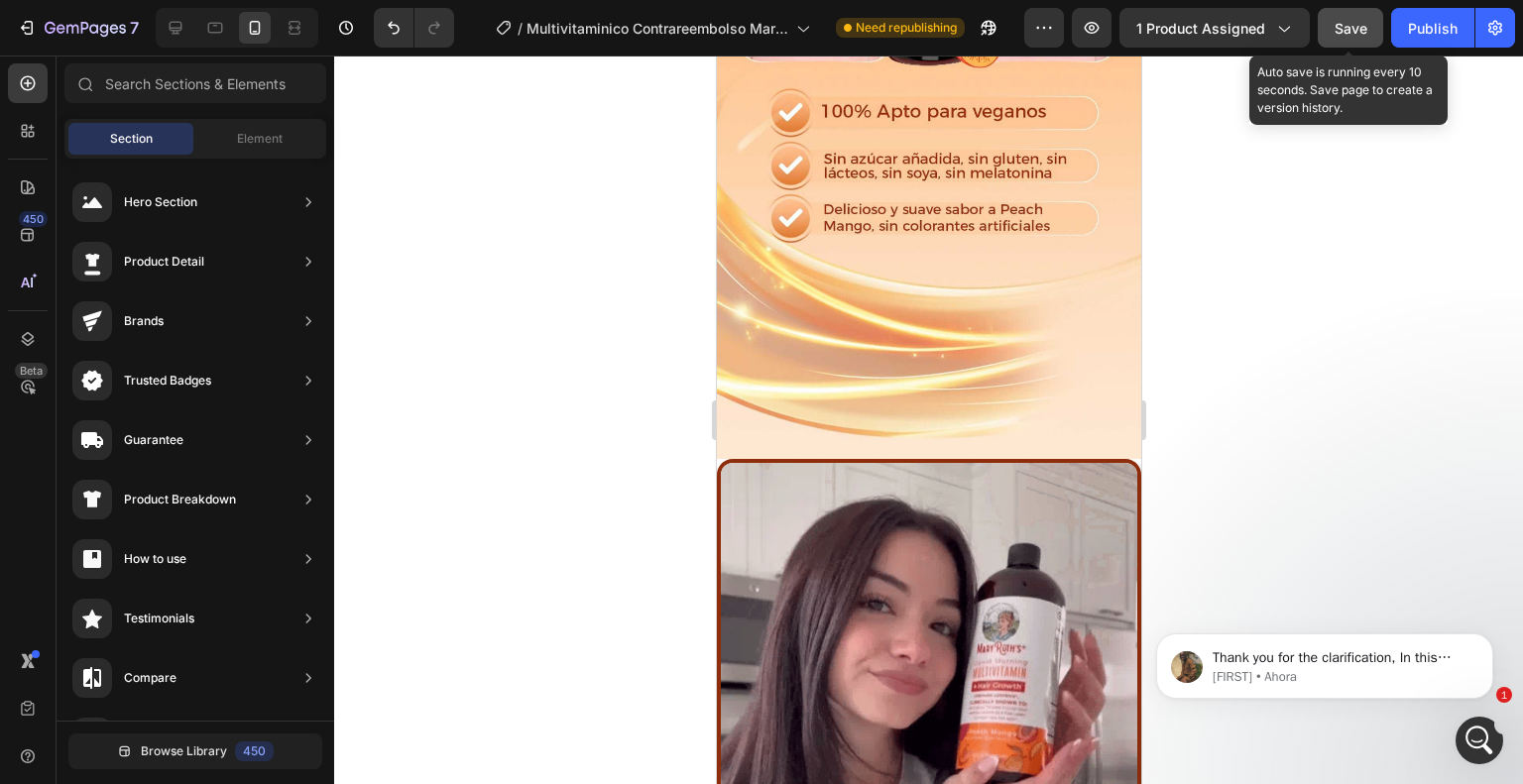 click on "Save" at bounding box center [1350, 28] 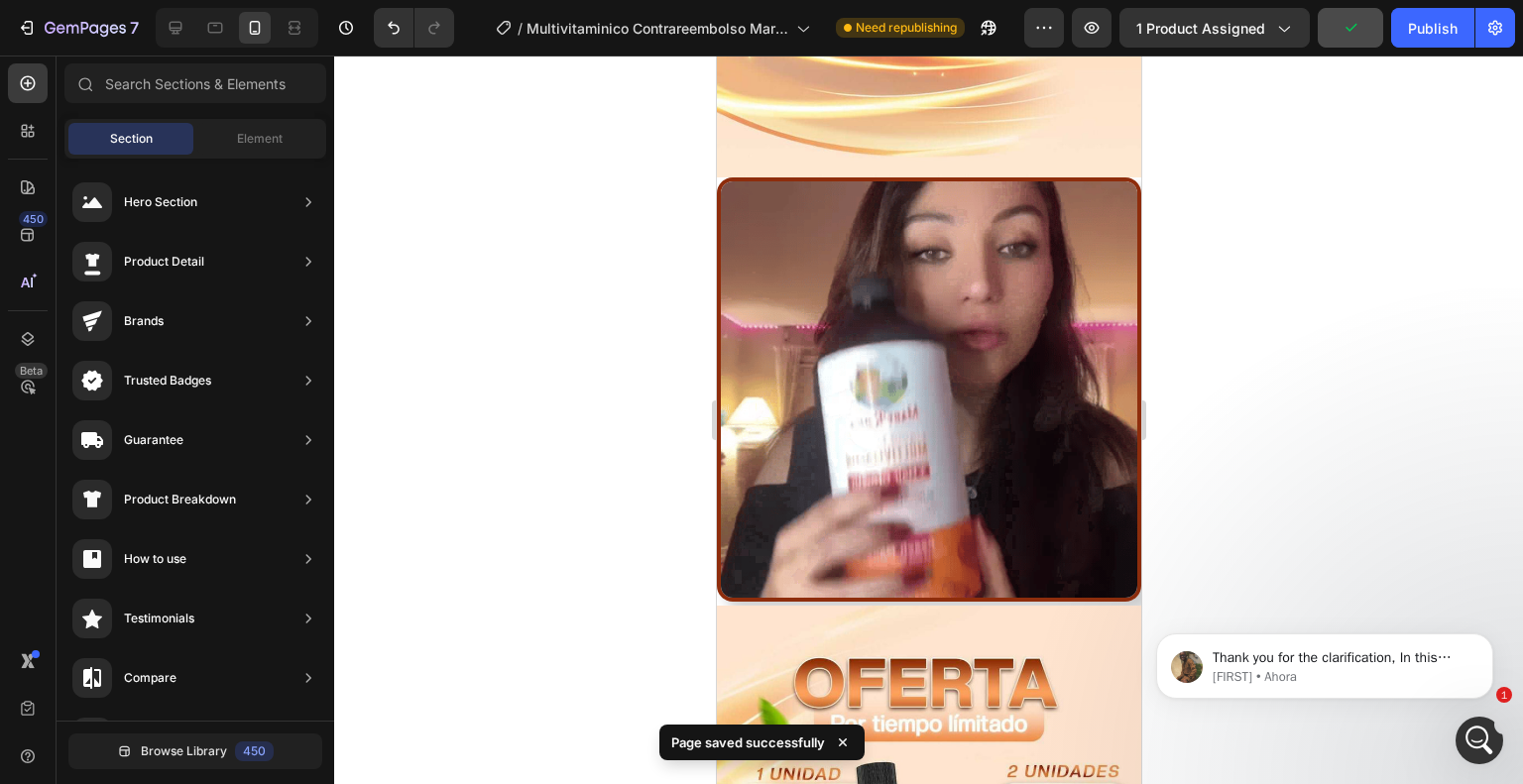 scroll, scrollTop: 2847, scrollLeft: 0, axis: vertical 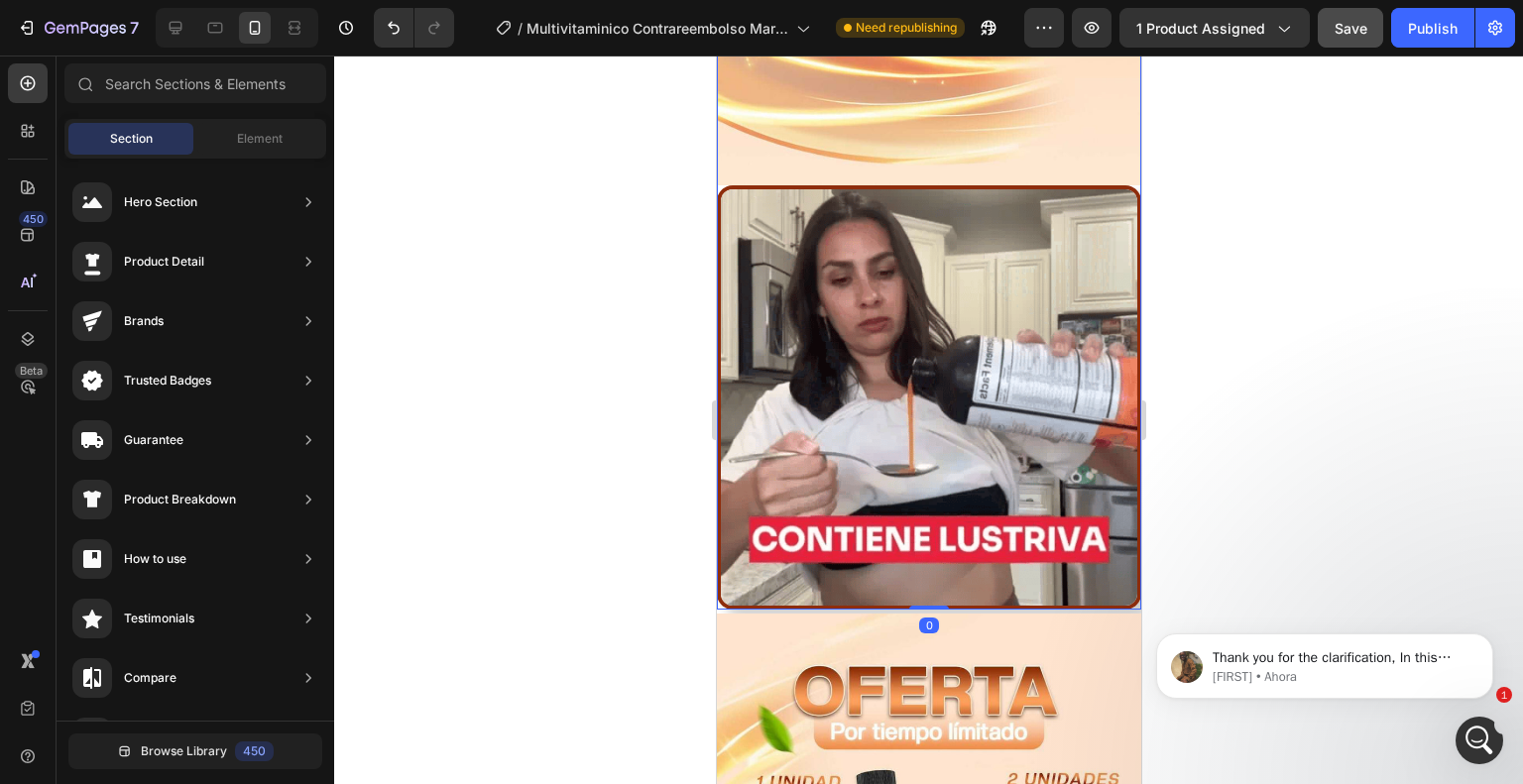 click at bounding box center (928, 397) 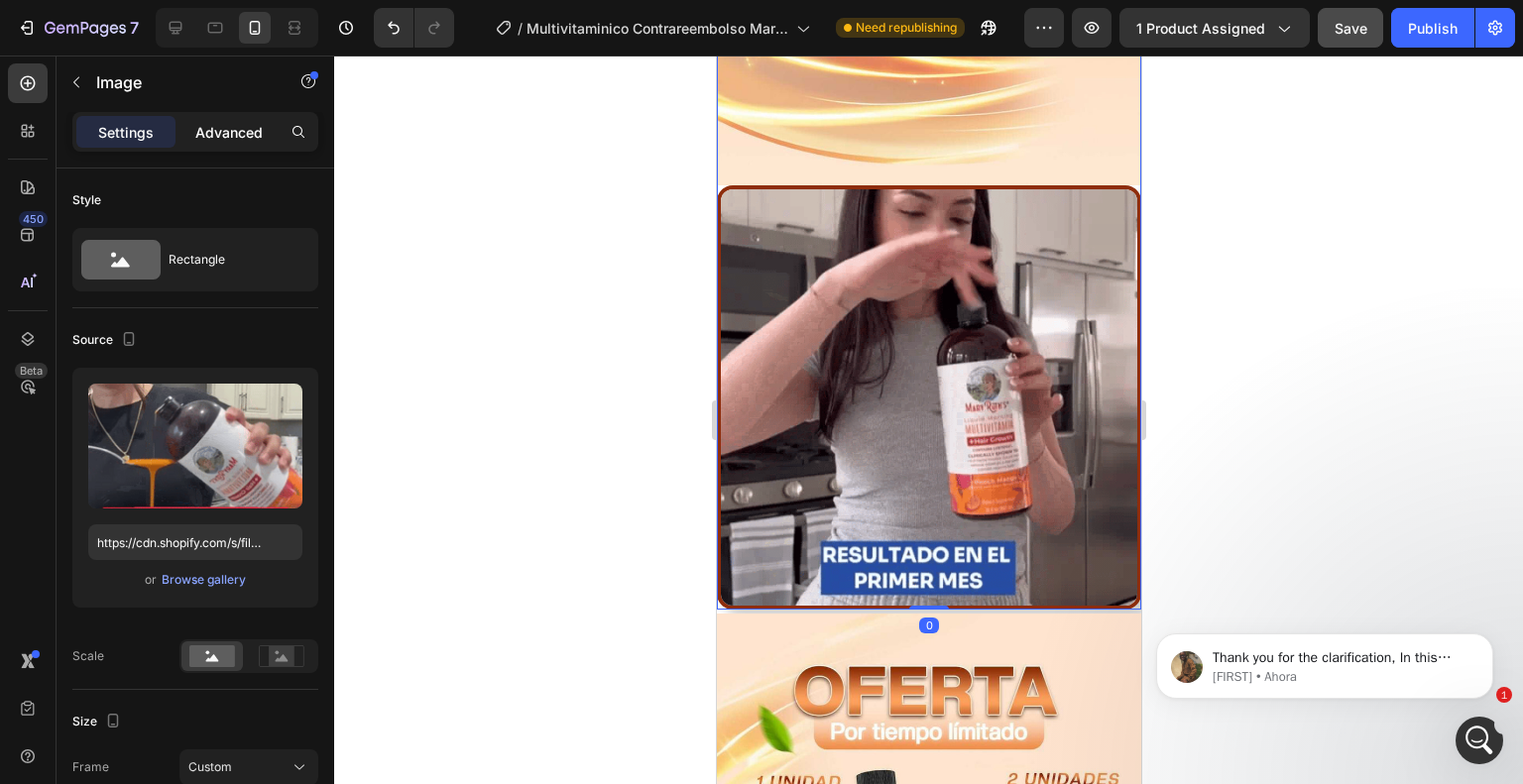click on "Advanced" at bounding box center (229, 132) 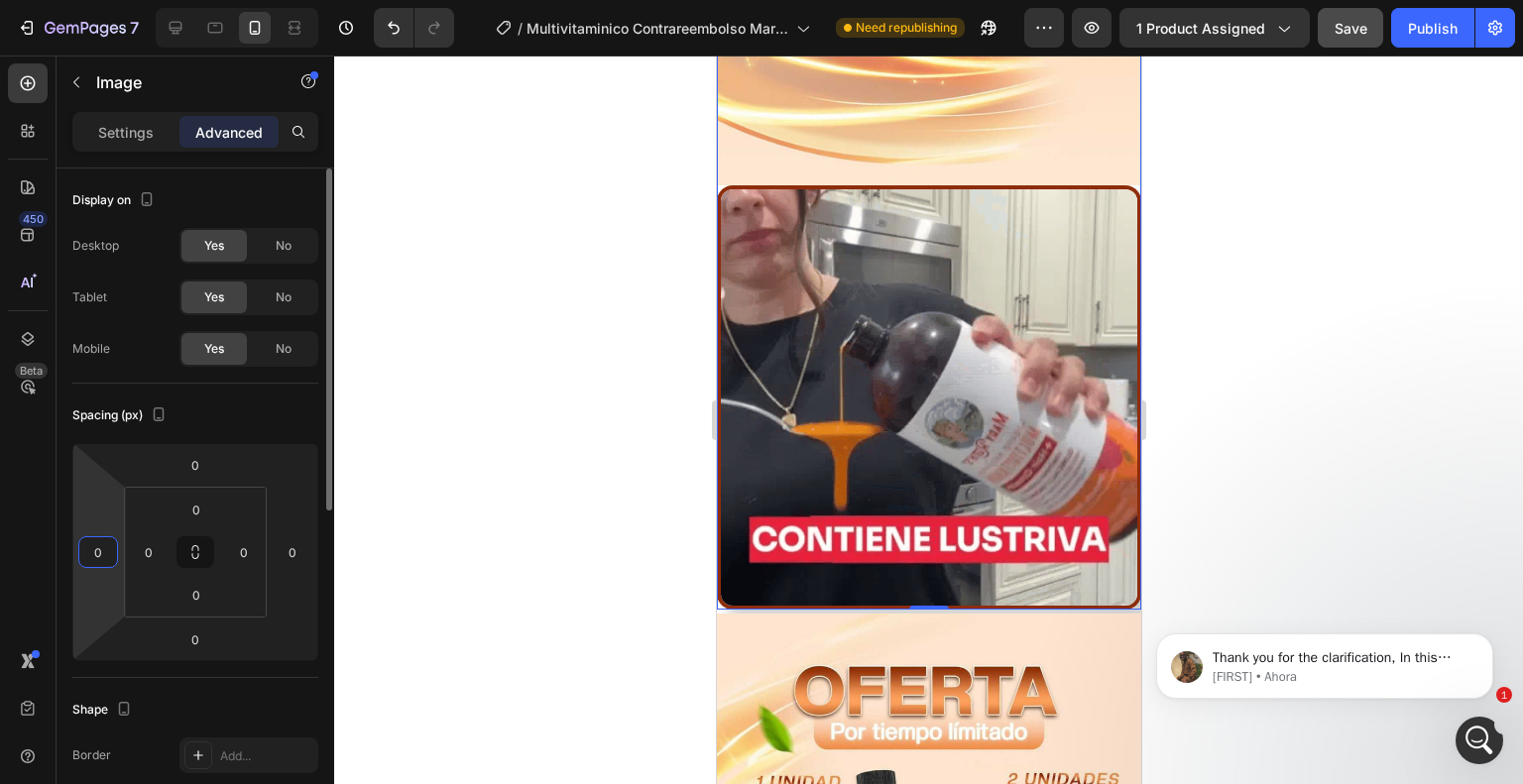 click on "0" at bounding box center [98, 552] 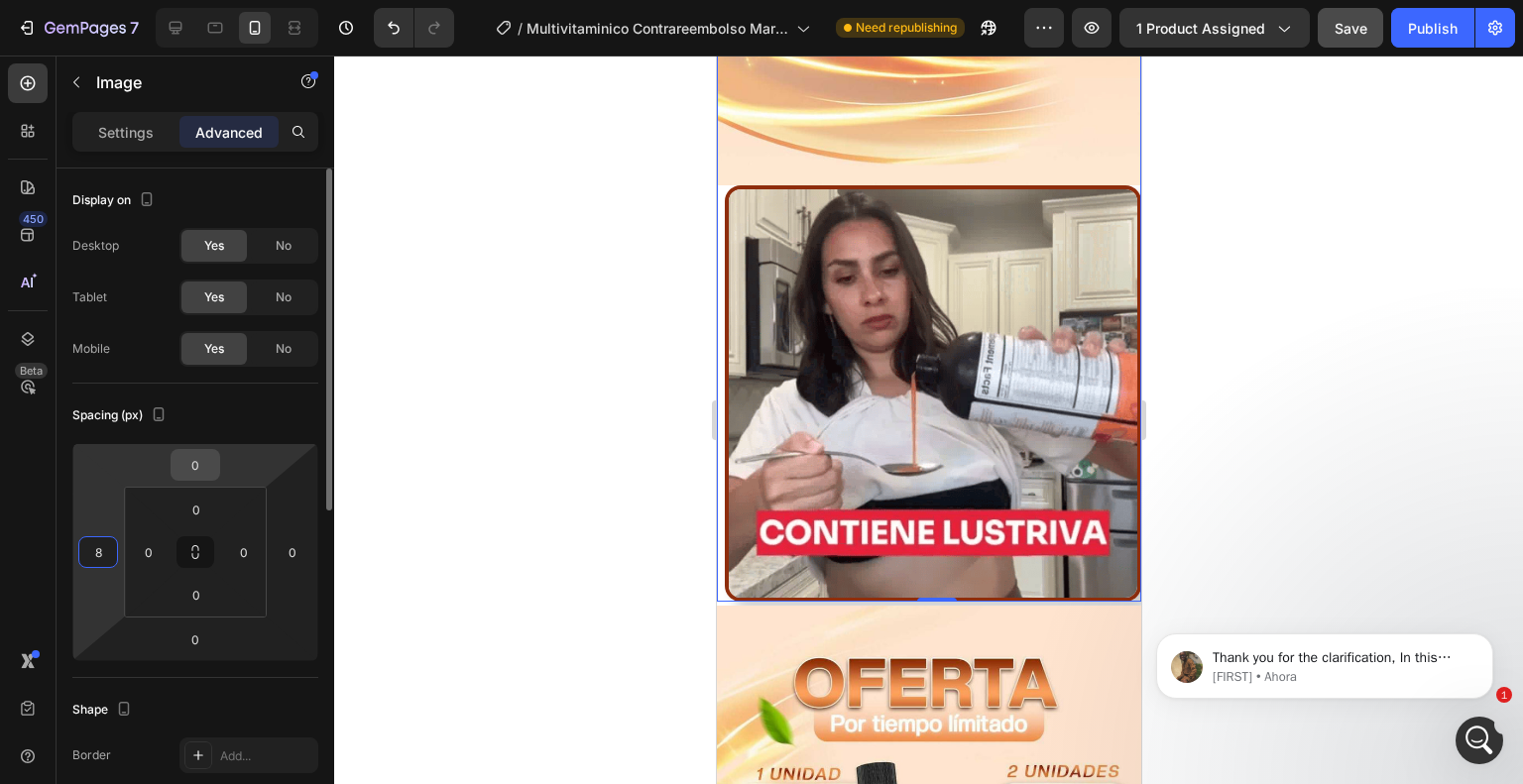 type on "8" 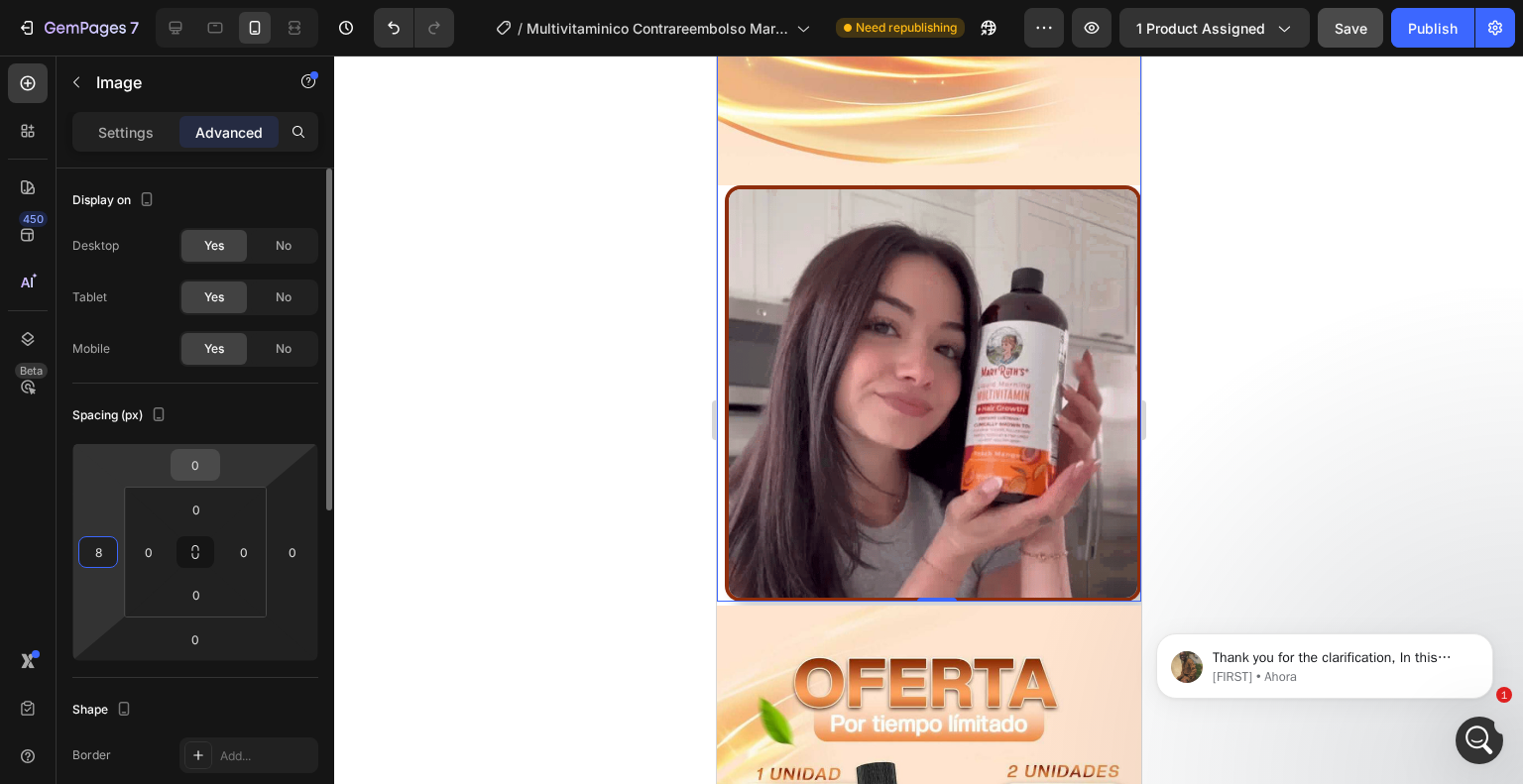 click on "0" at bounding box center [195, 465] 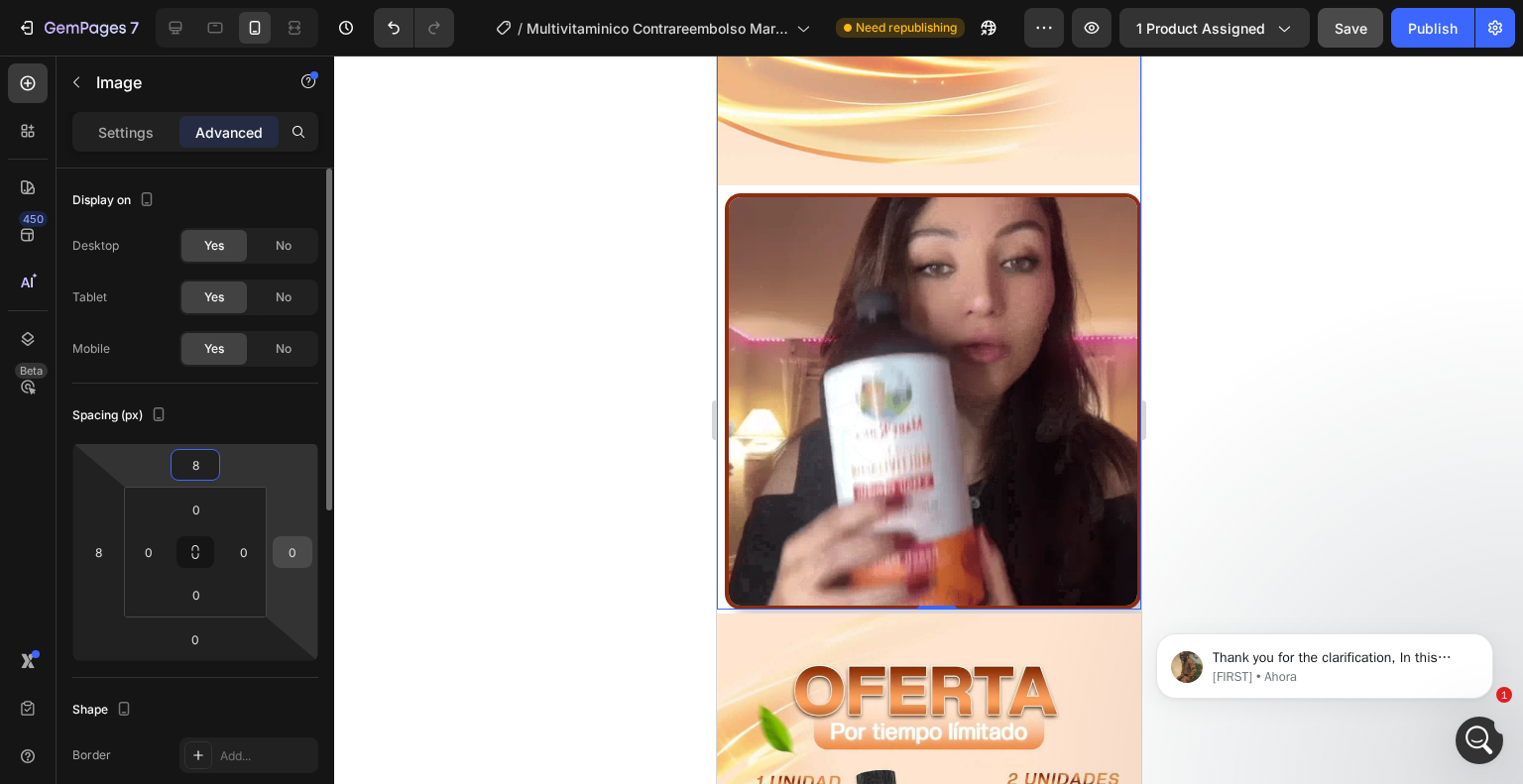 type on "8" 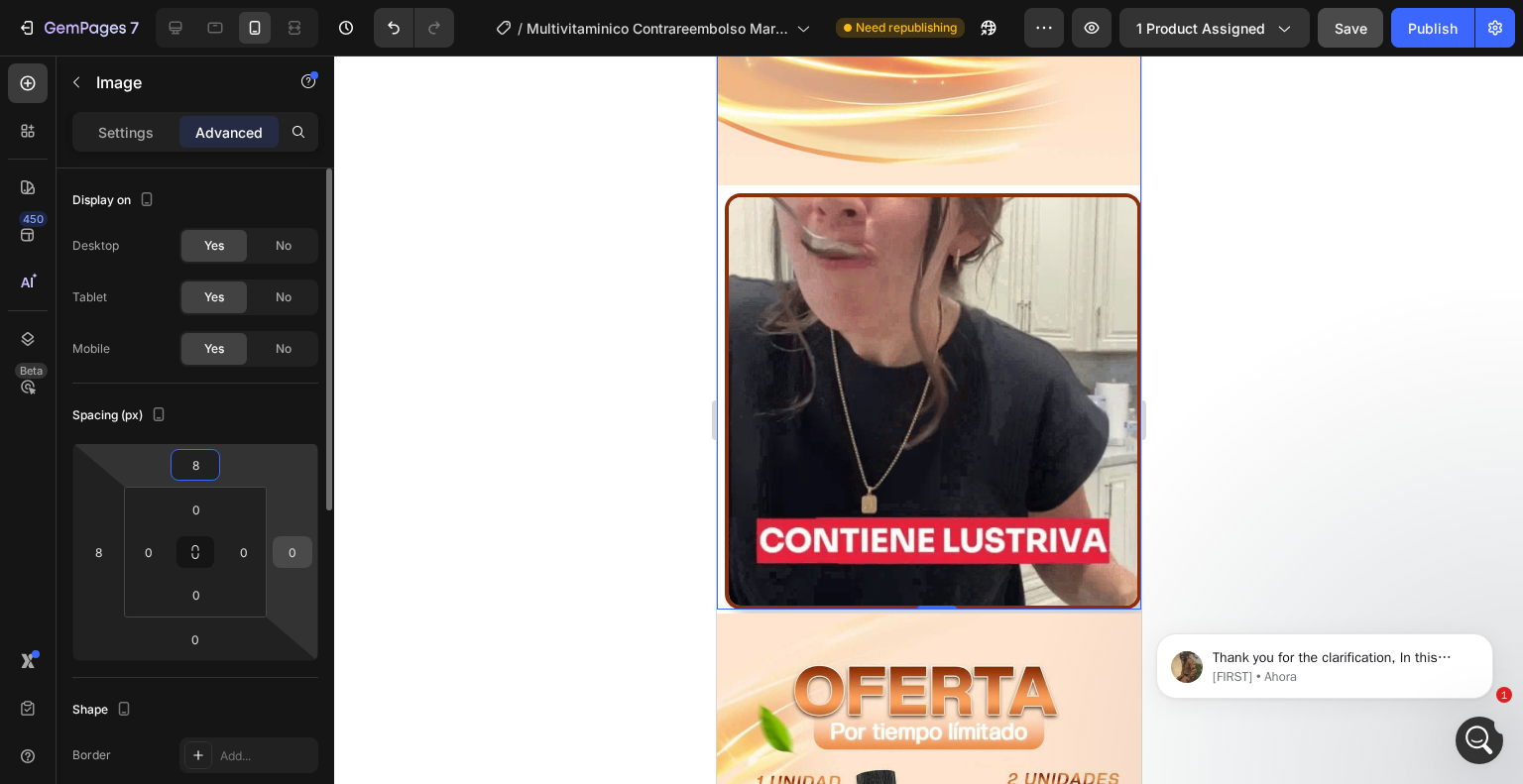 click on "0" at bounding box center [293, 552] 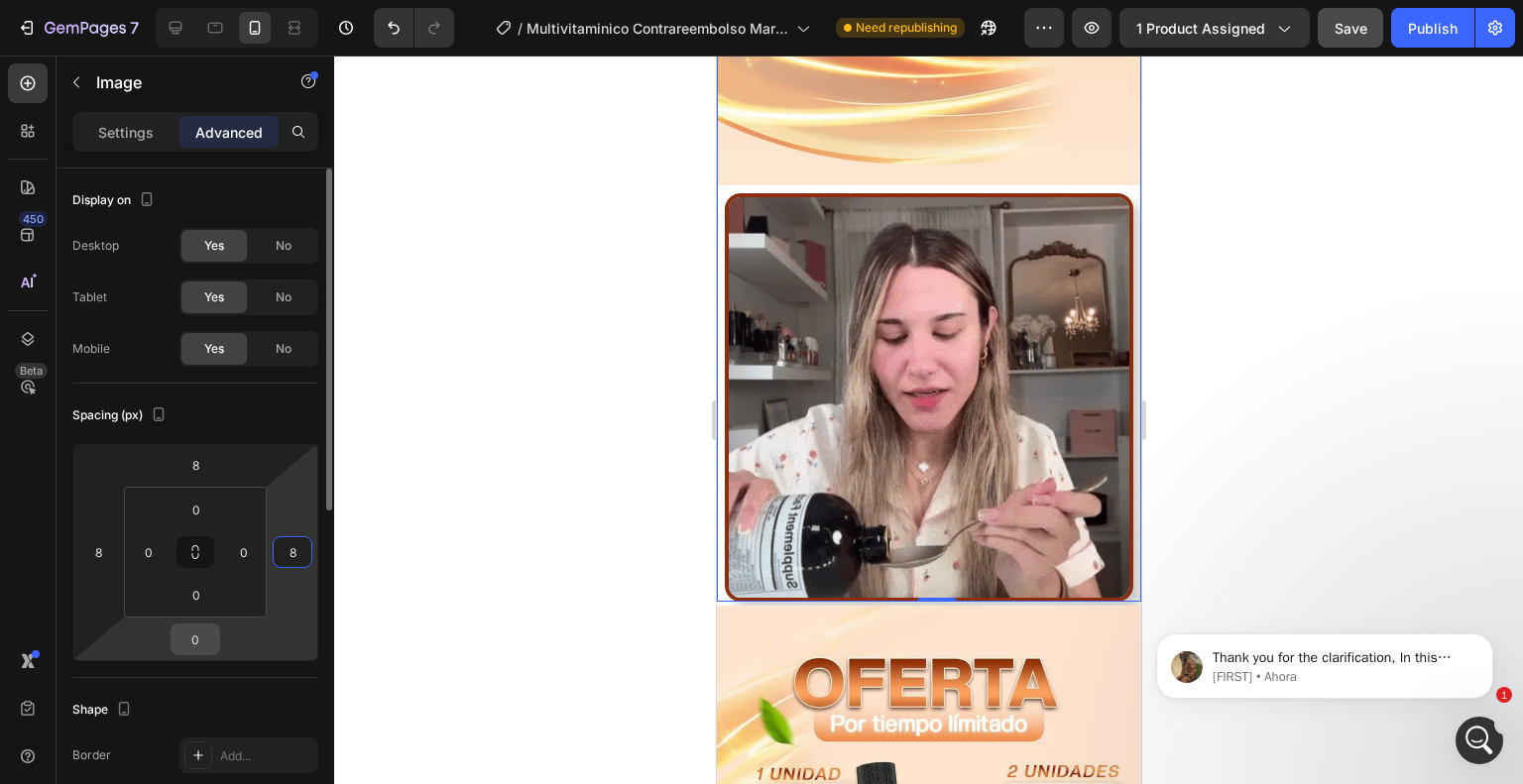 type on "8" 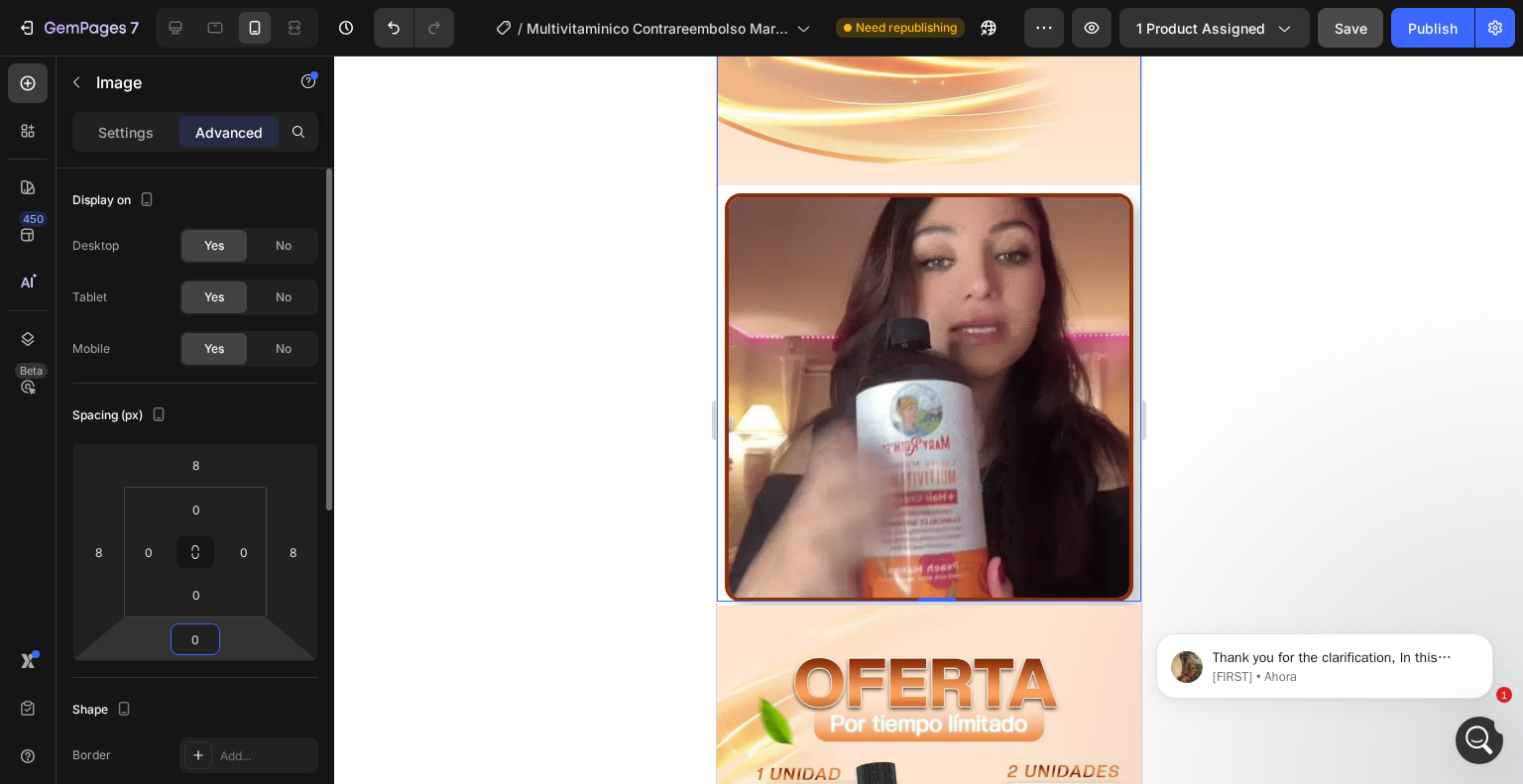 click on "0" at bounding box center [195, 639] 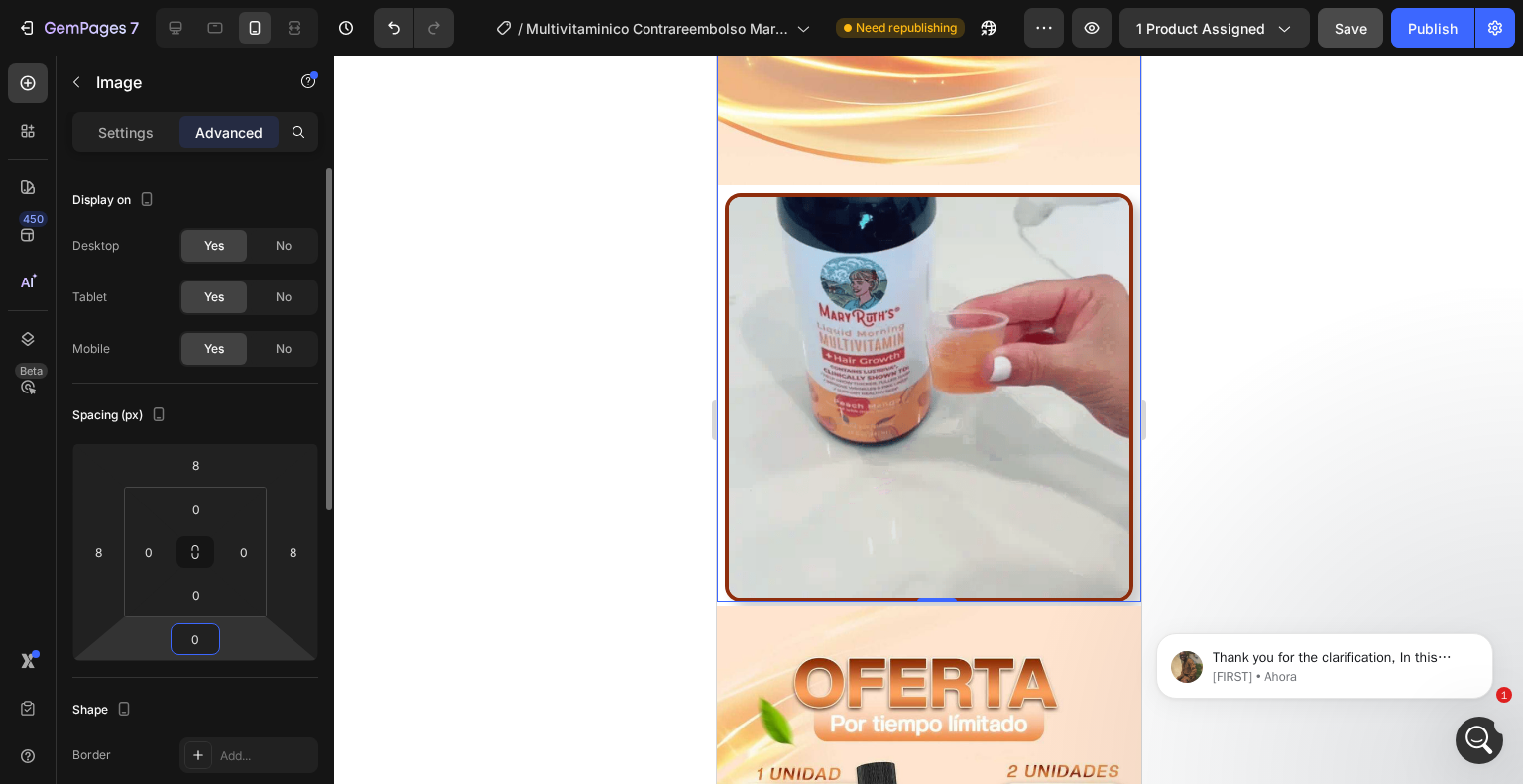 type on "8" 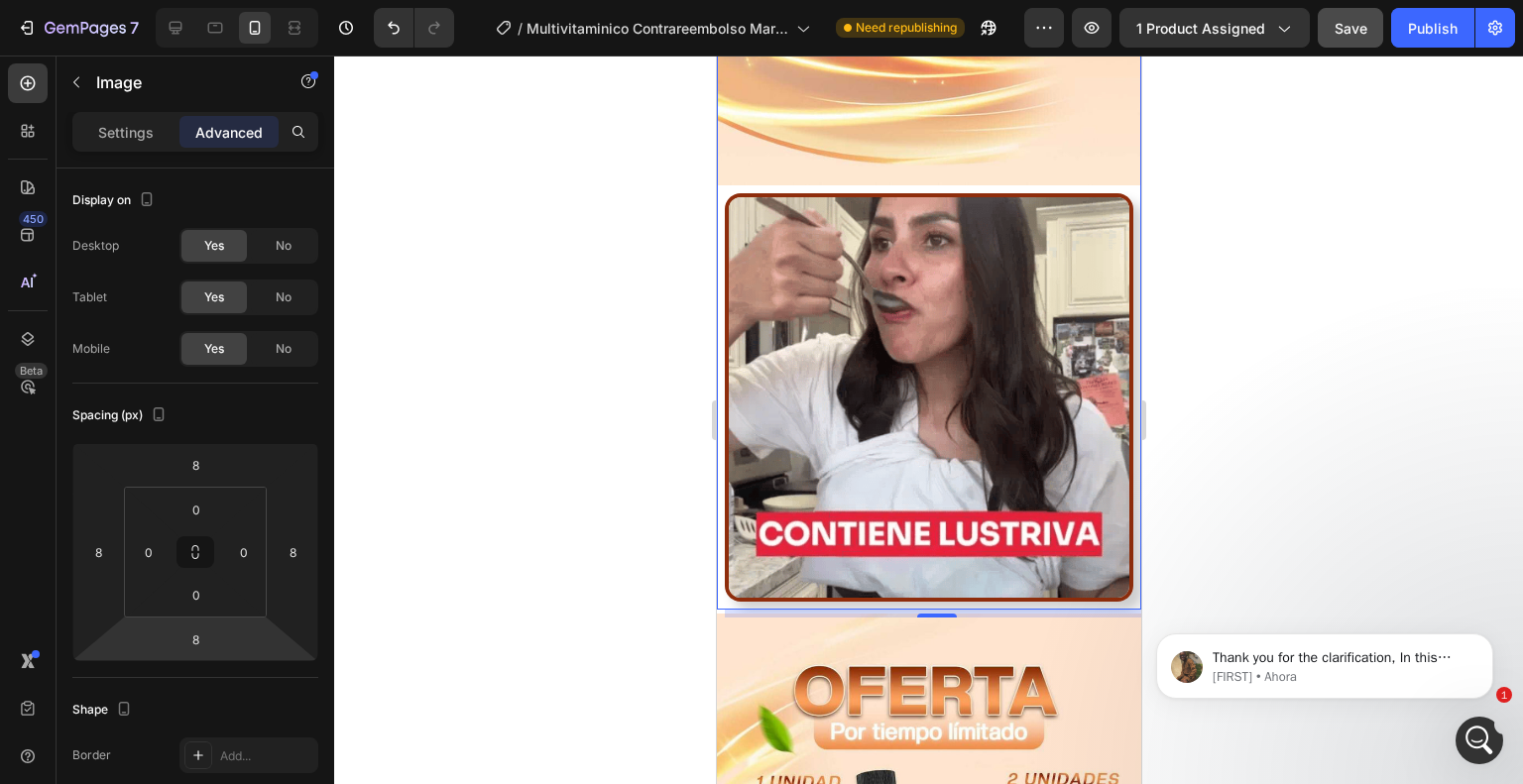click 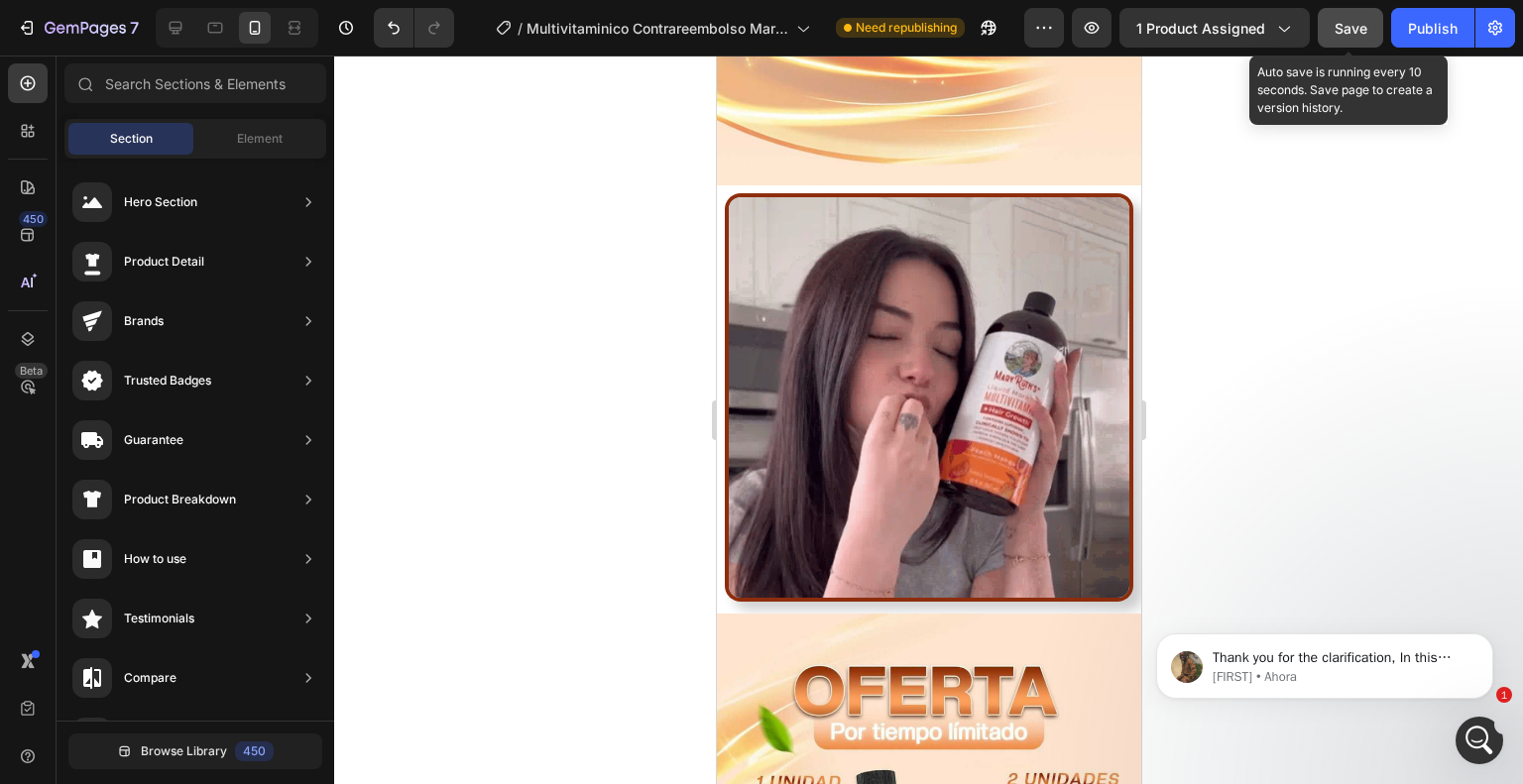 click on "Save" at bounding box center (1350, 28) 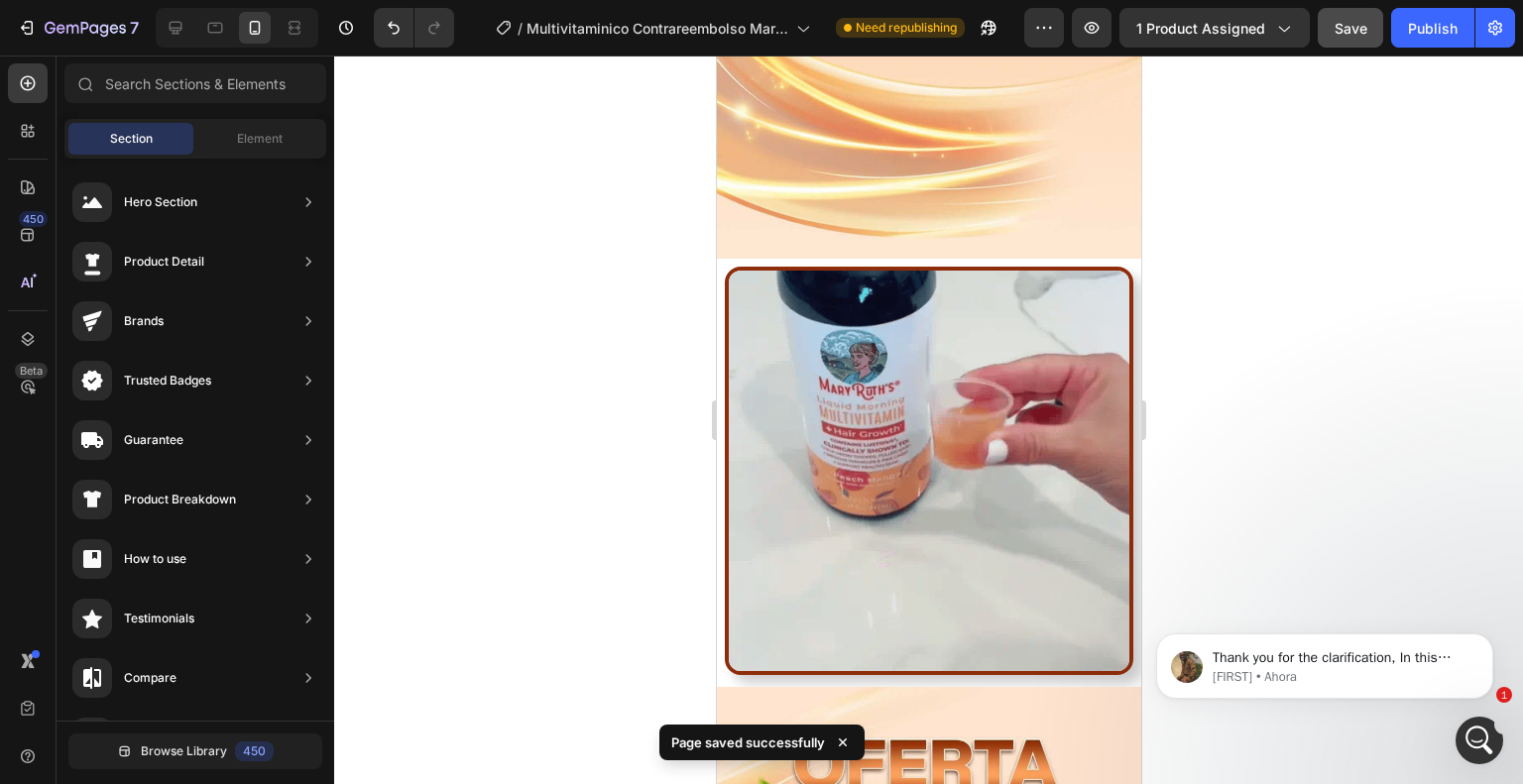 scroll, scrollTop: 2798, scrollLeft: 0, axis: vertical 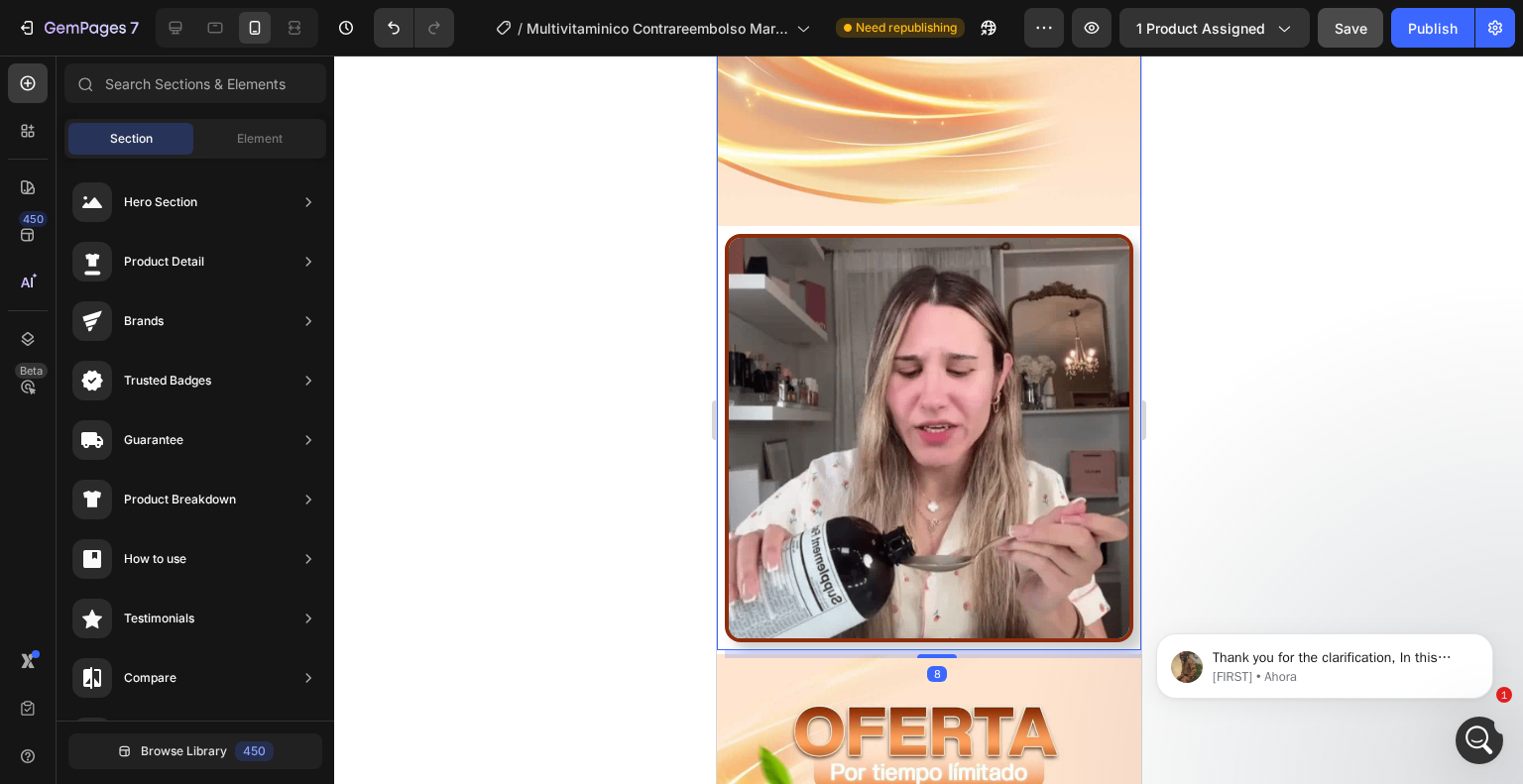 click at bounding box center (928, 438) 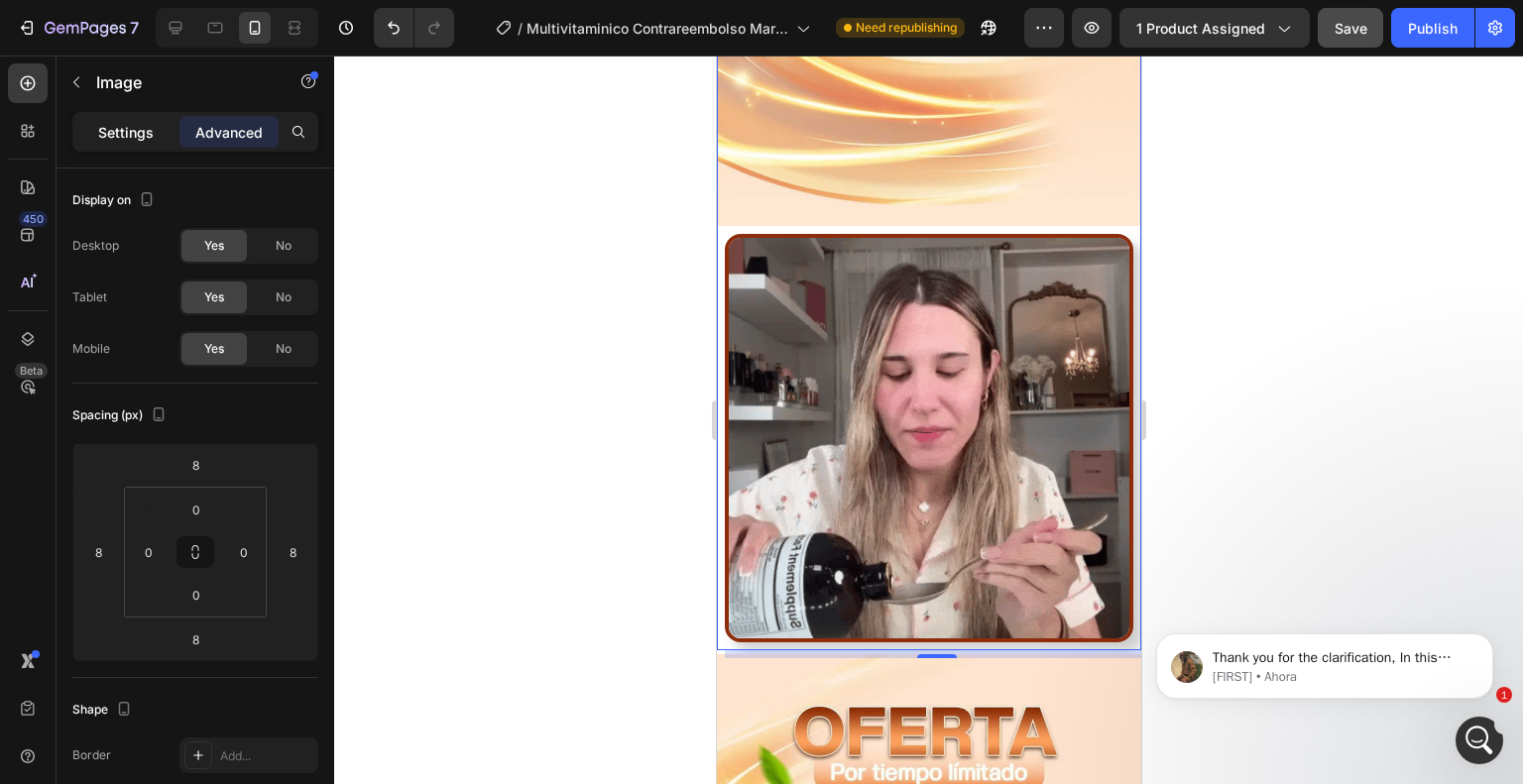 click on "Settings" at bounding box center (126, 132) 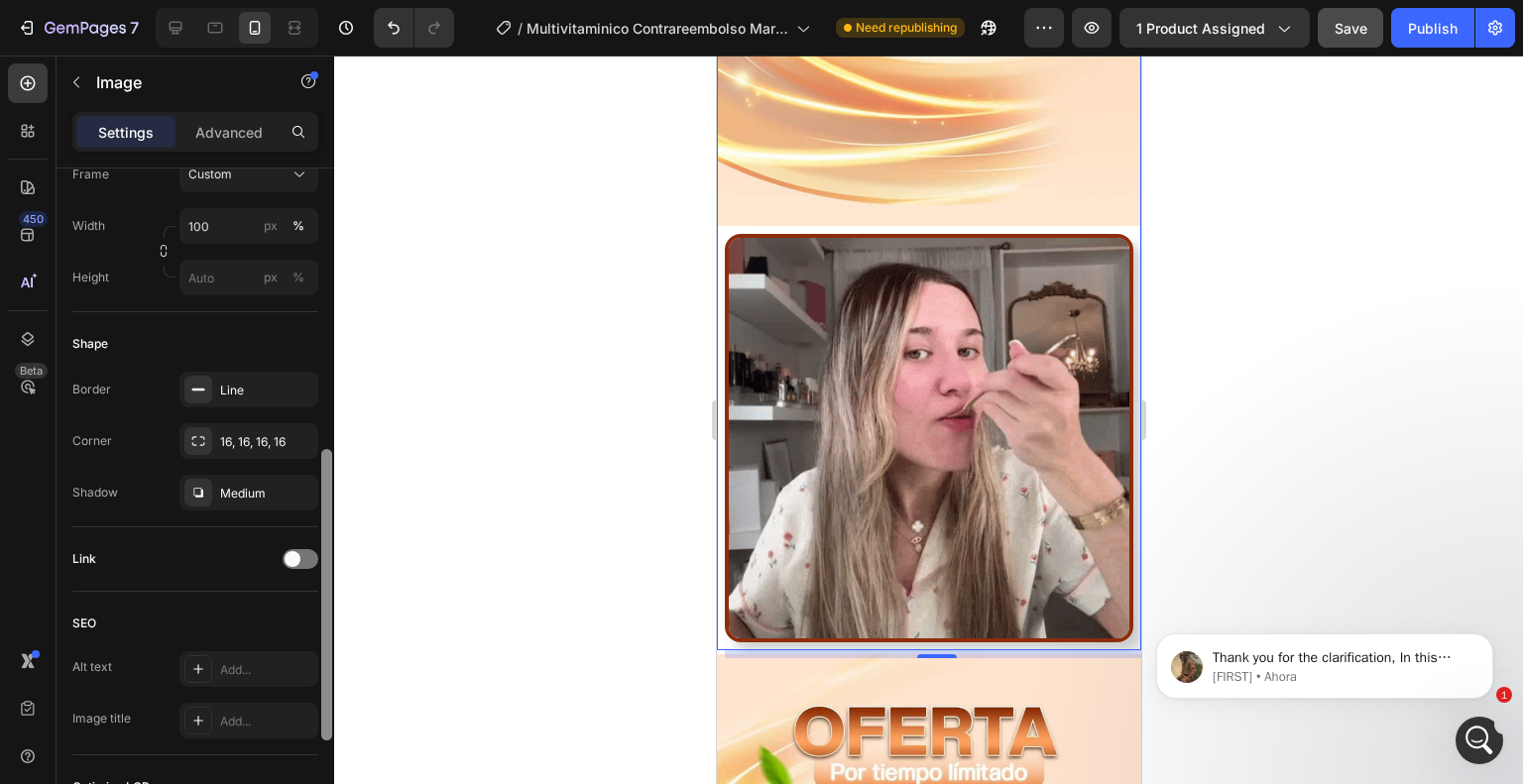 scroll, scrollTop: 624, scrollLeft: 0, axis: vertical 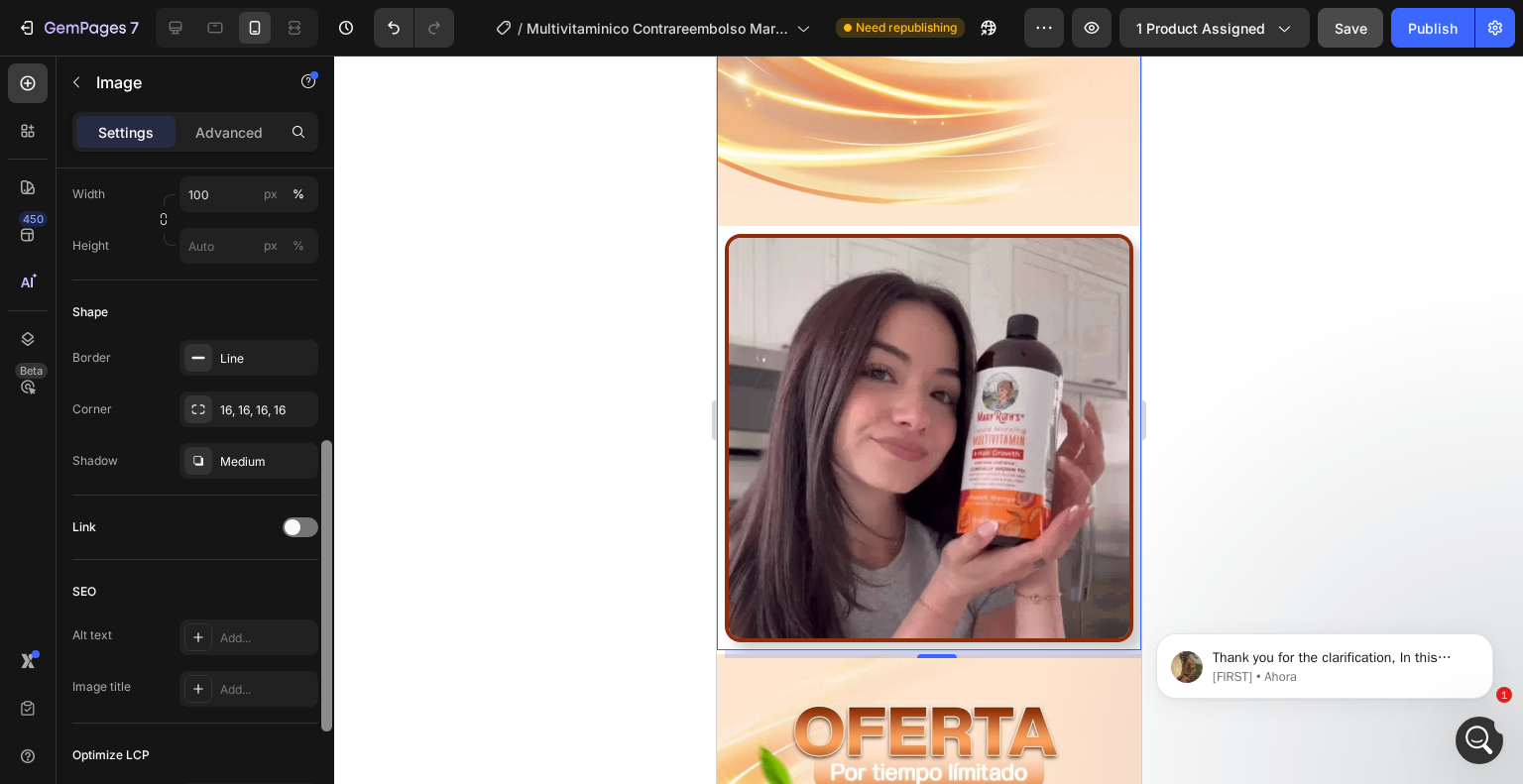 drag, startPoint x: 324, startPoint y: 351, endPoint x: 330, endPoint y: 623, distance: 272.06617 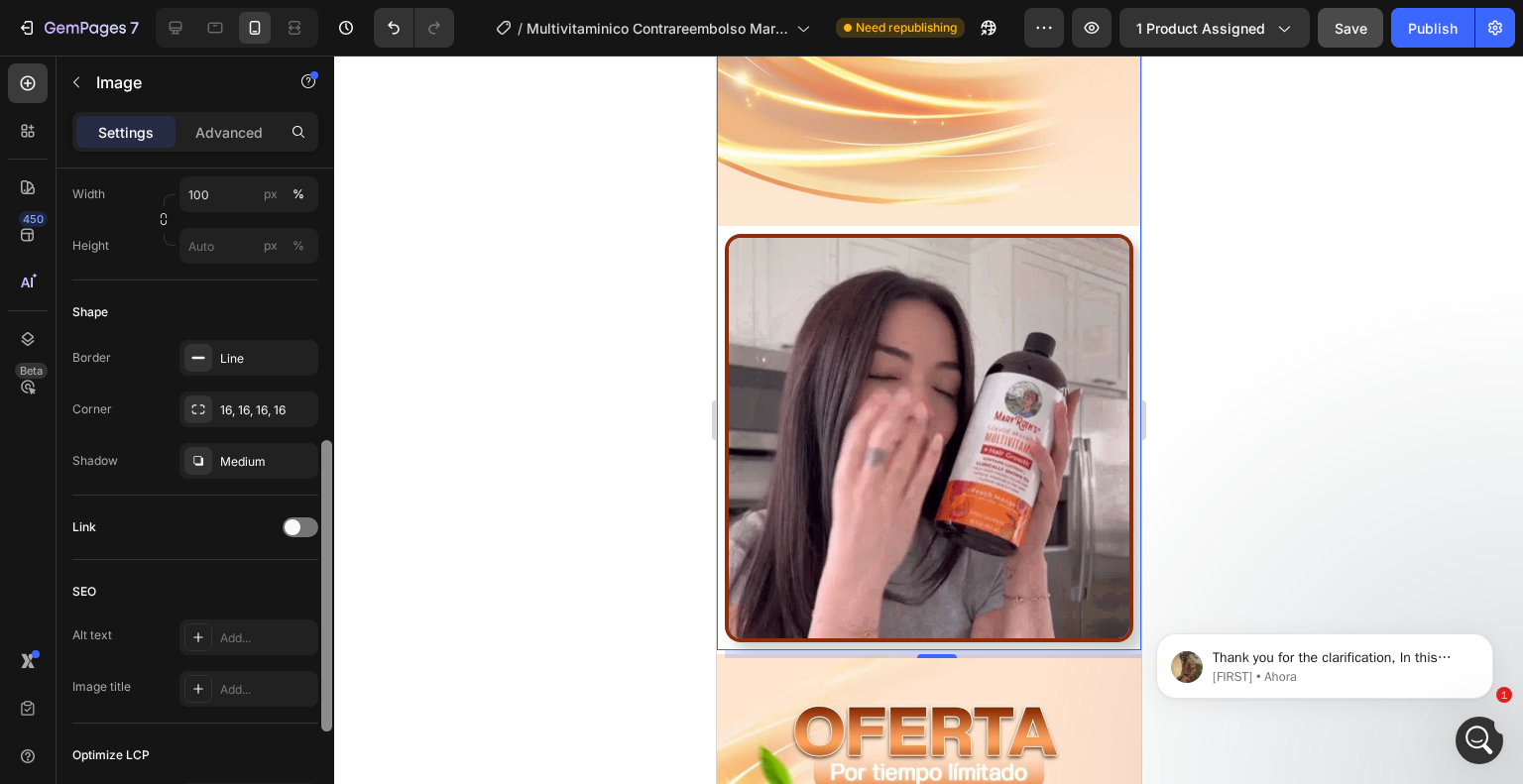 click at bounding box center [326, 586] 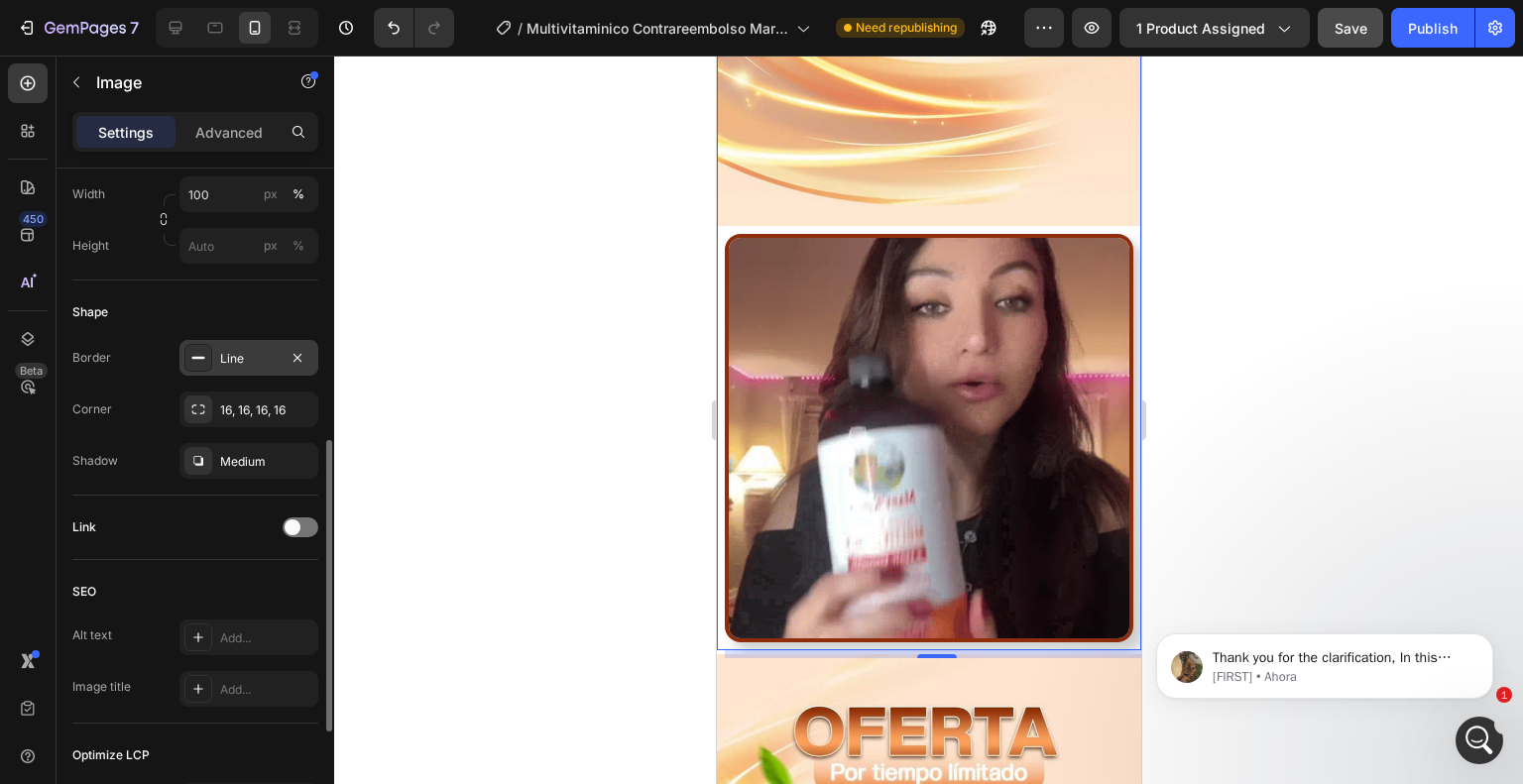 click on "Line" at bounding box center [249, 358] 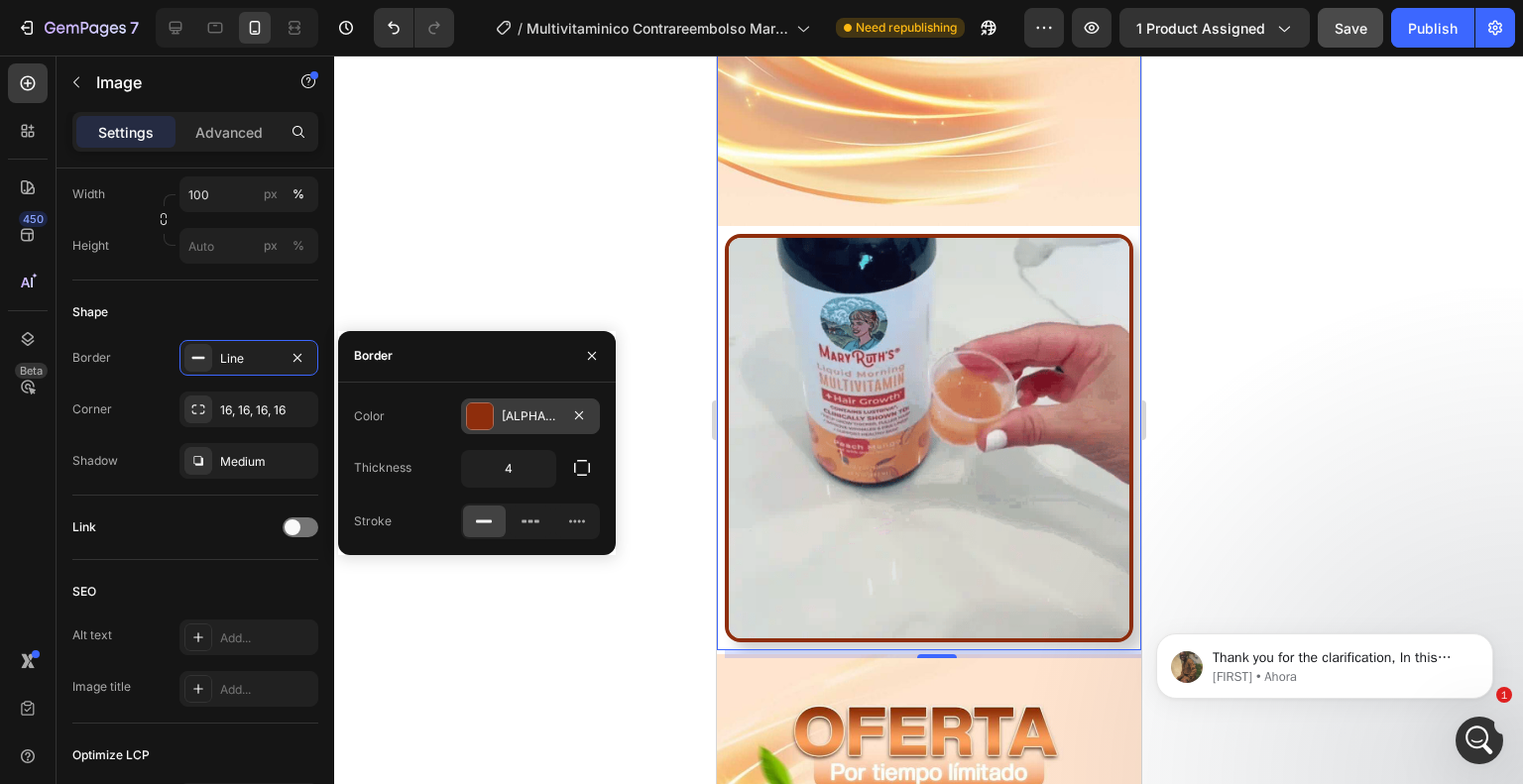 click on "8E2D0C" at bounding box center [530, 416] 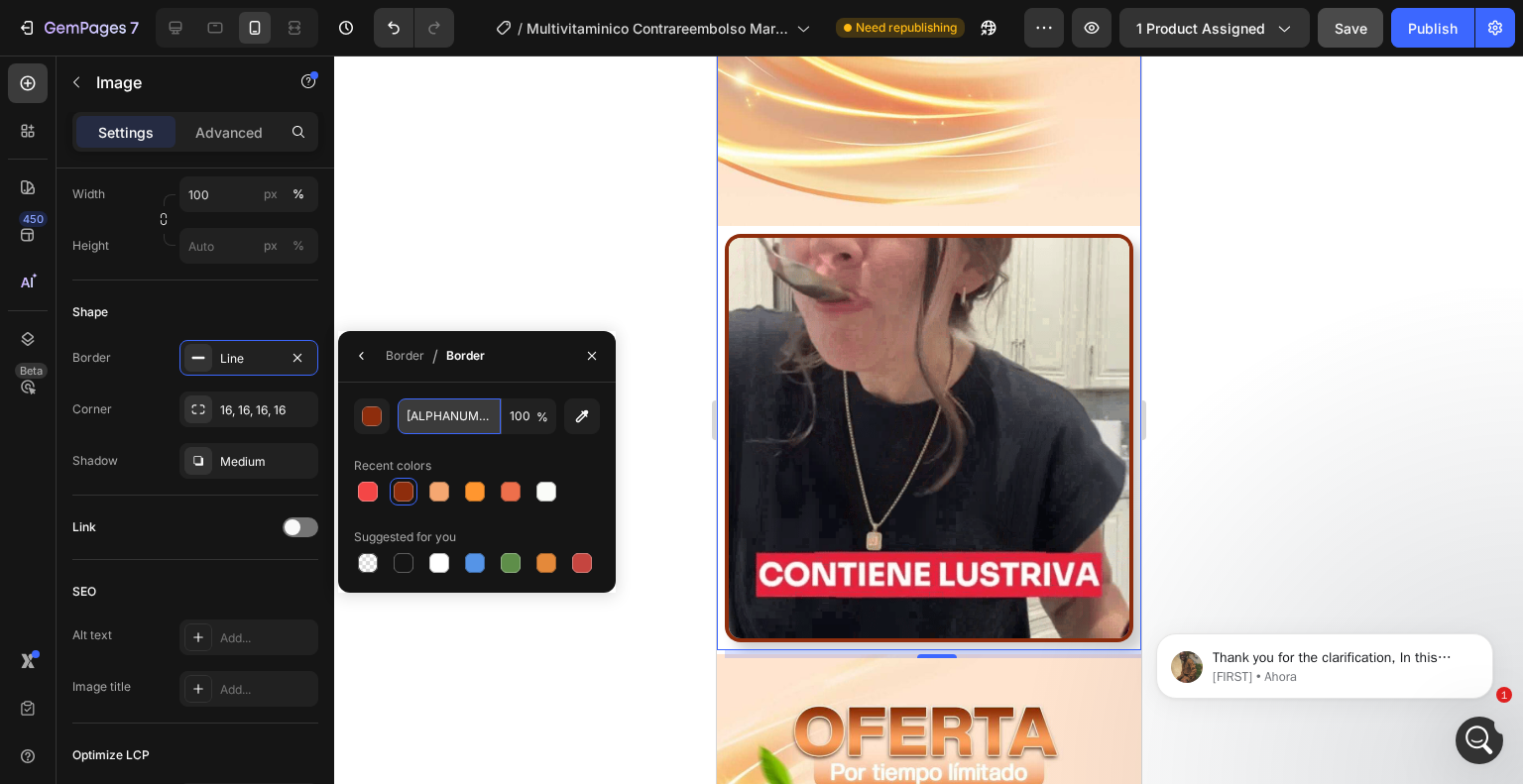 click on "8E2D0C" at bounding box center (449, 416) 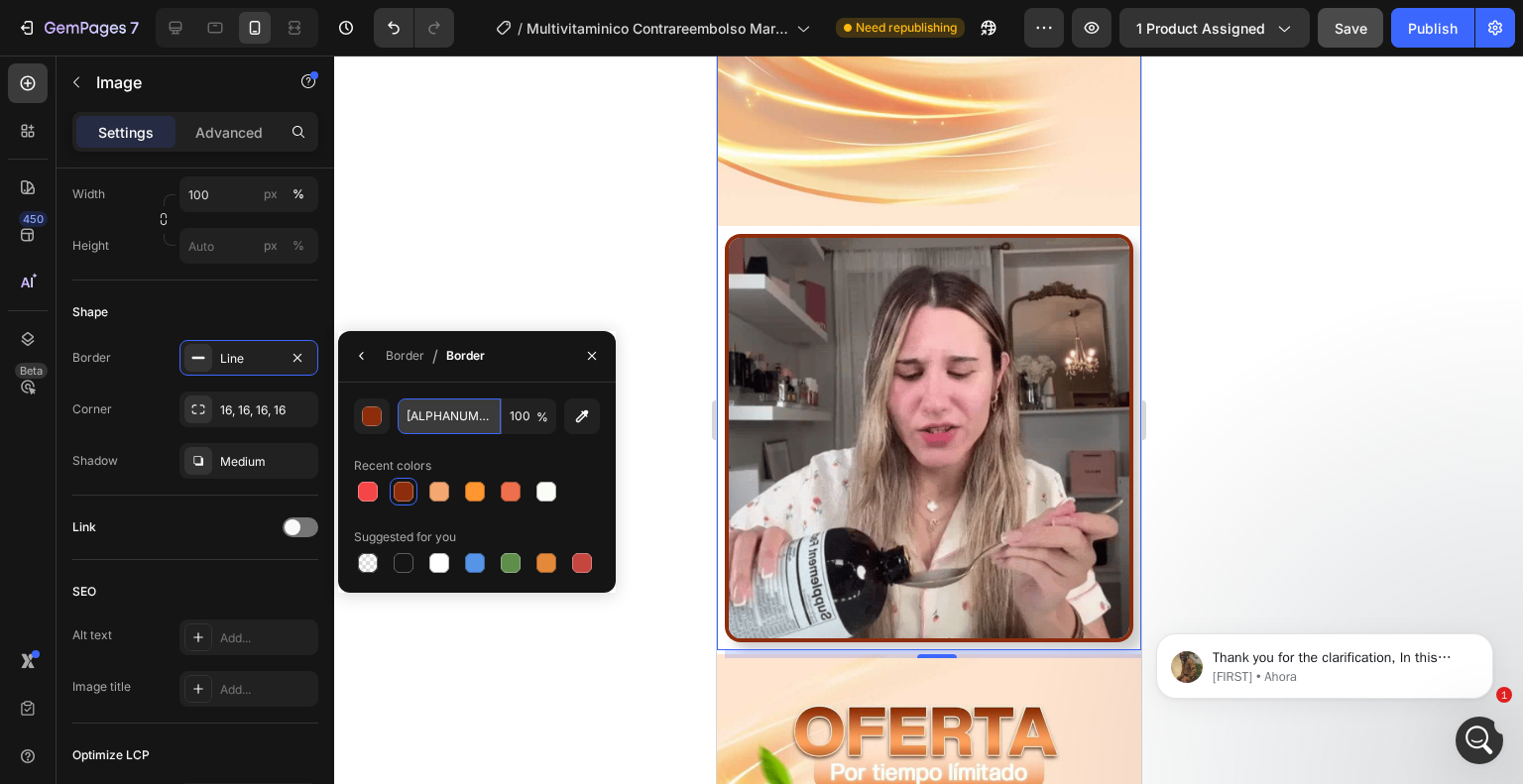 click on "8E2D0C" at bounding box center [449, 416] 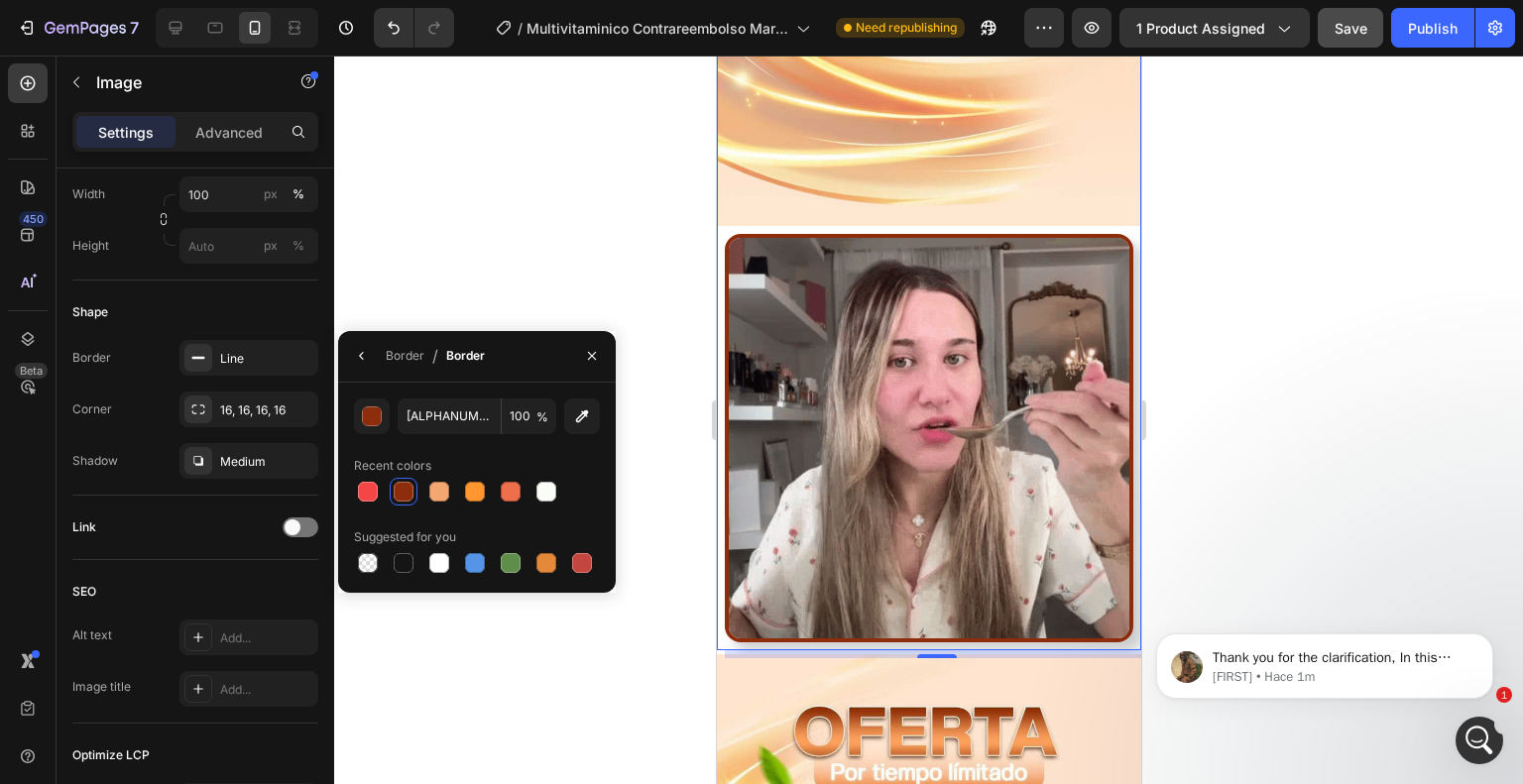 click 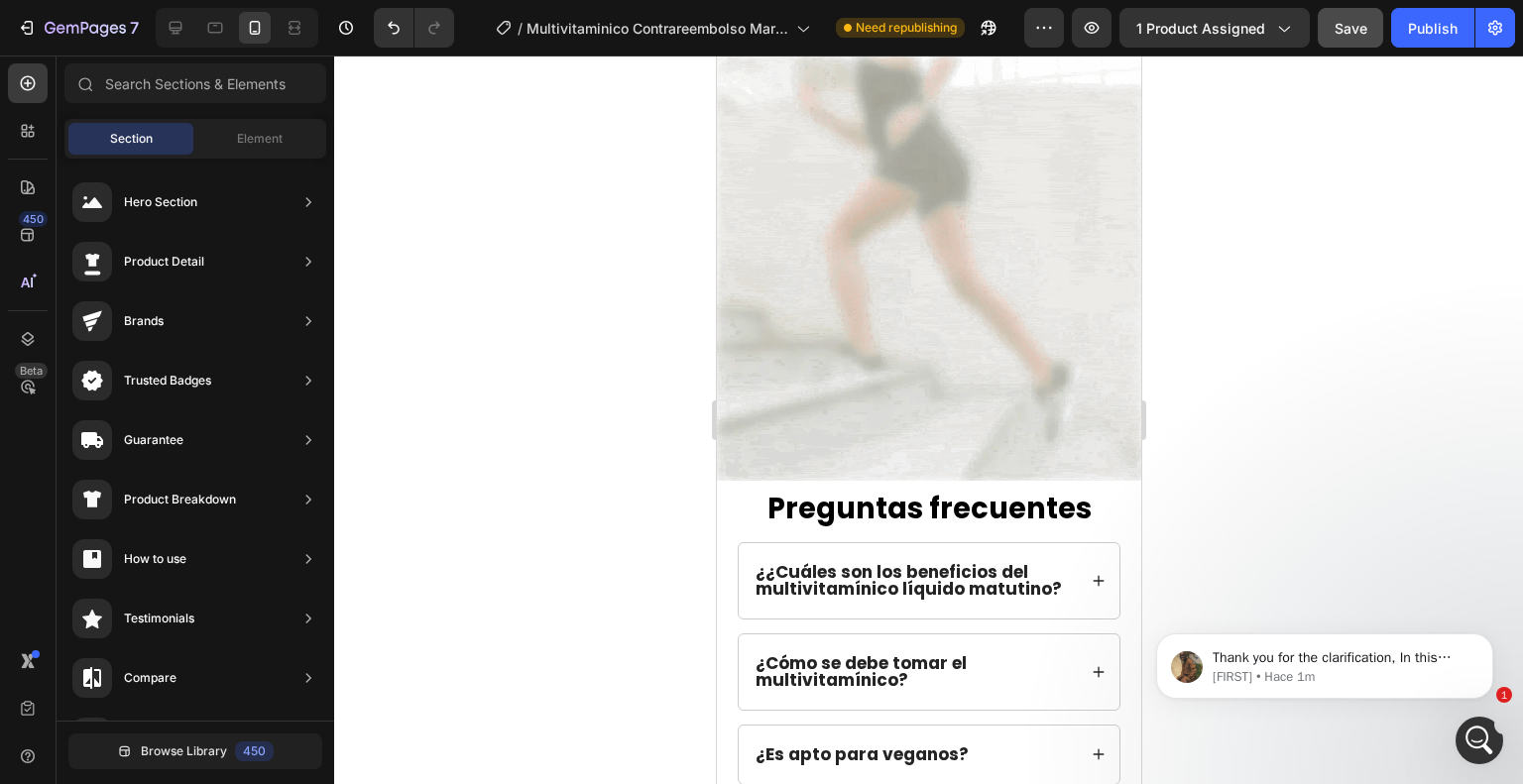 scroll, scrollTop: 4563, scrollLeft: 0, axis: vertical 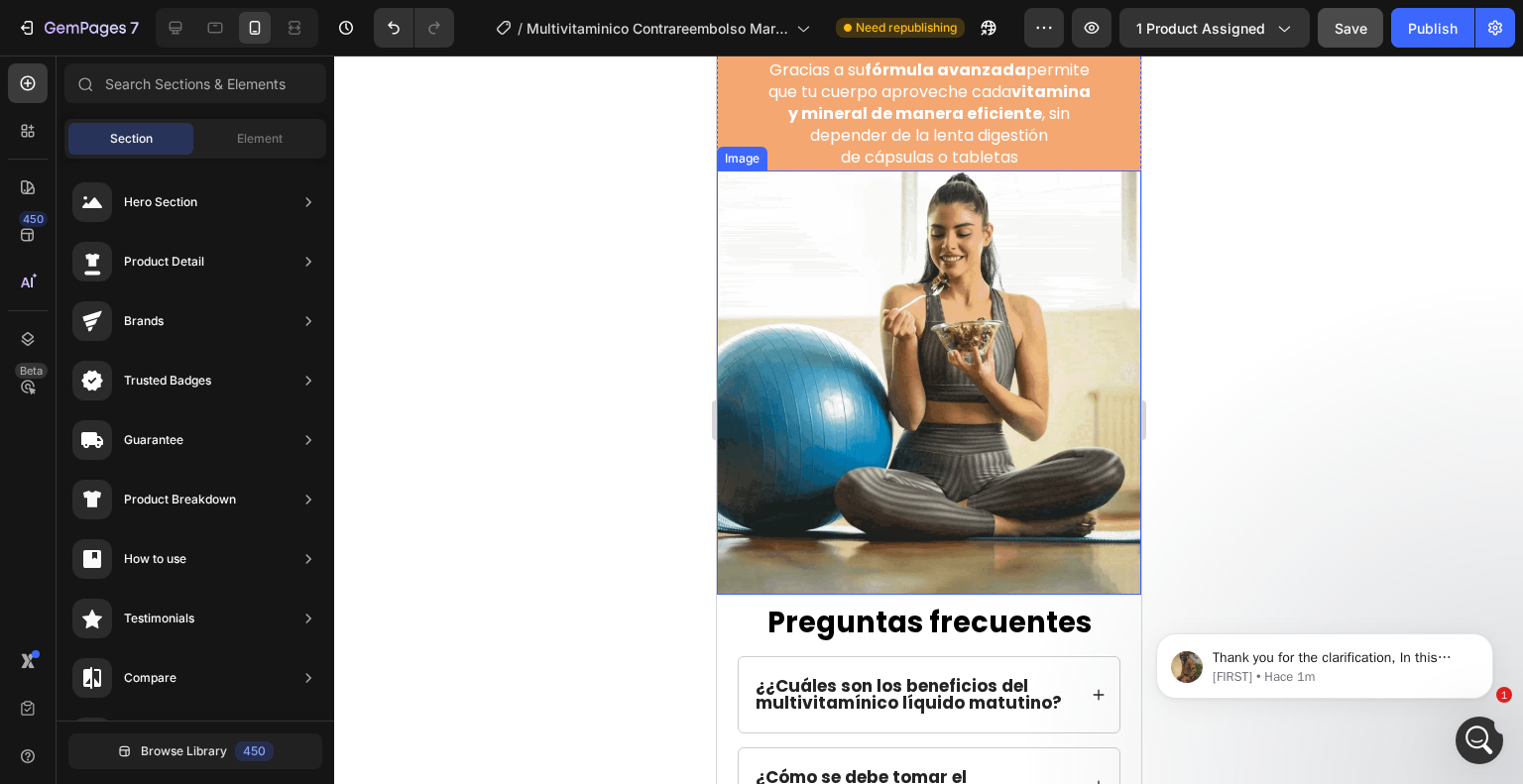 click at bounding box center [928, 383] 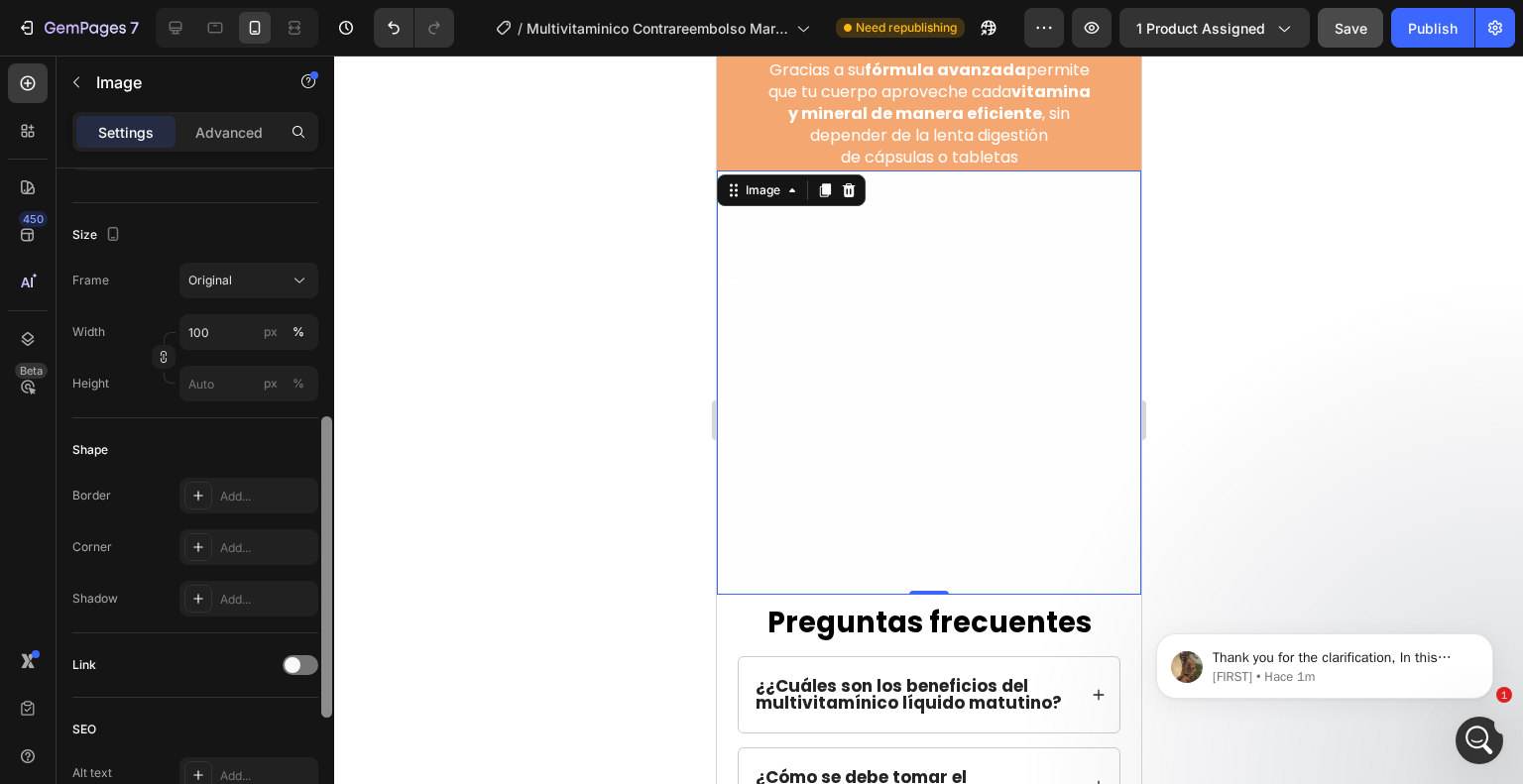 scroll, scrollTop: 480, scrollLeft: 0, axis: vertical 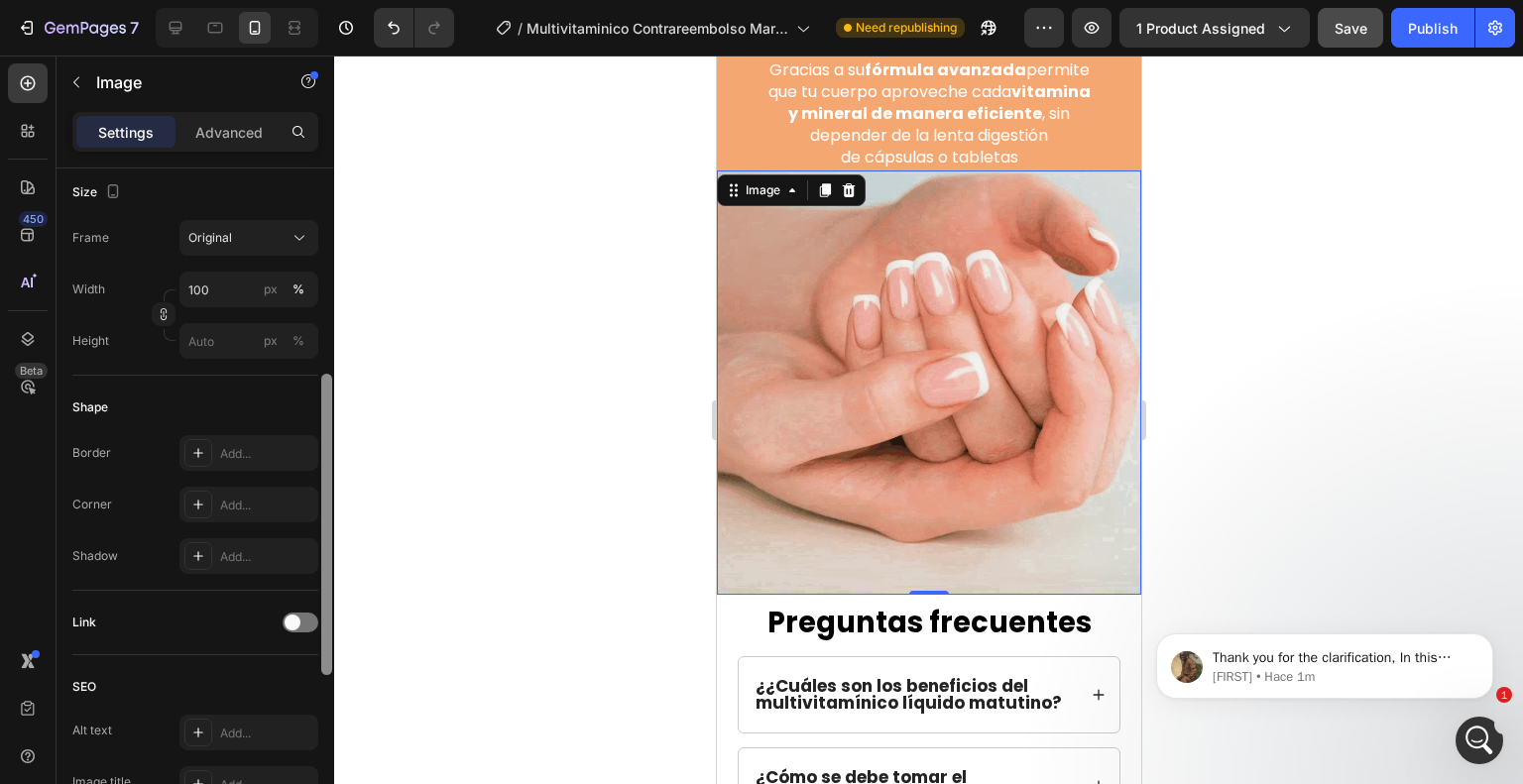 drag, startPoint x: 327, startPoint y: 293, endPoint x: 332, endPoint y: 509, distance: 216.05786 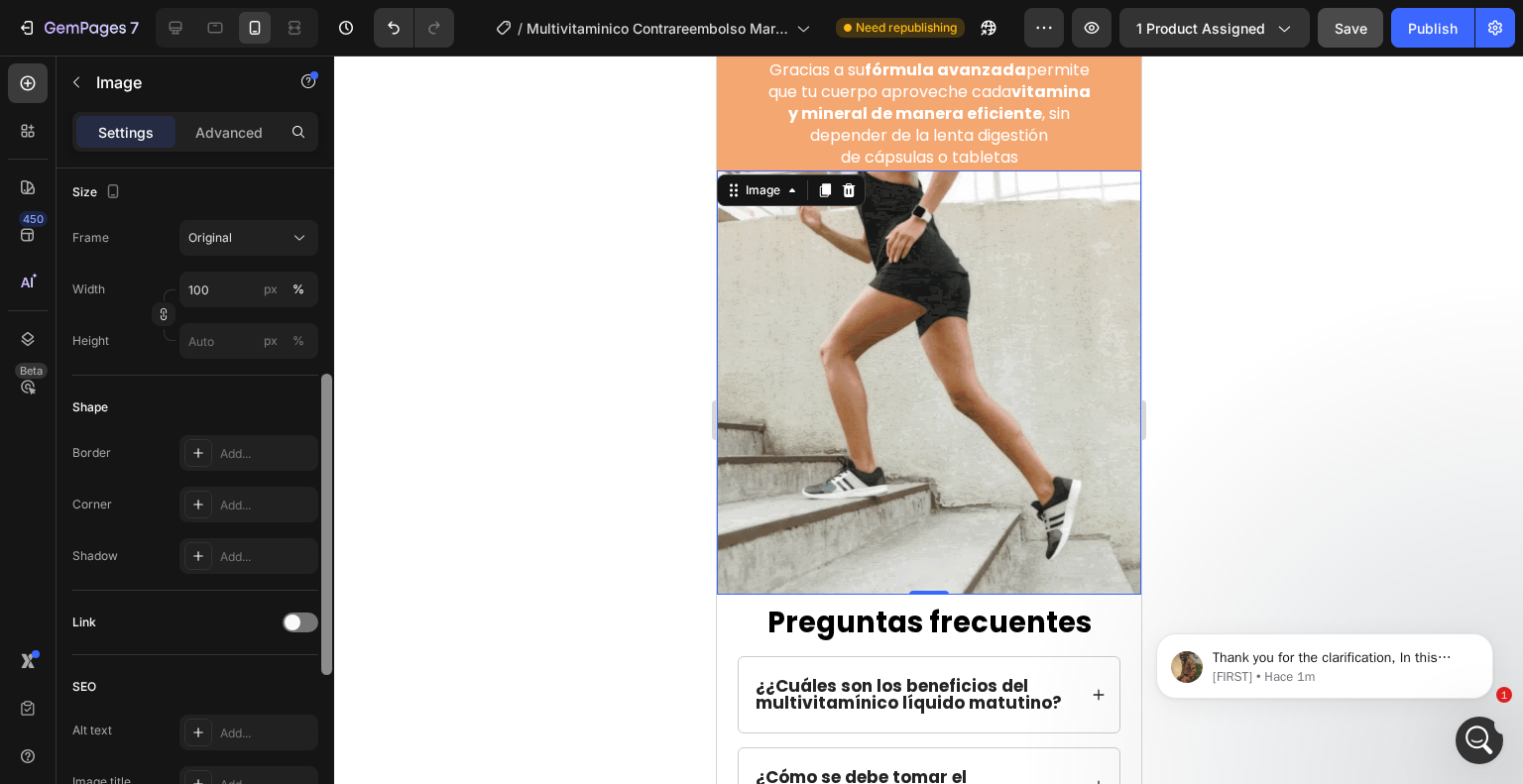 click at bounding box center [326, 498] 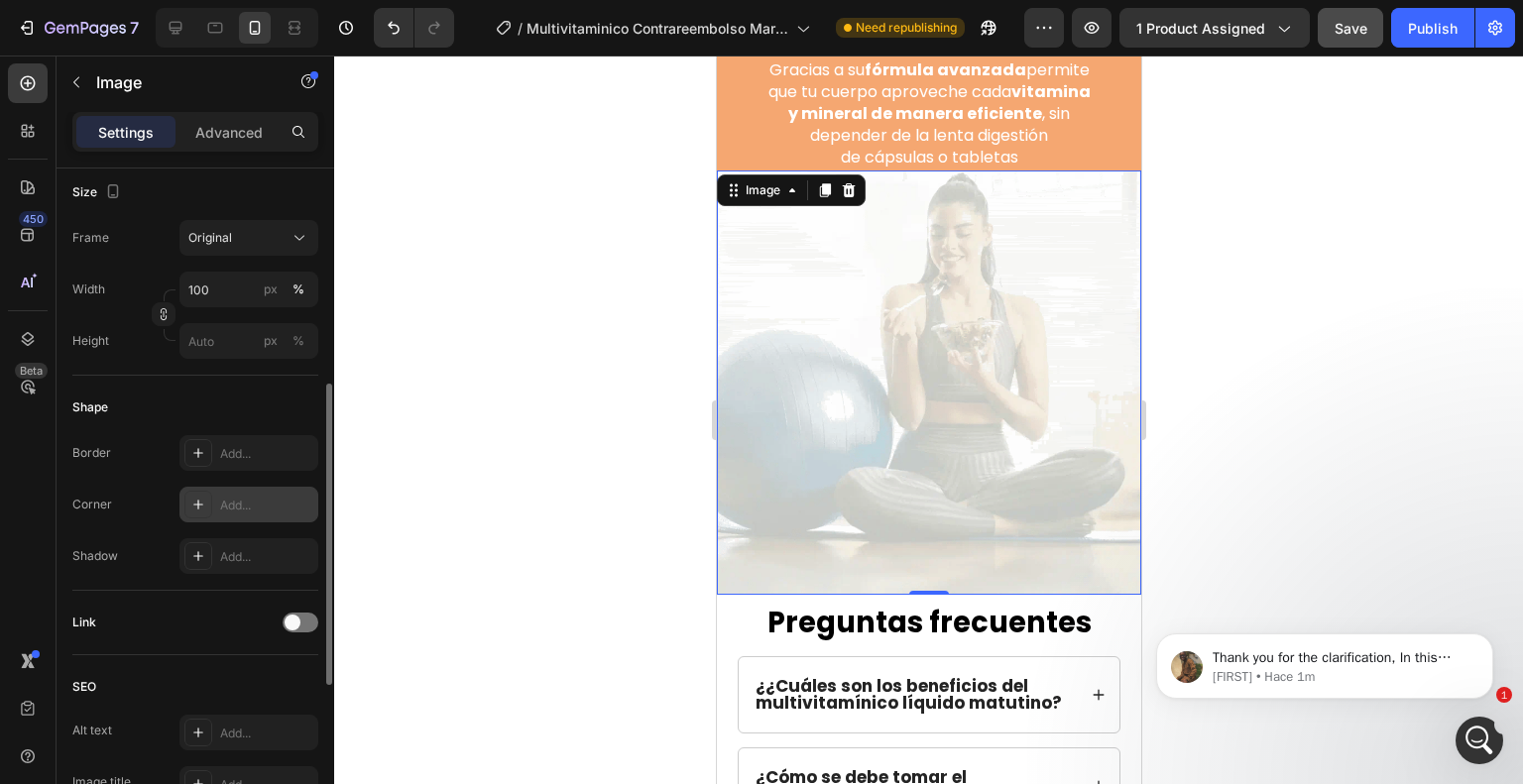 click on "Add..." at bounding box center [267, 505] 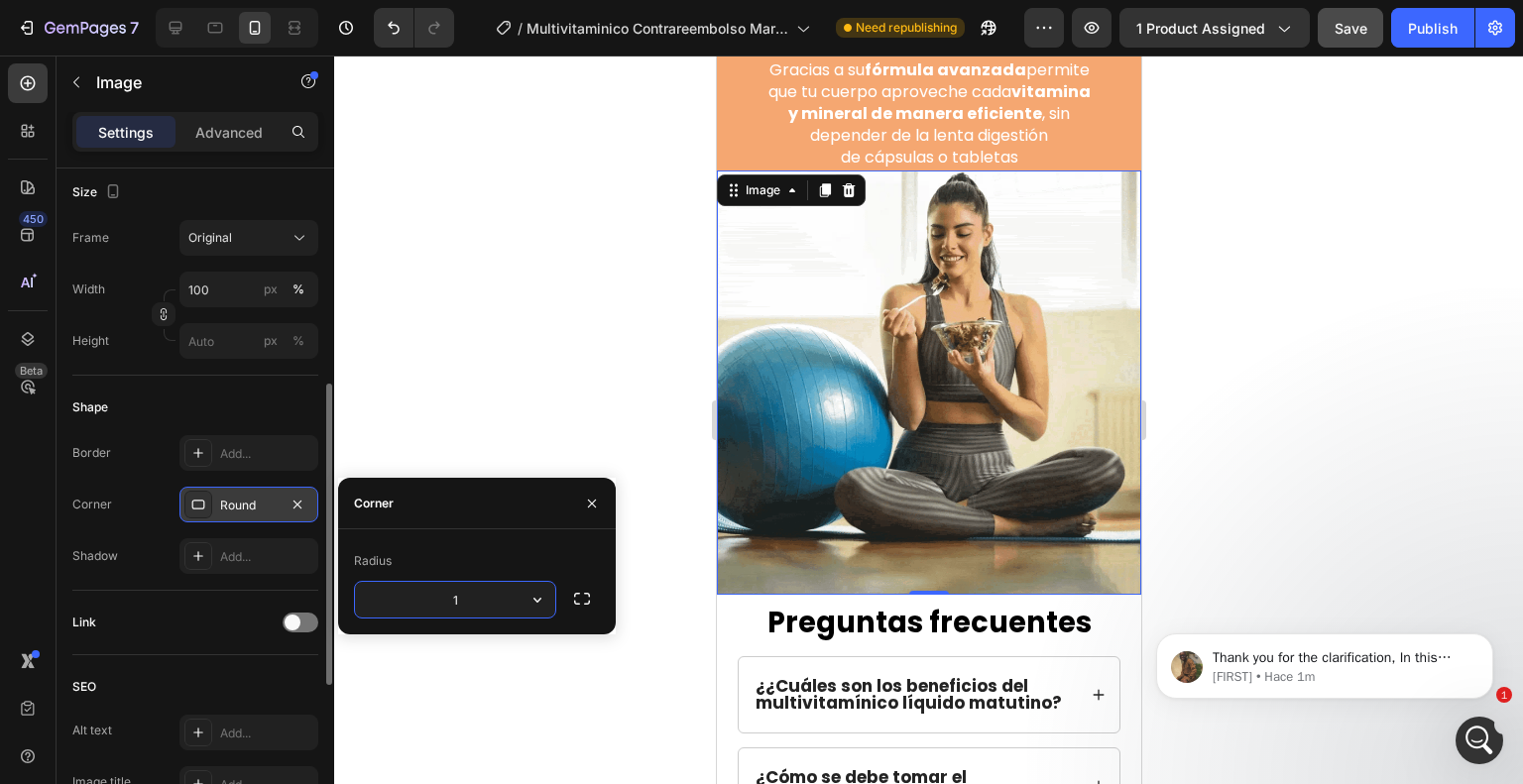 type on "16" 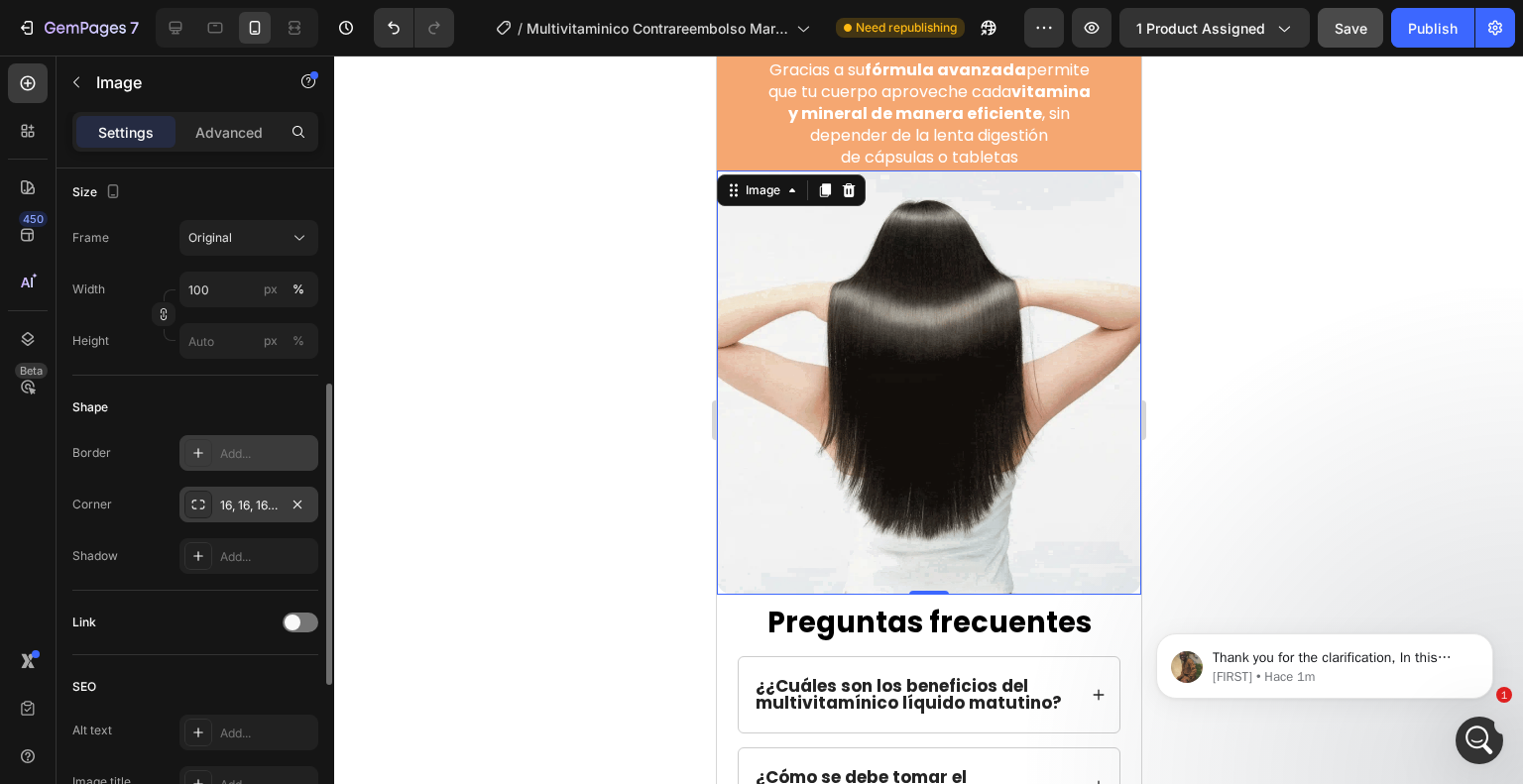 click on "Add..." at bounding box center [267, 454] 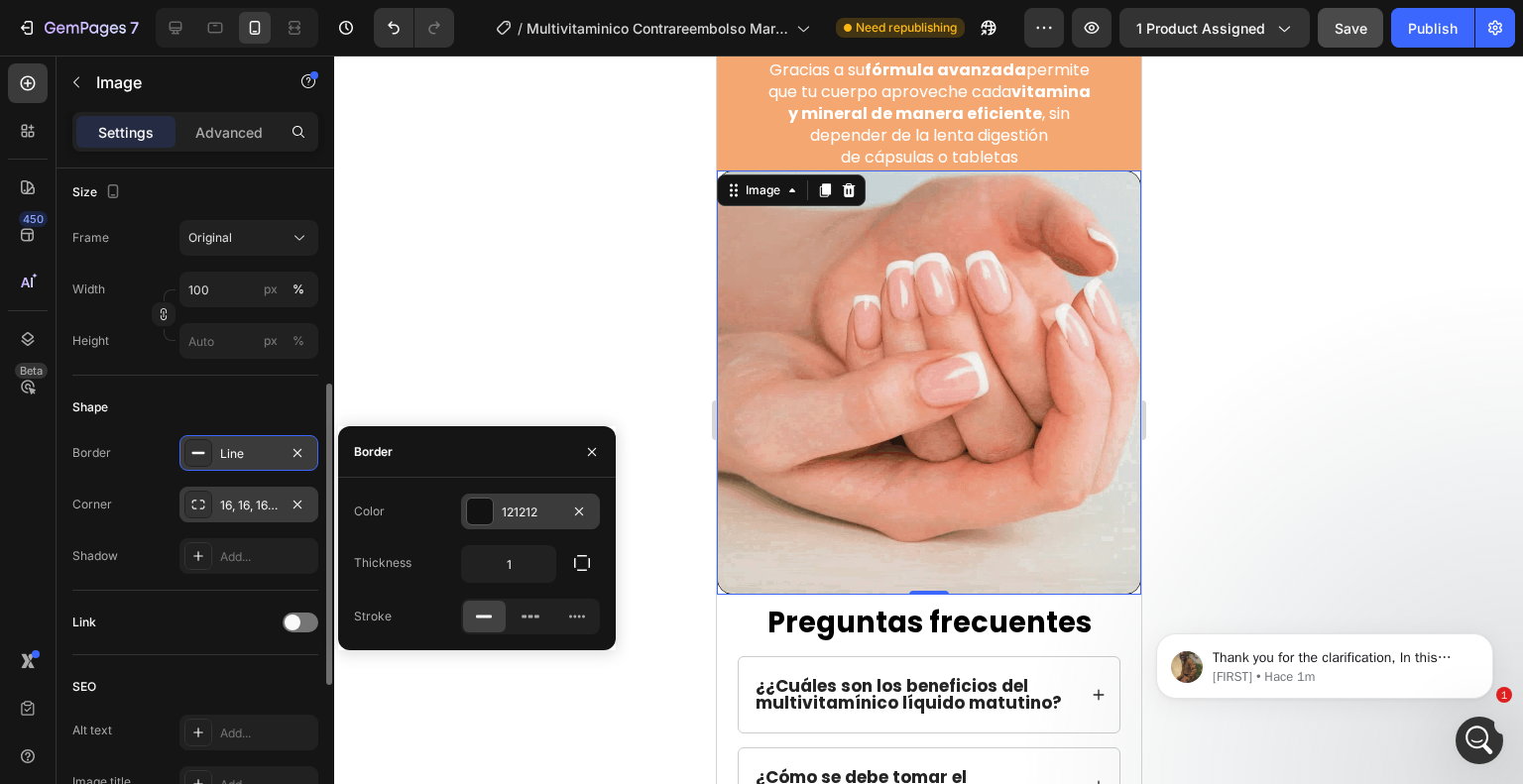 click on "121212" at bounding box center [530, 512] 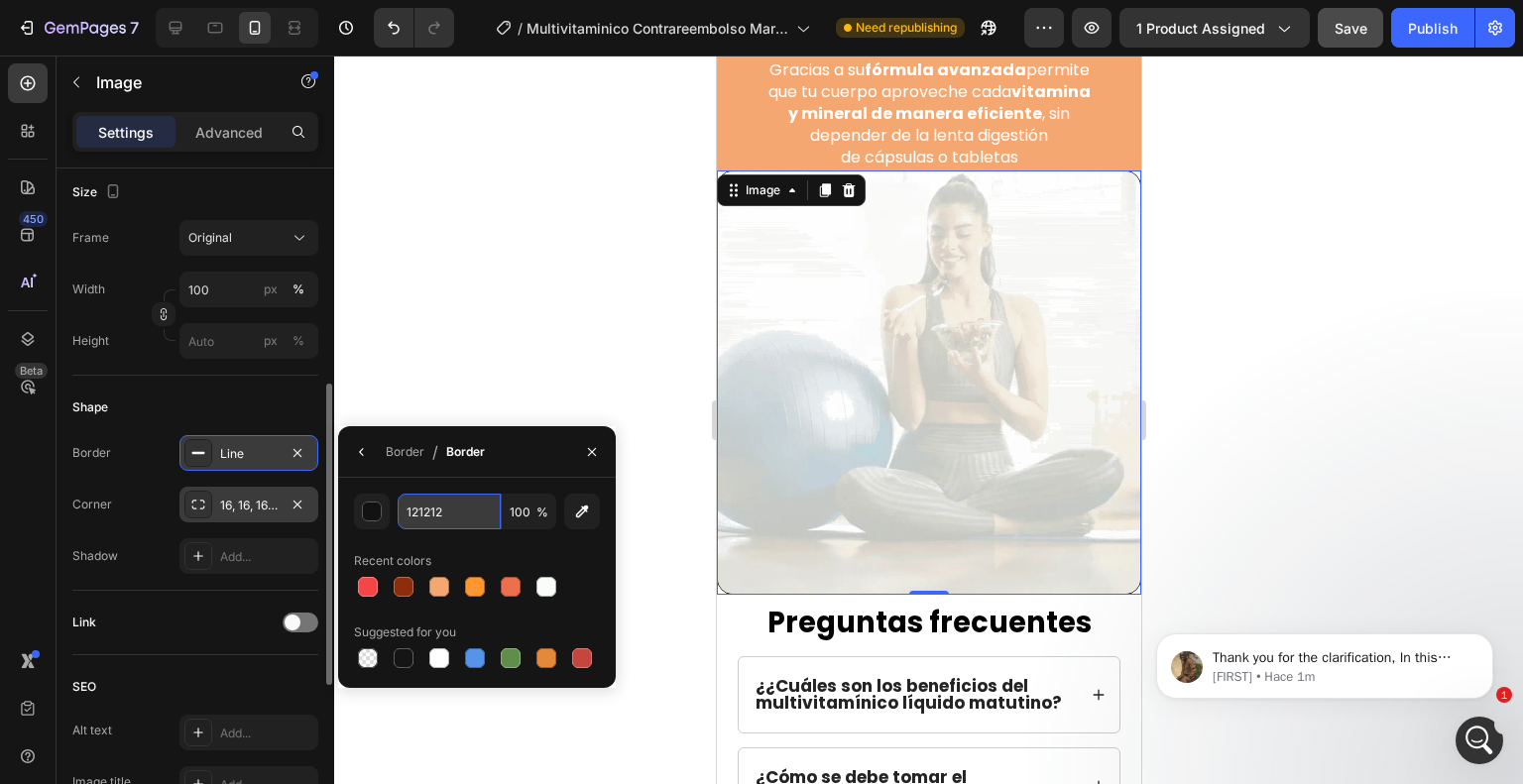 click on "121212" at bounding box center (449, 511) 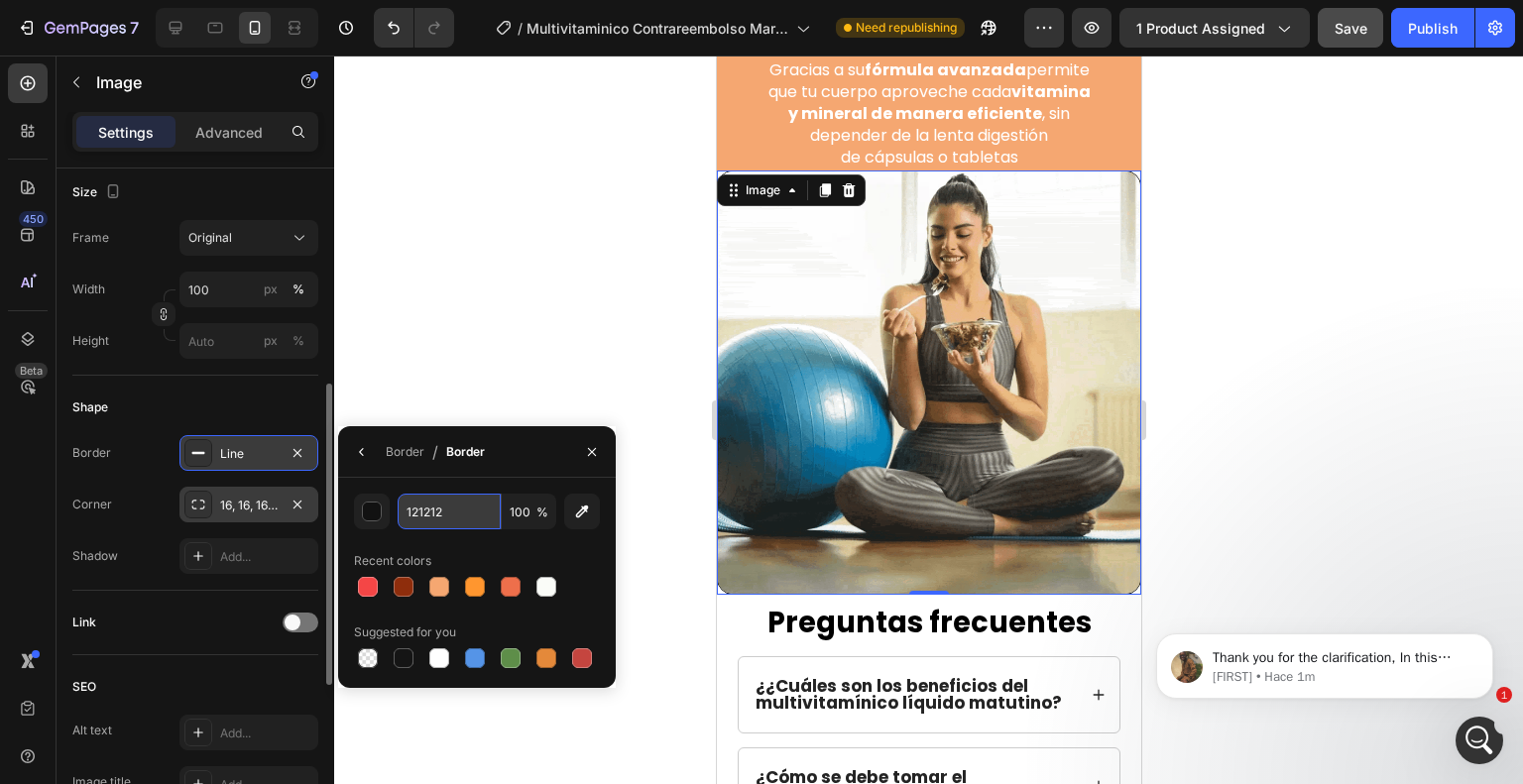 click on "121212" at bounding box center (449, 511) 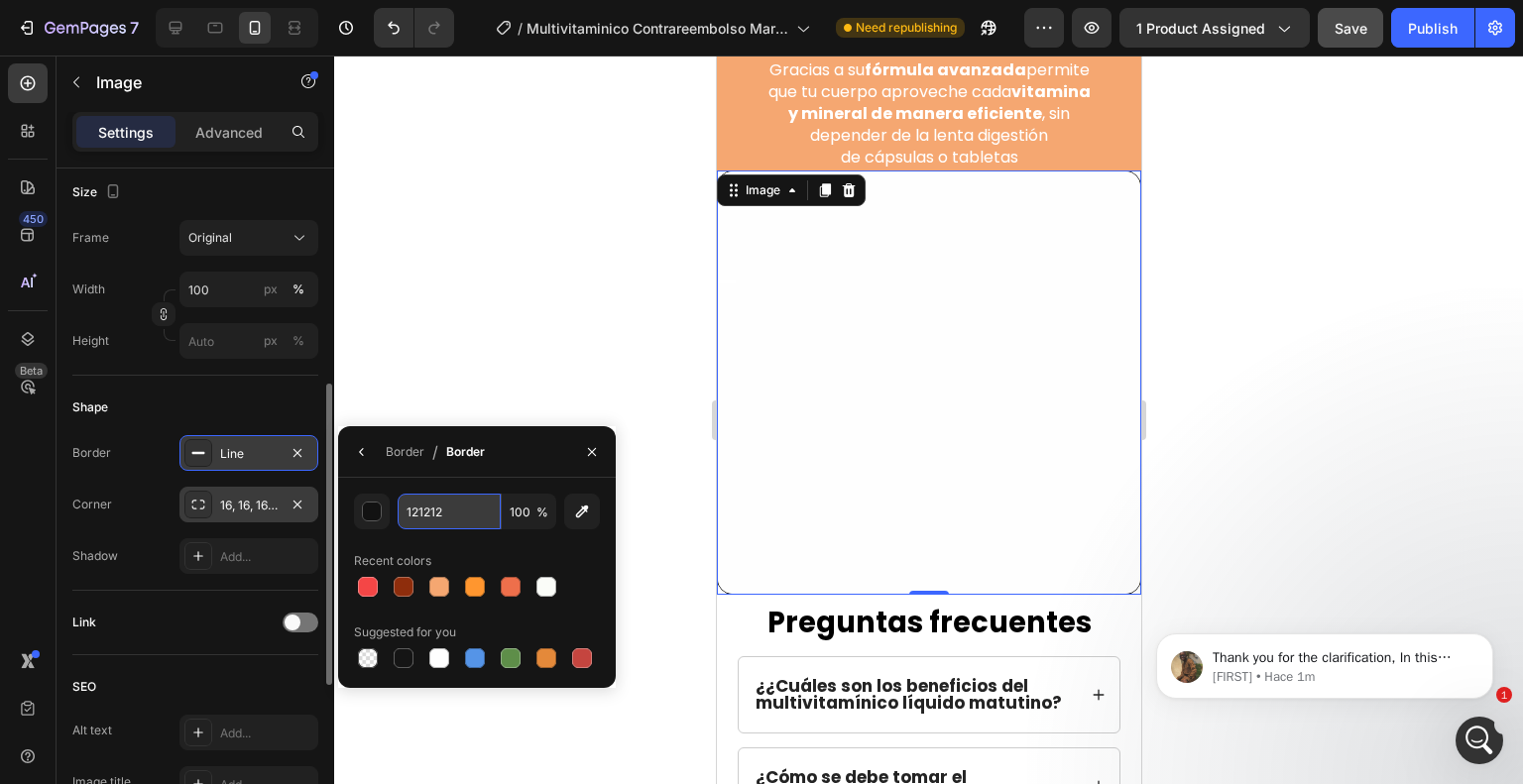 paste on "8E2D0C" 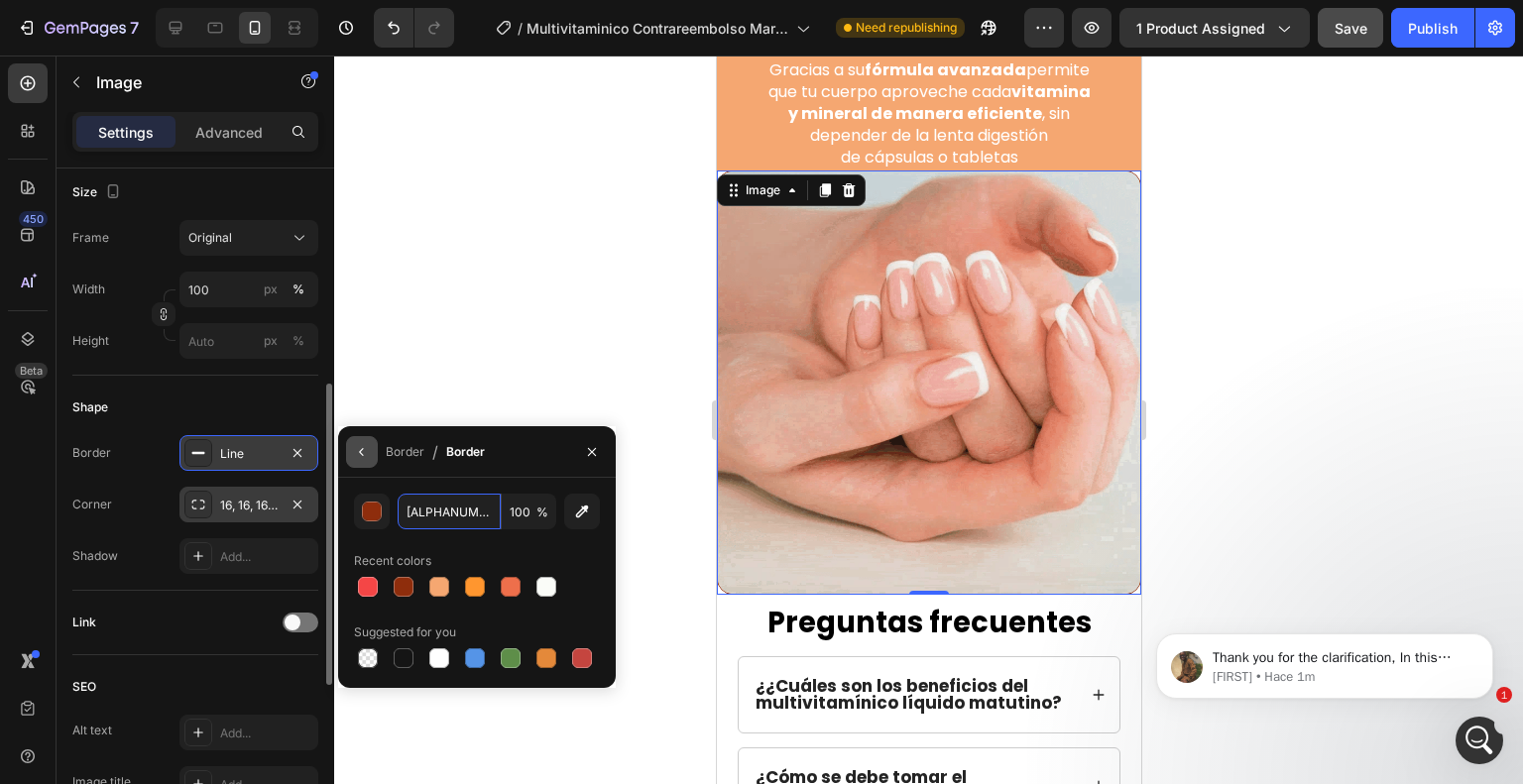 type on "8E2D0C" 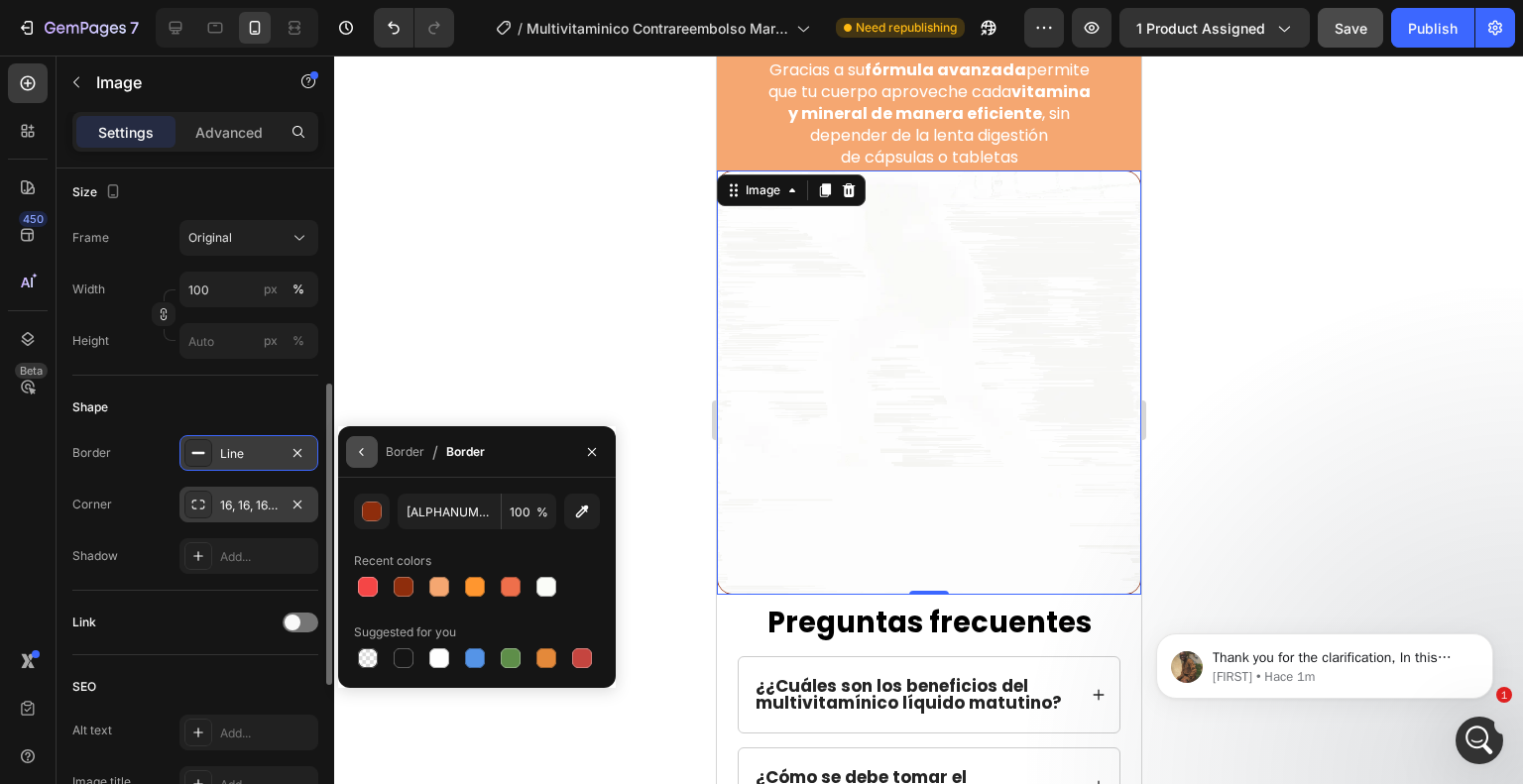 click 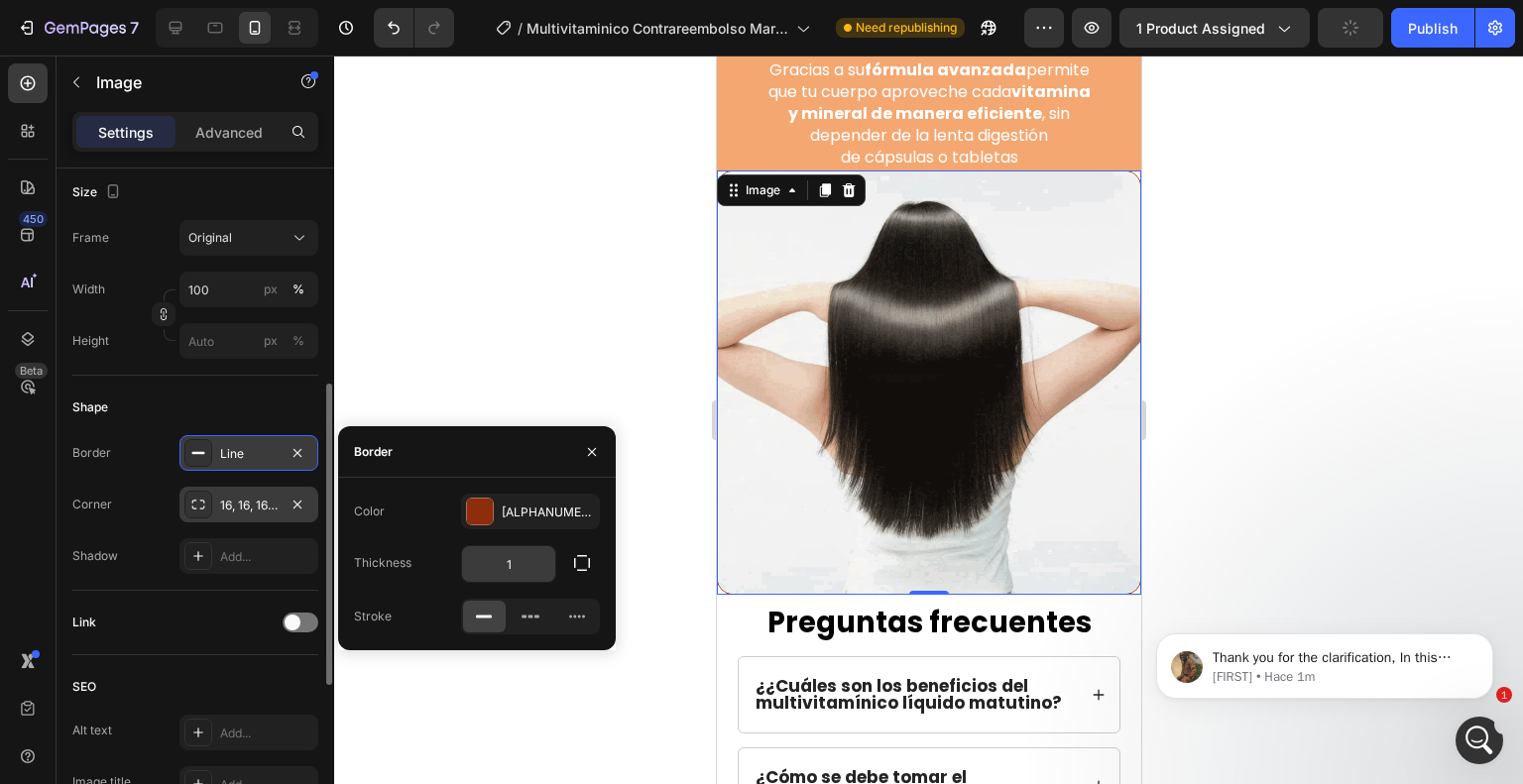 click on "1" at bounding box center (509, 564) 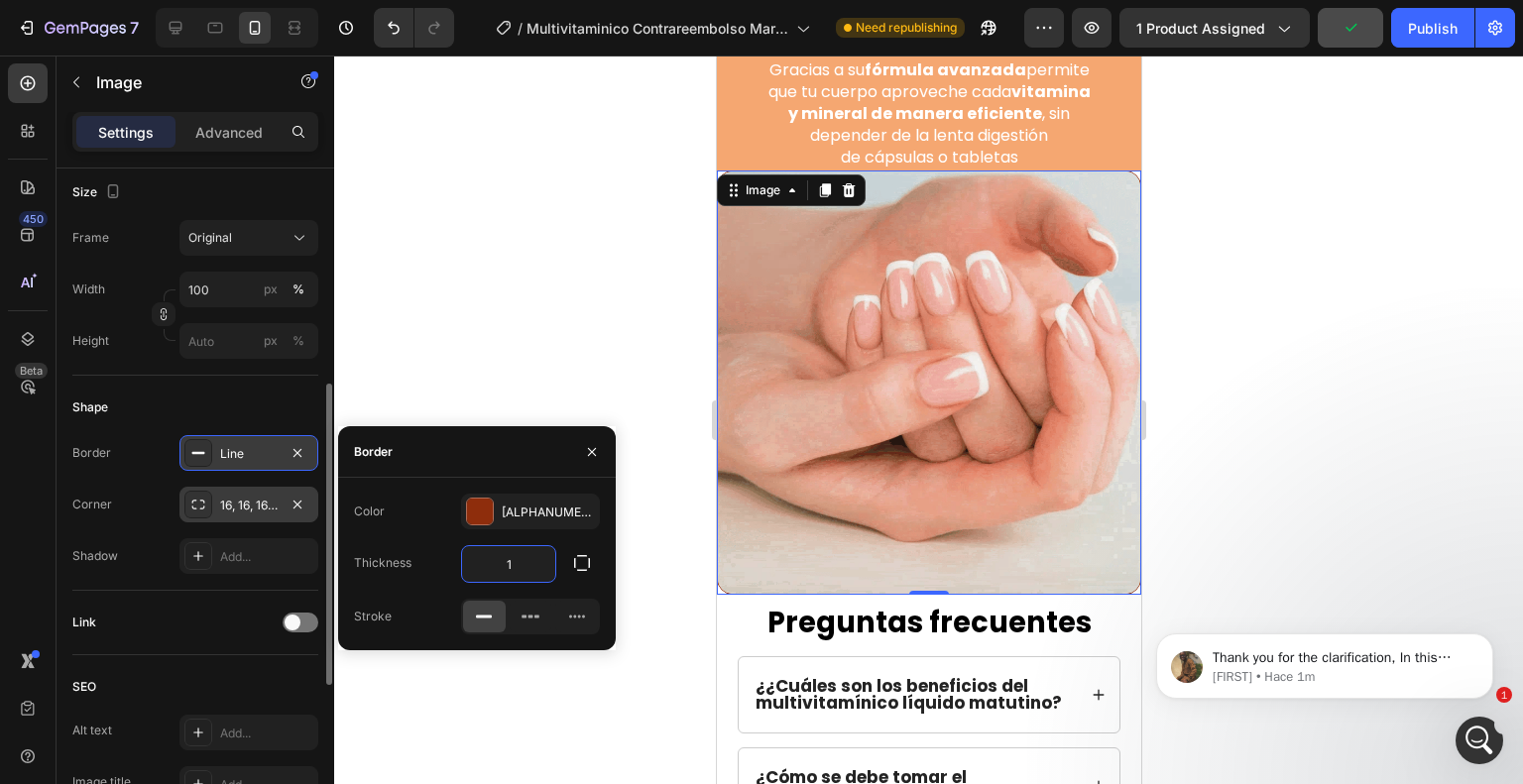 type on "3" 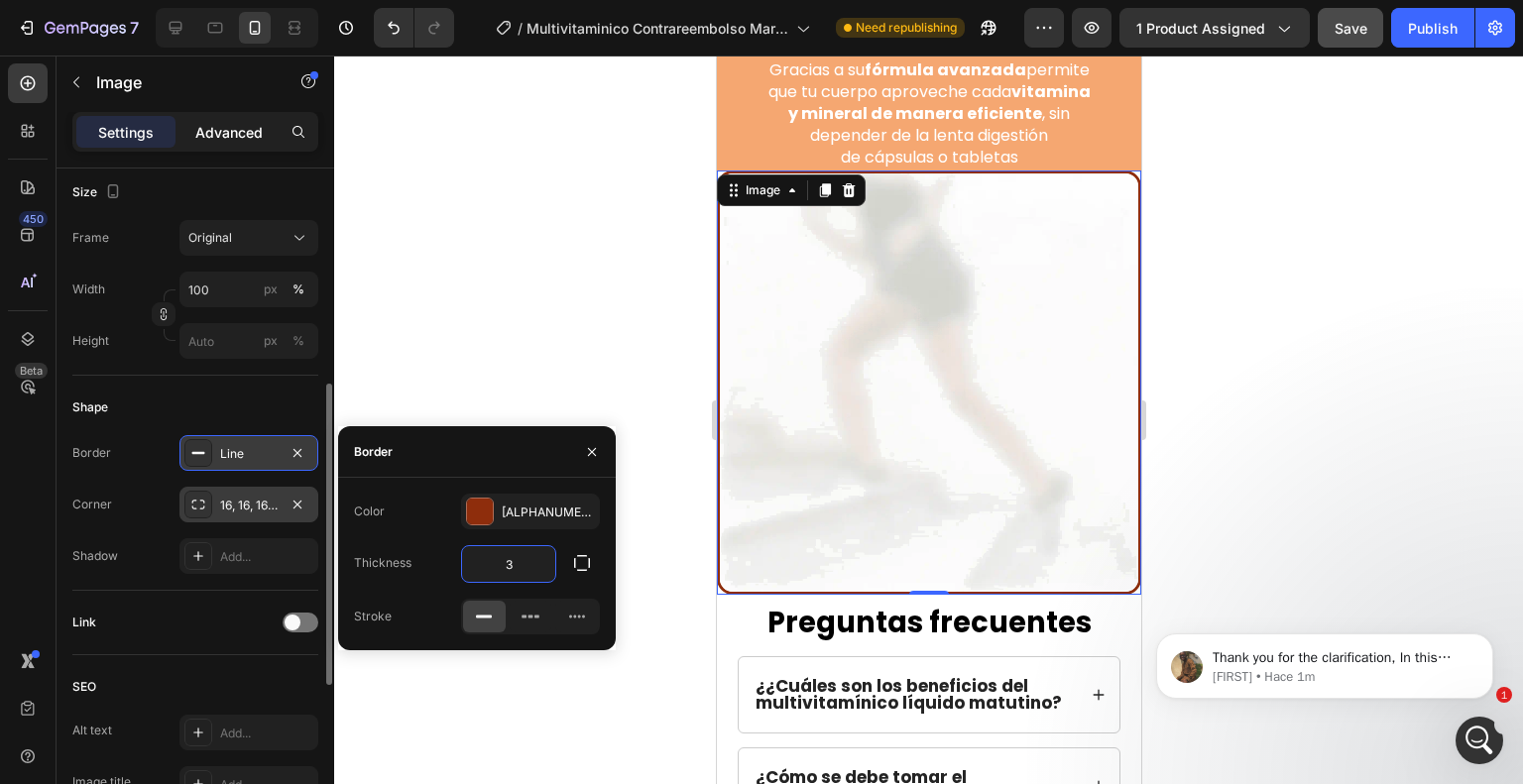 click on "Advanced" at bounding box center [229, 132] 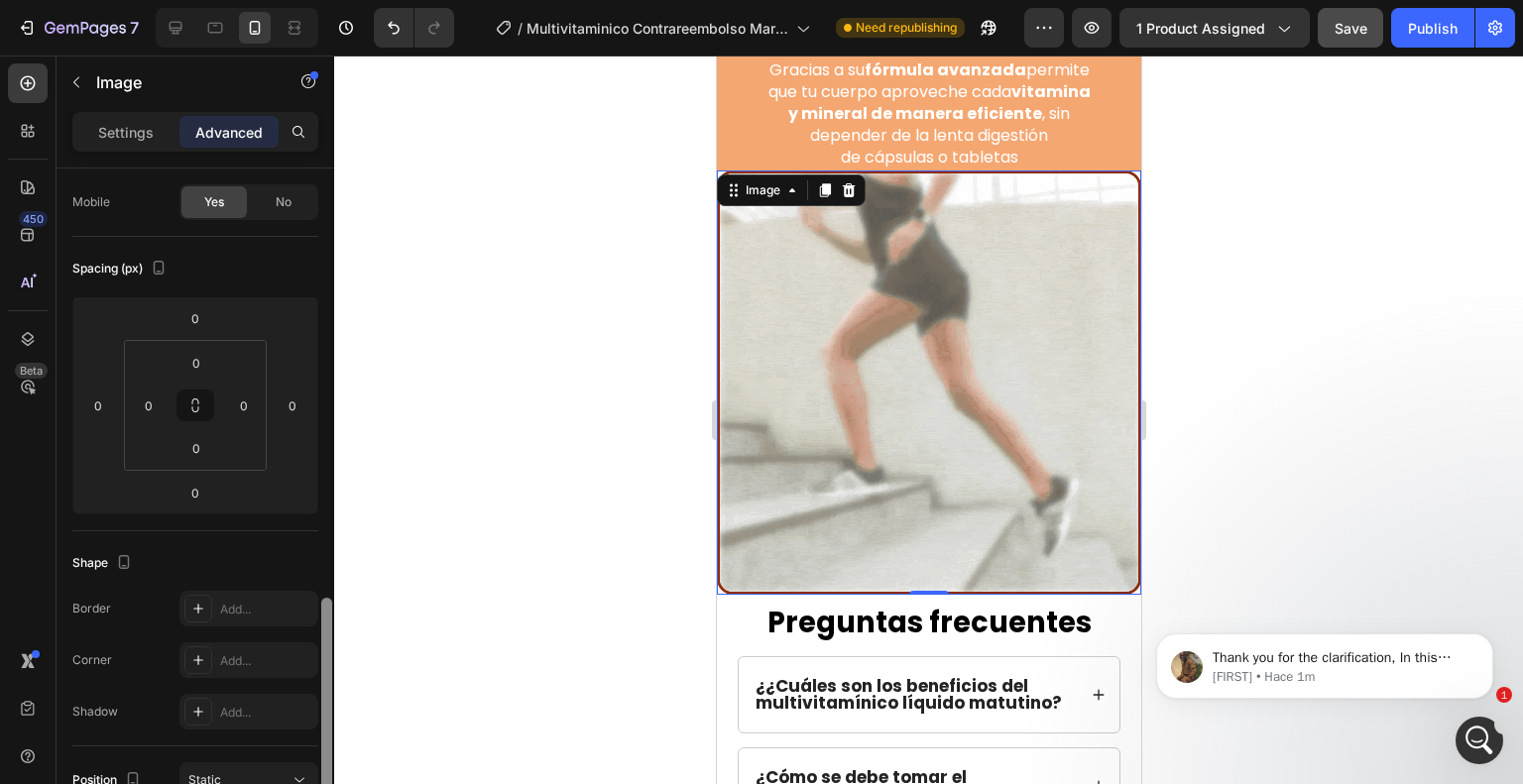 scroll, scrollTop: 0, scrollLeft: 0, axis: both 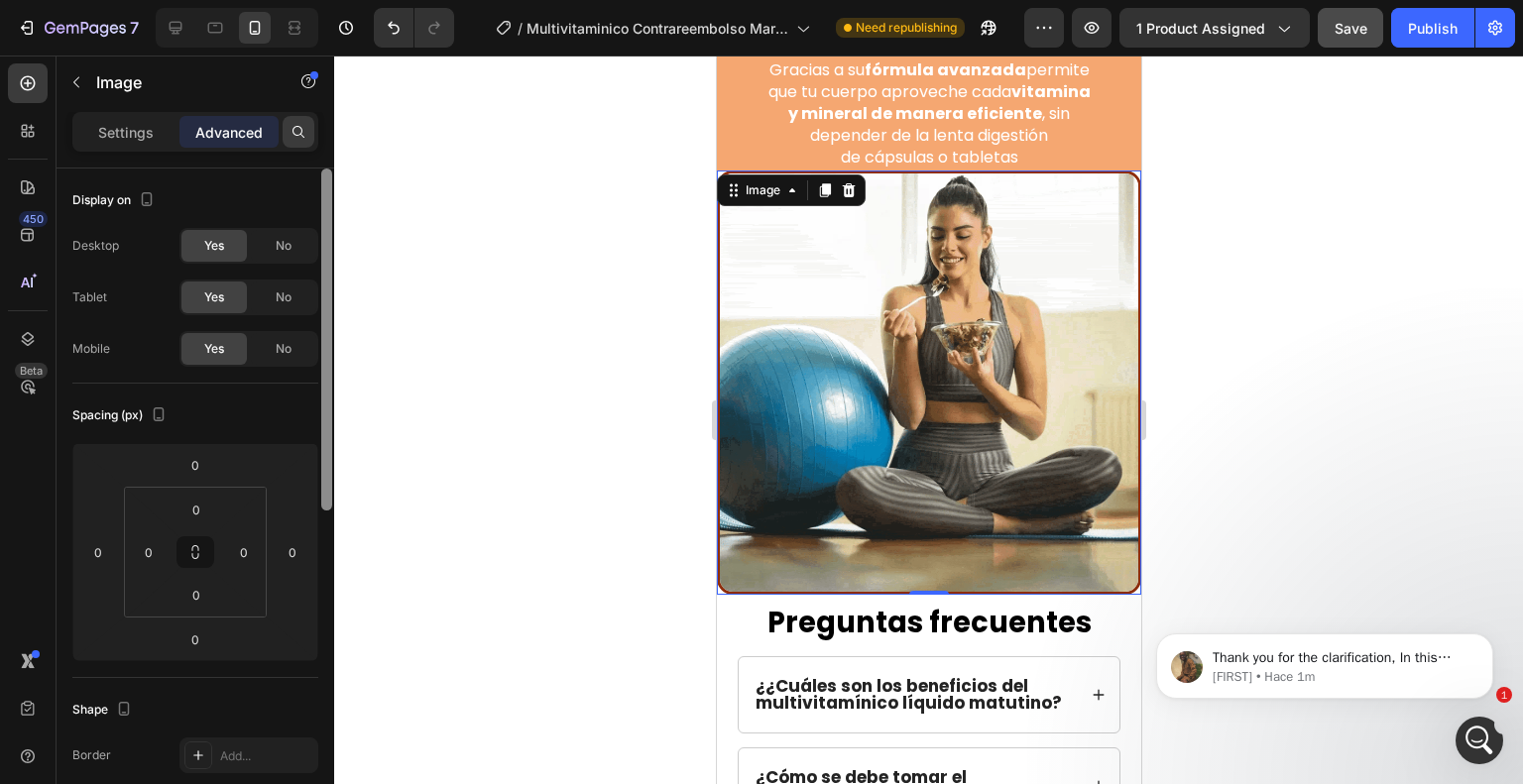 drag, startPoint x: 325, startPoint y: 429, endPoint x: 312, endPoint y: 126, distance: 303.27875 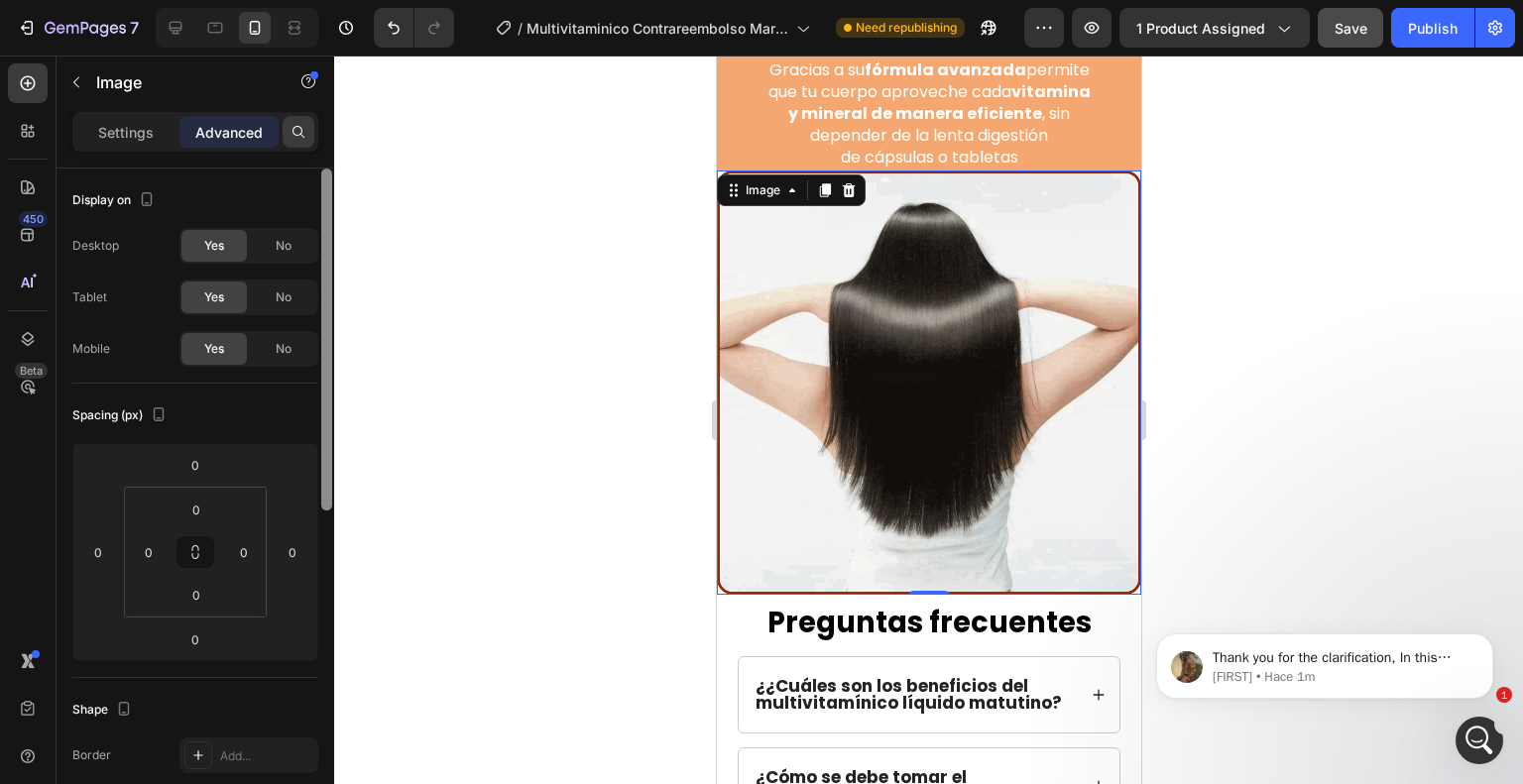 click on "Settings Advanced Display on Desktop Yes No Tablet Yes No Mobile Yes No Spacing (px) 0 0 0 0 0 0 0 0 Shape Border Add... Corner Add... Shadow Add... Position Static Opacity 100% Animation Interaction Upgrade to Optimize plan  to unlock Interaction & other premium features. CSS class Delete element" at bounding box center (195, 476) 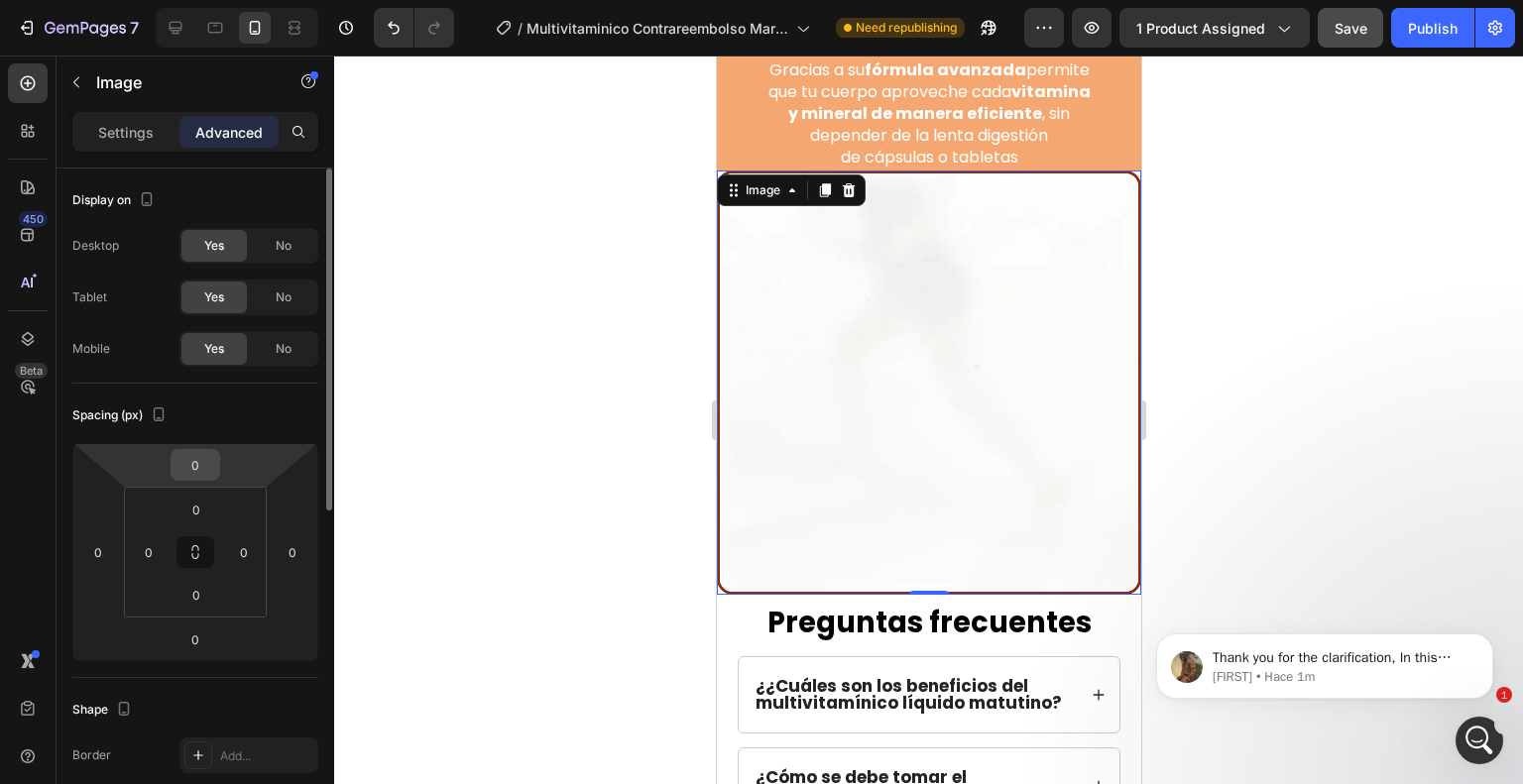 click on "0" at bounding box center (195, 465) 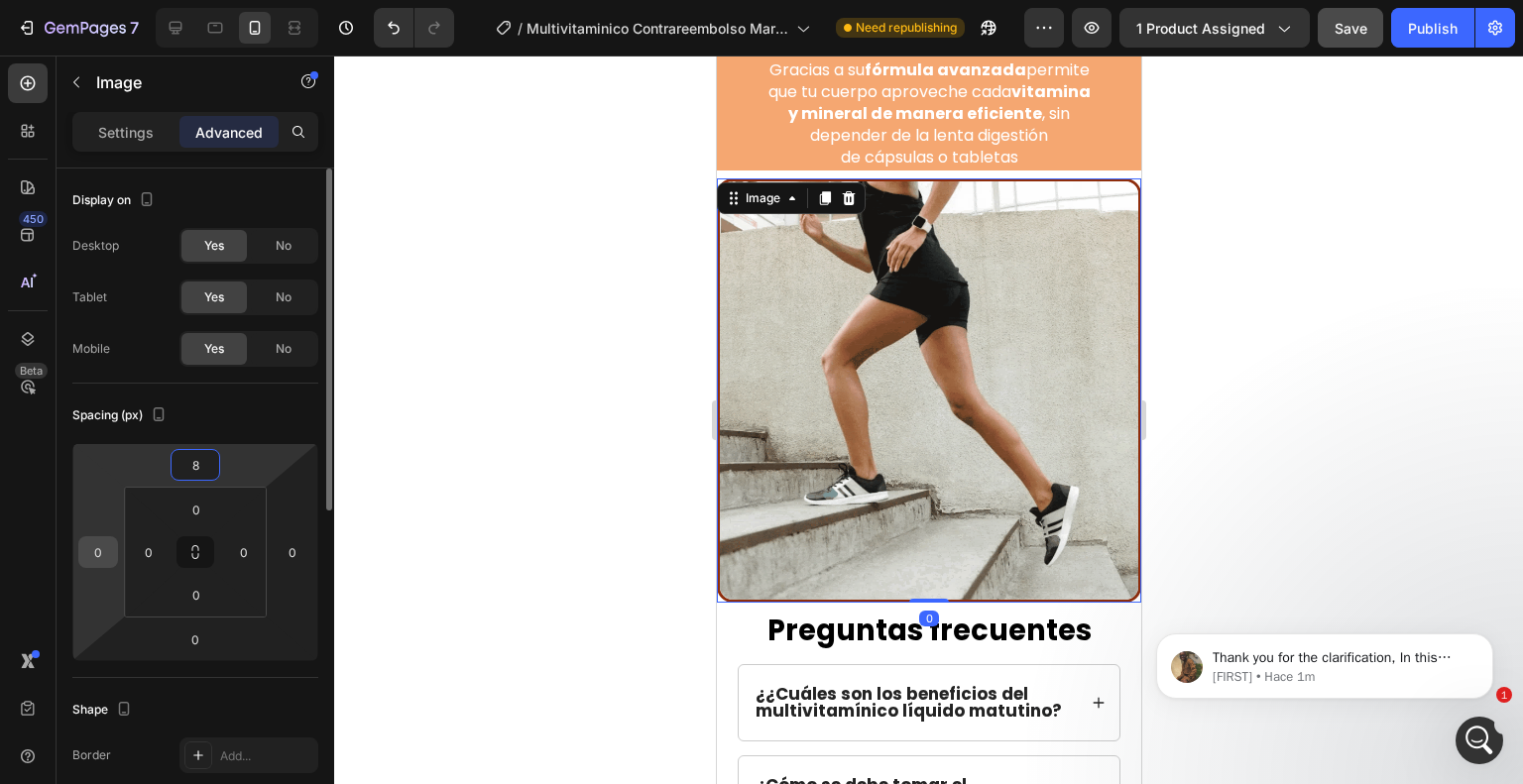 type on "8" 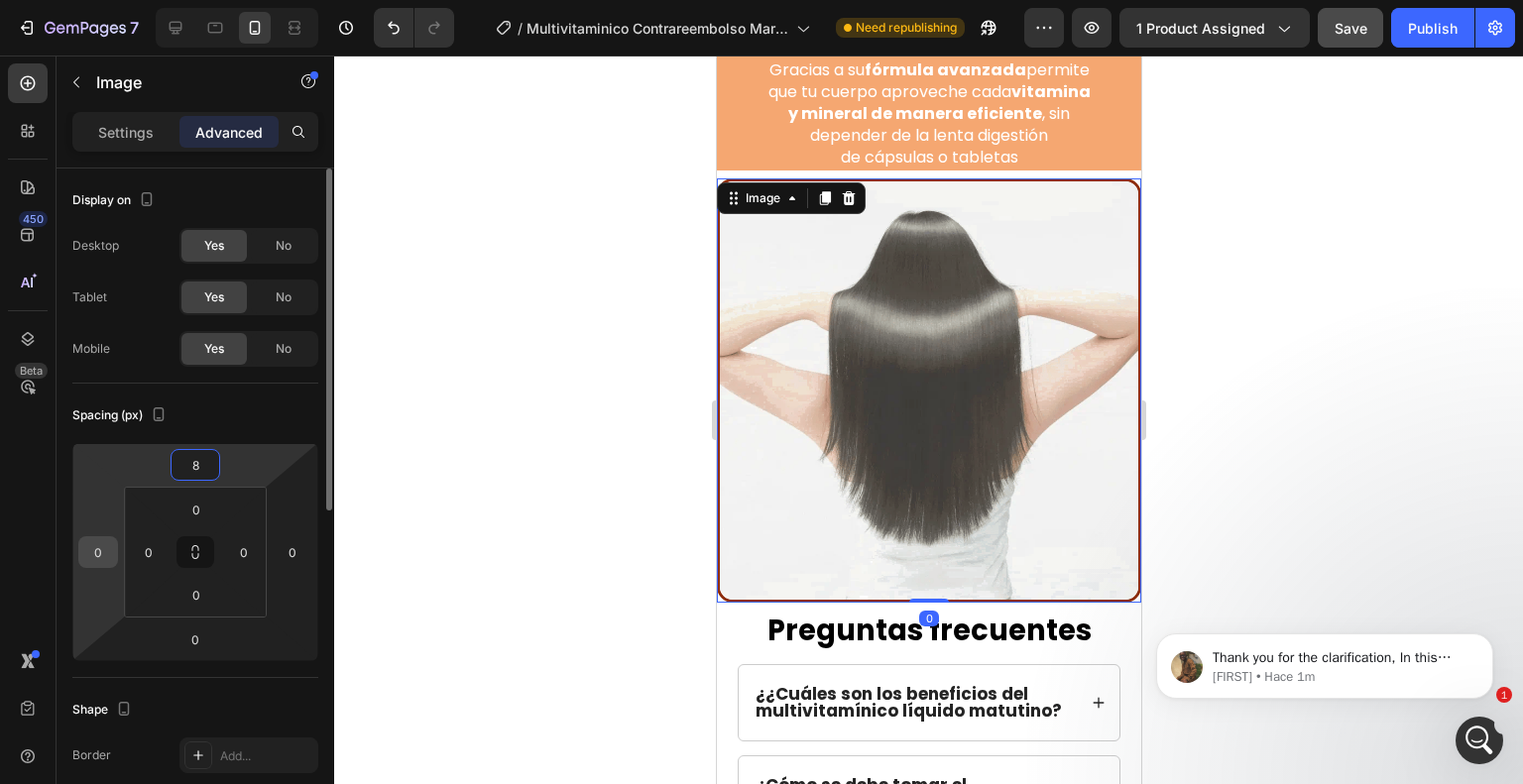 click on "0" at bounding box center (98, 552) 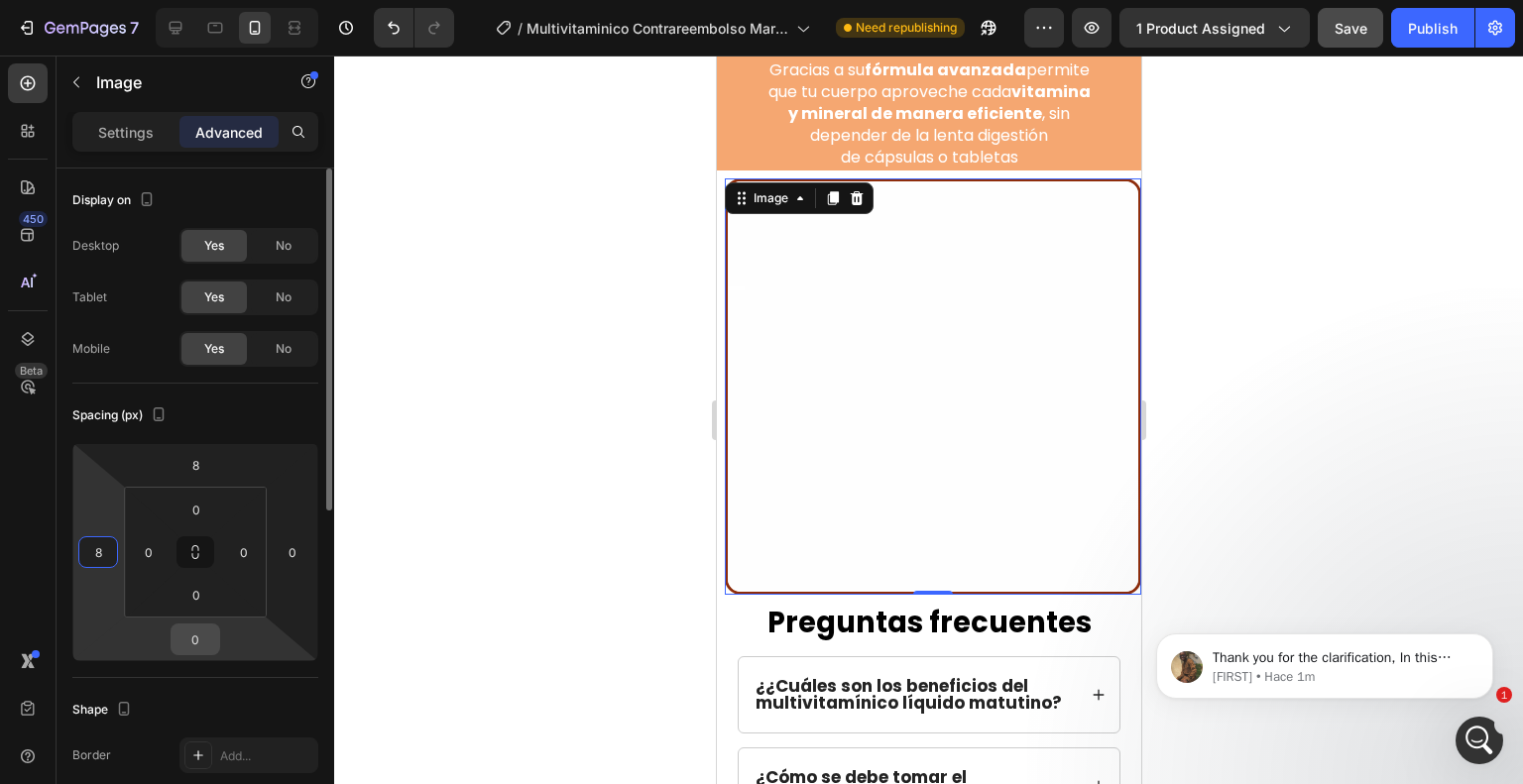 type on "8" 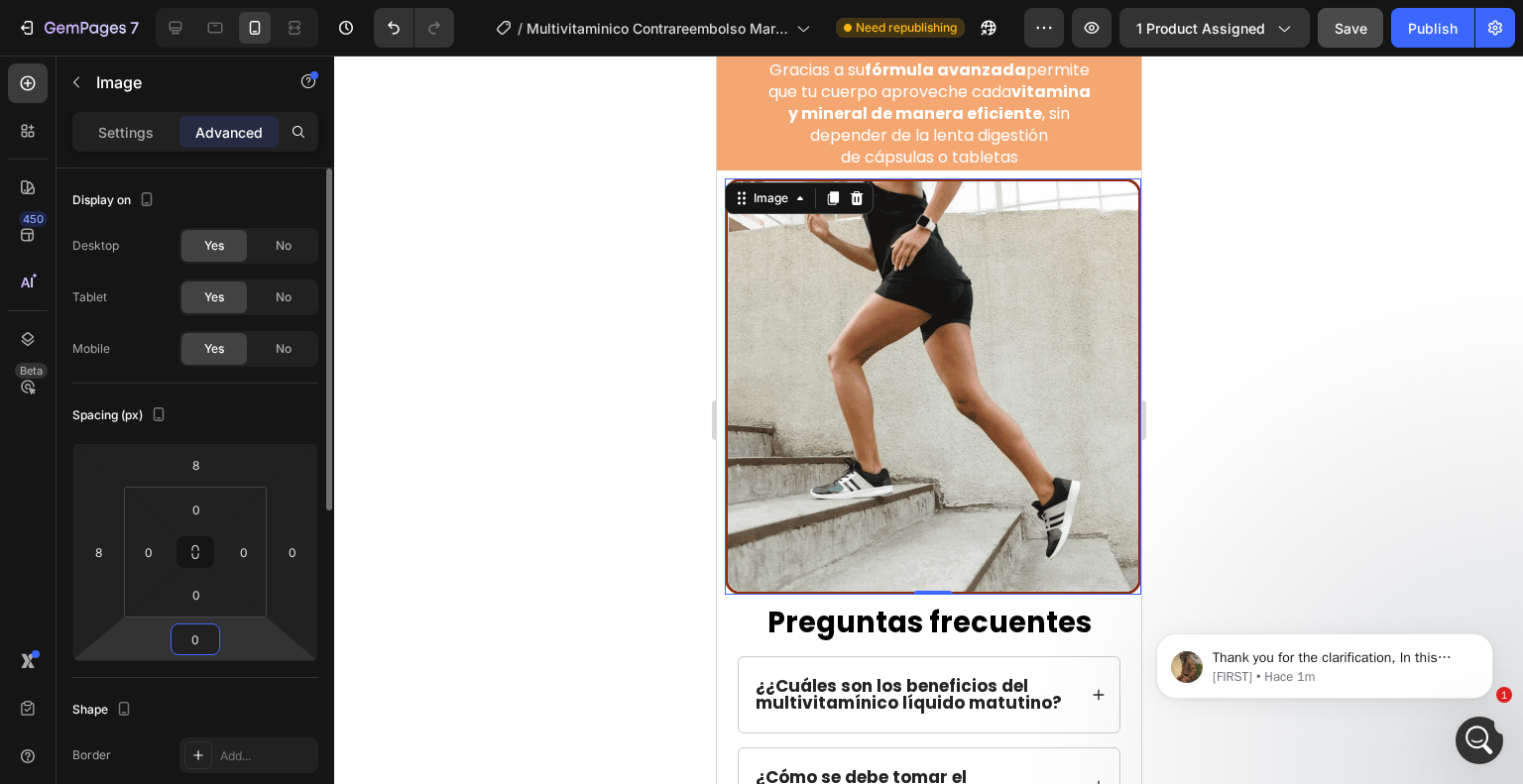 click on "0" at bounding box center [195, 639] 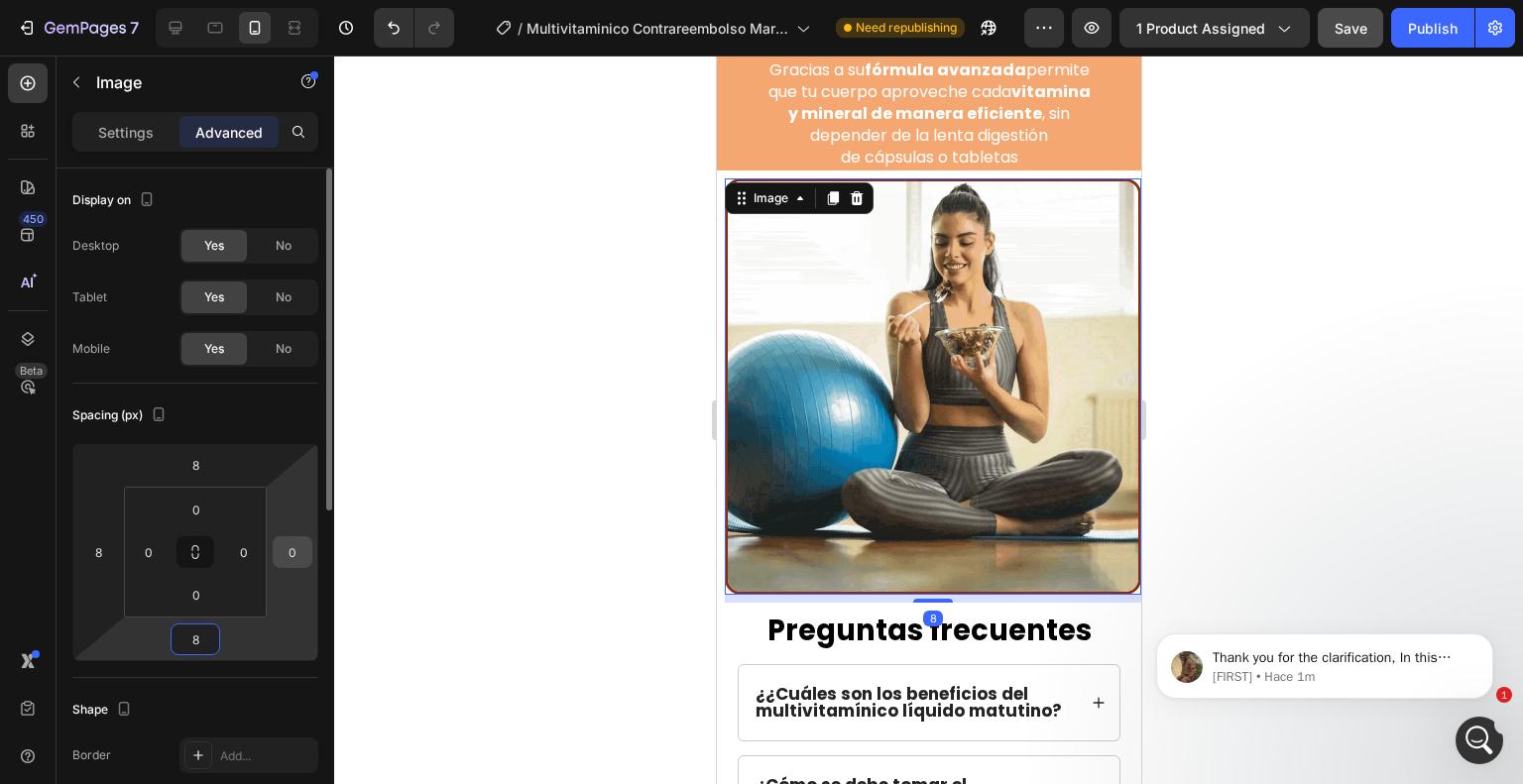 type on "8" 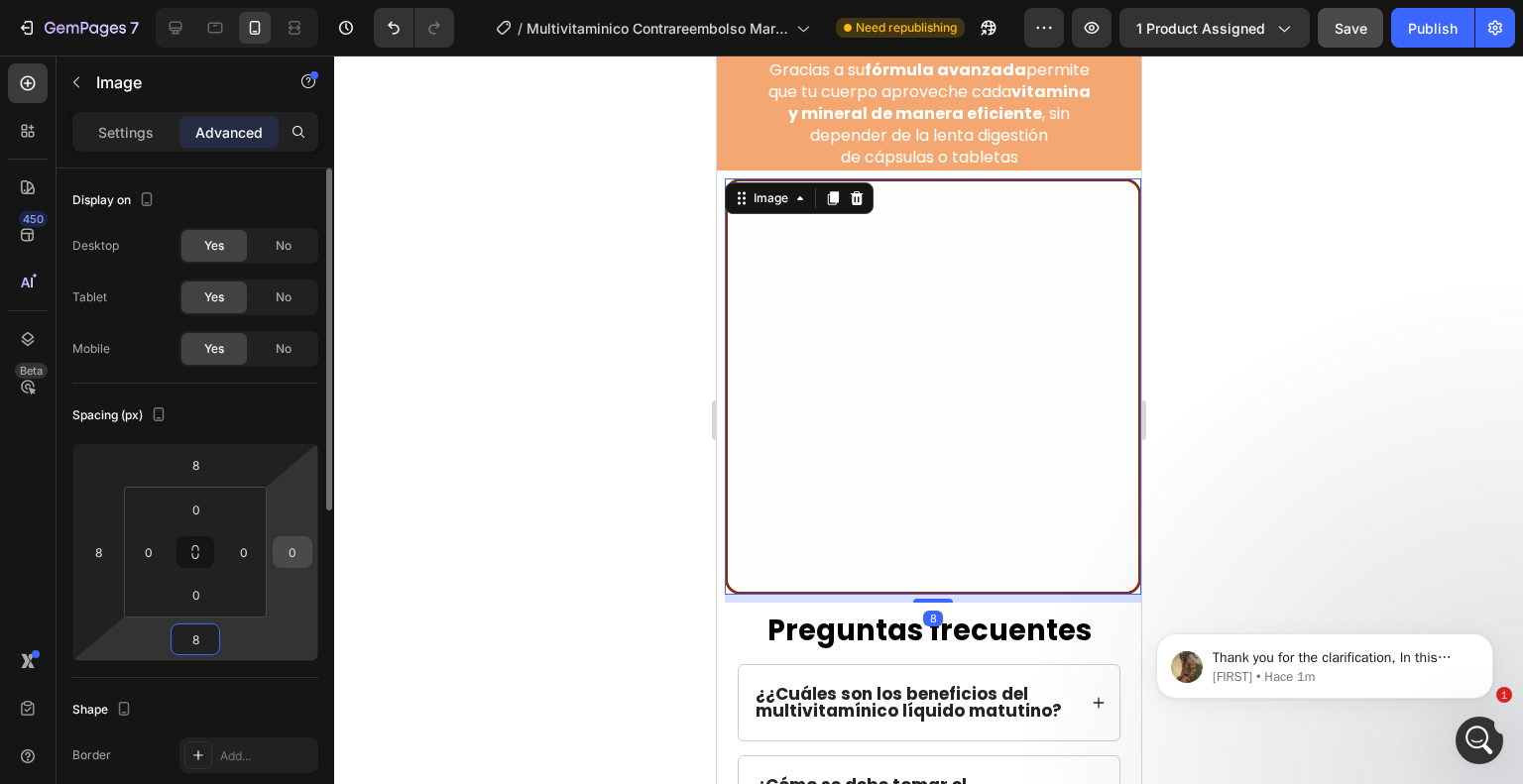 click on "0" at bounding box center (293, 552) 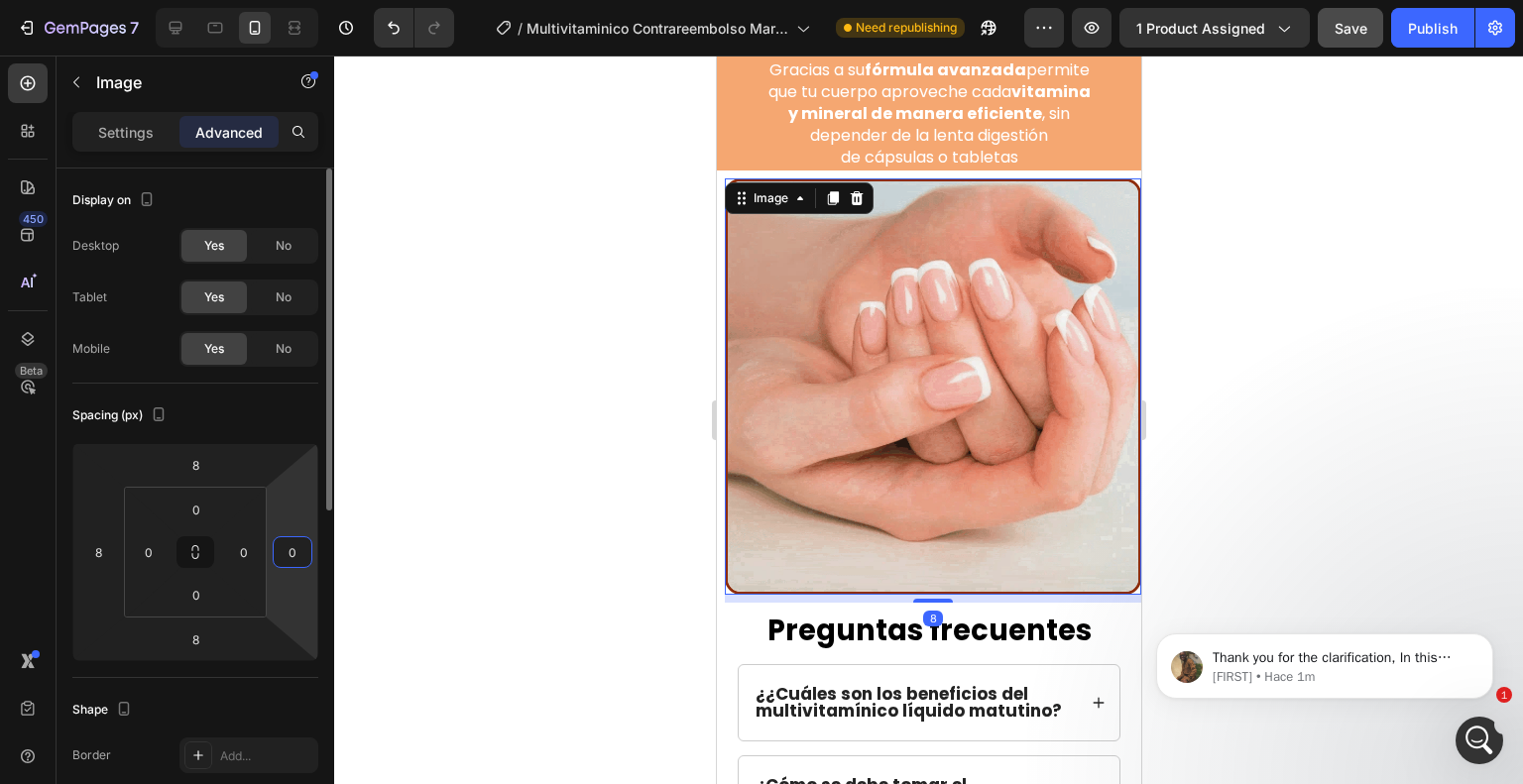 type on "8" 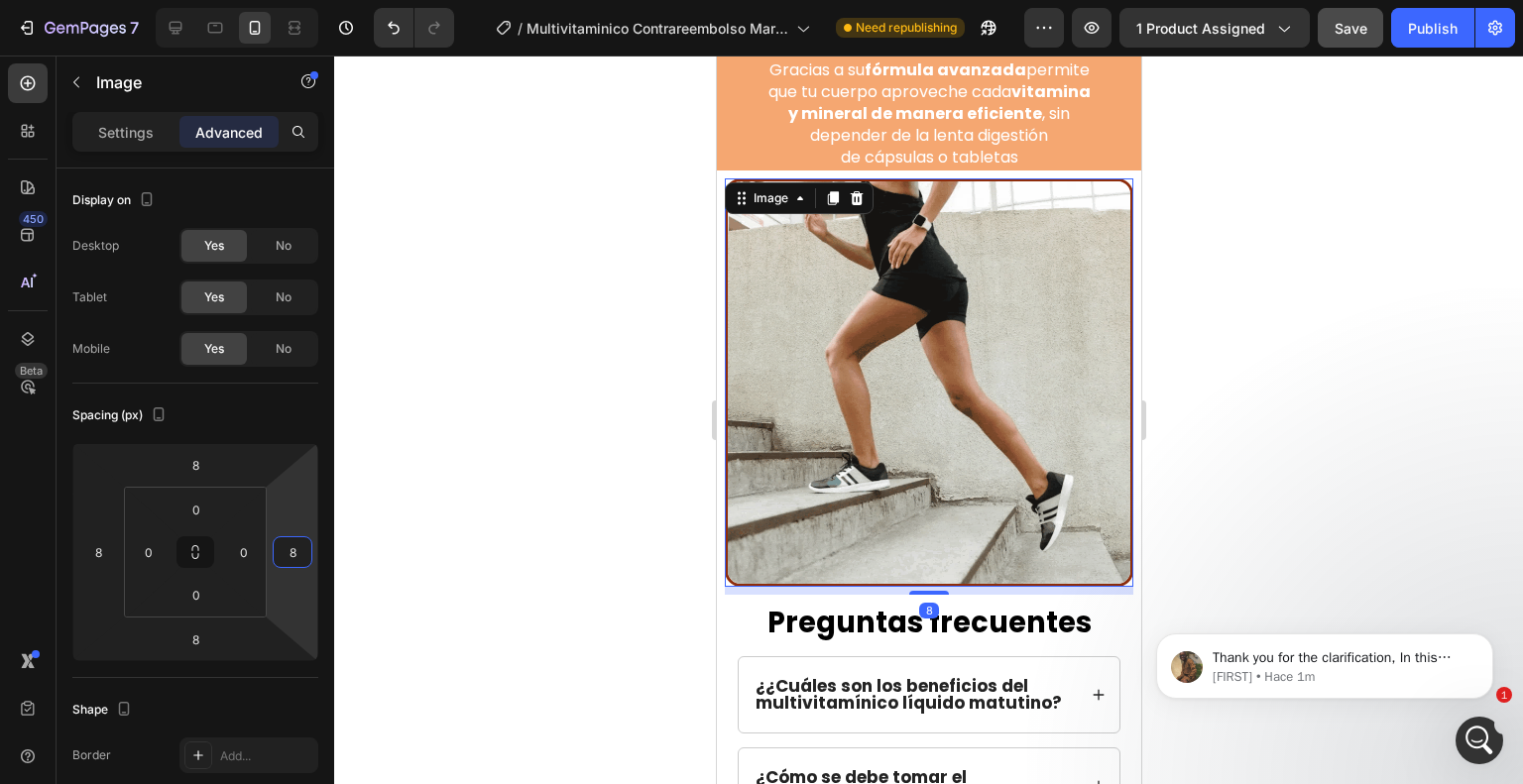 click 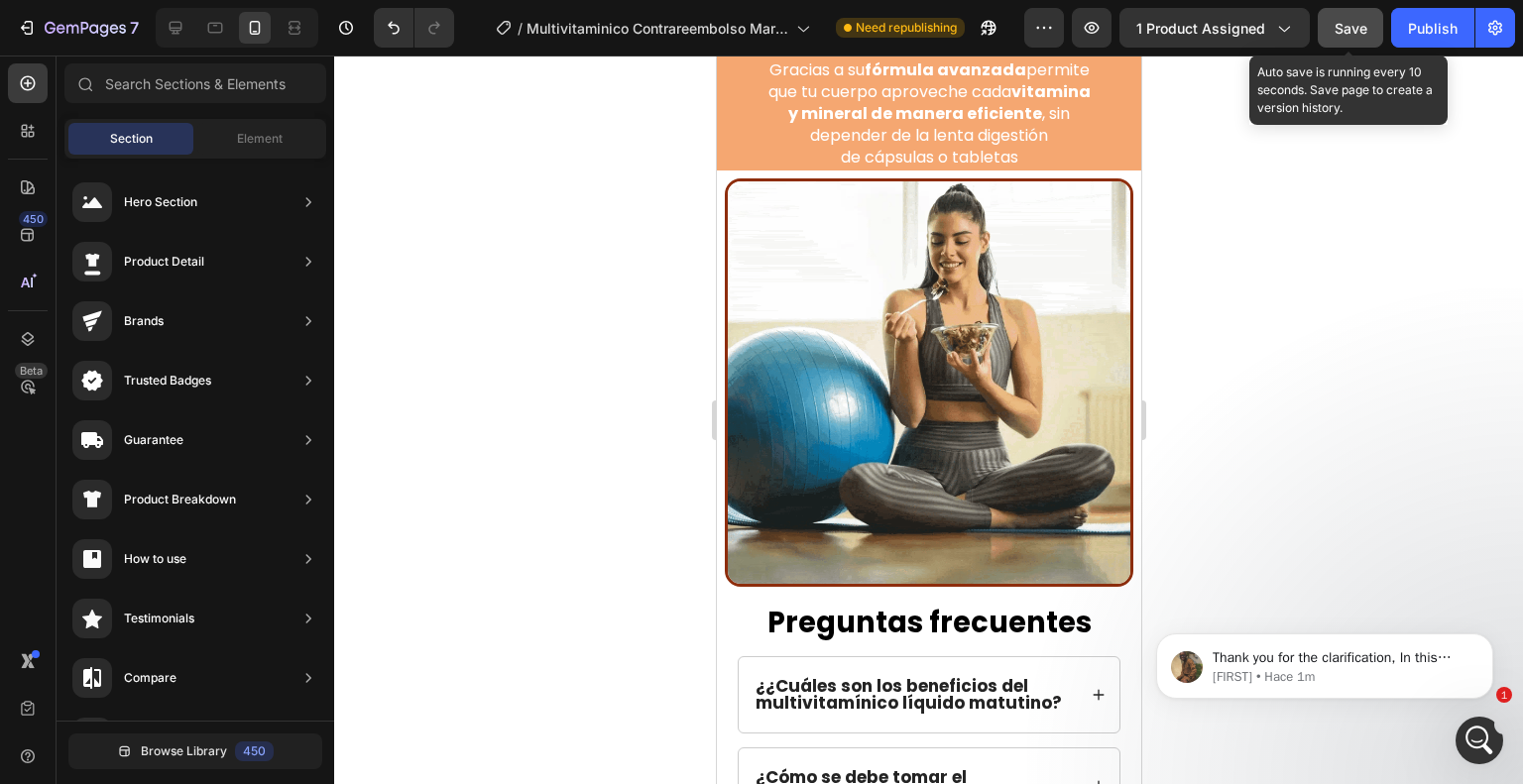 click on "Save" 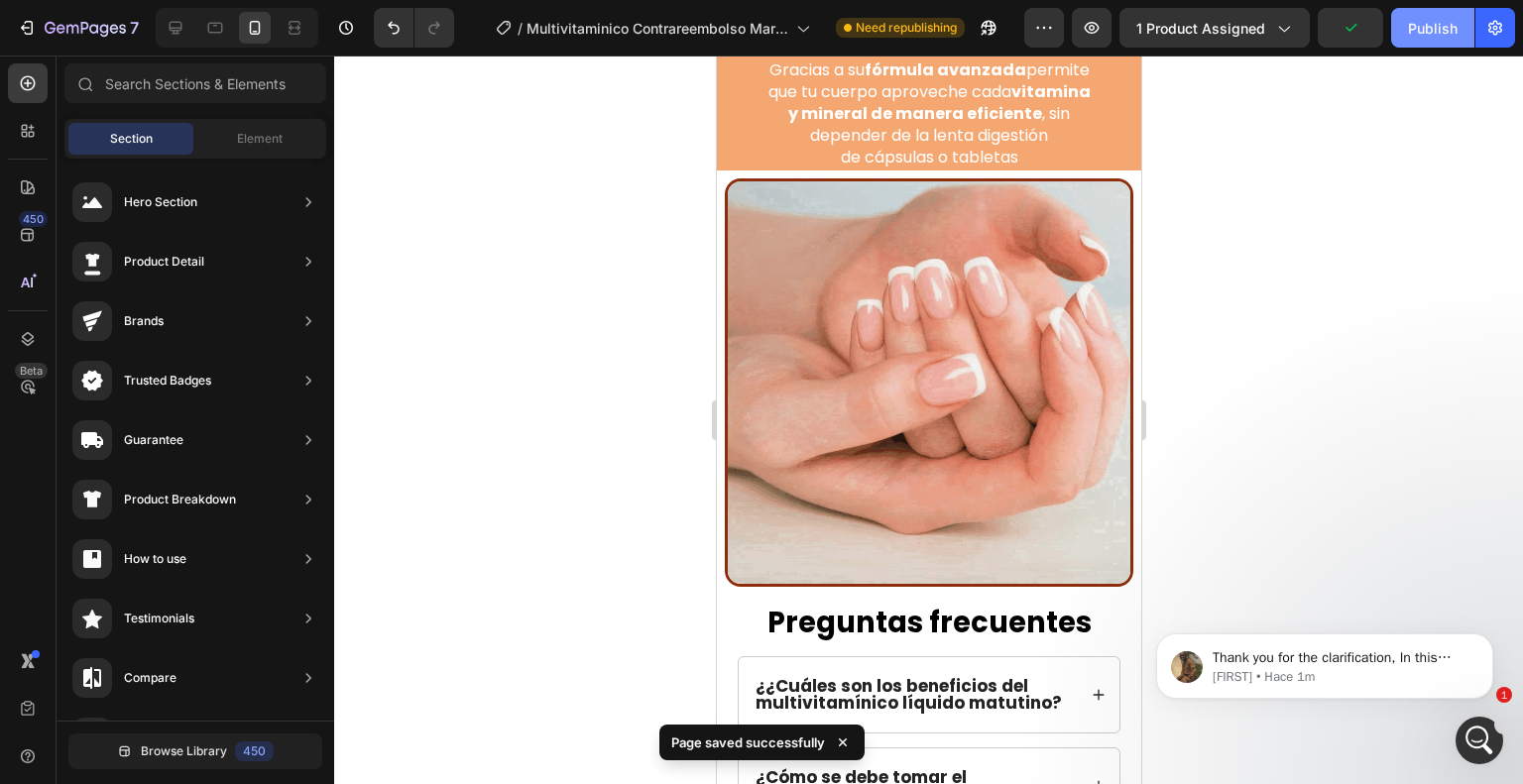click on "Publish" at bounding box center [1433, 28] 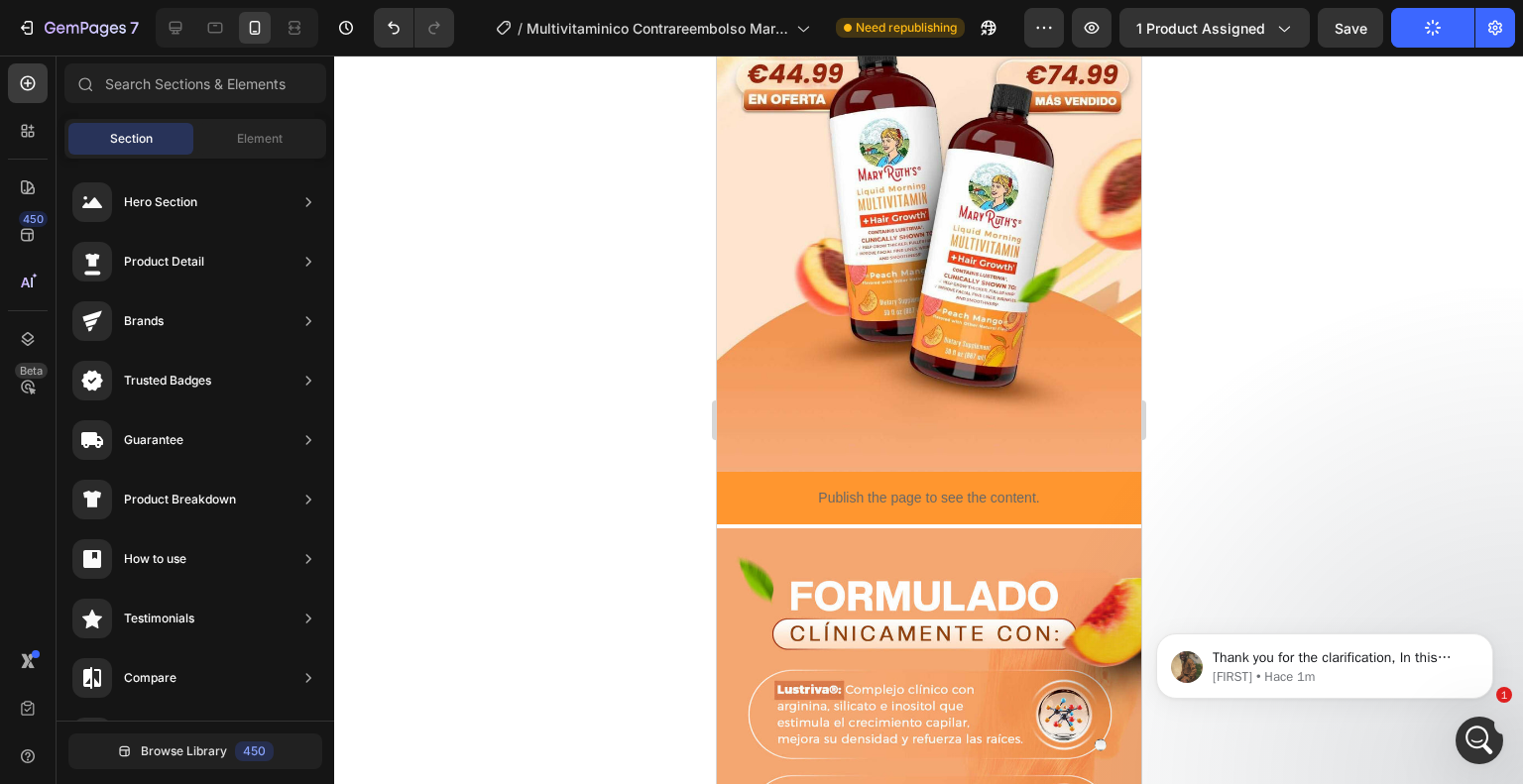 scroll, scrollTop: 0, scrollLeft: 0, axis: both 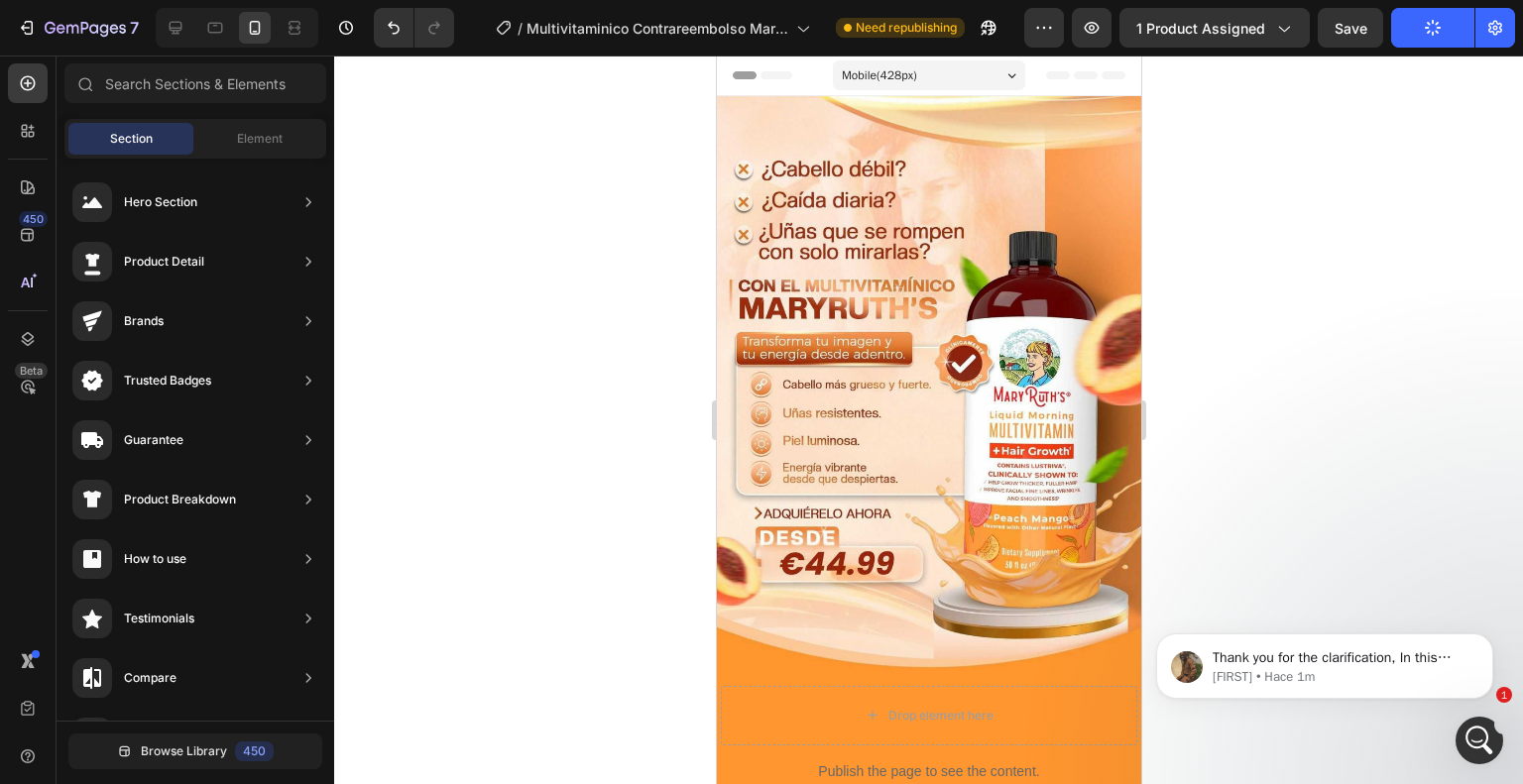 drag, startPoint x: 1127, startPoint y: 167, endPoint x: 1846, endPoint y: 111, distance: 721.17751 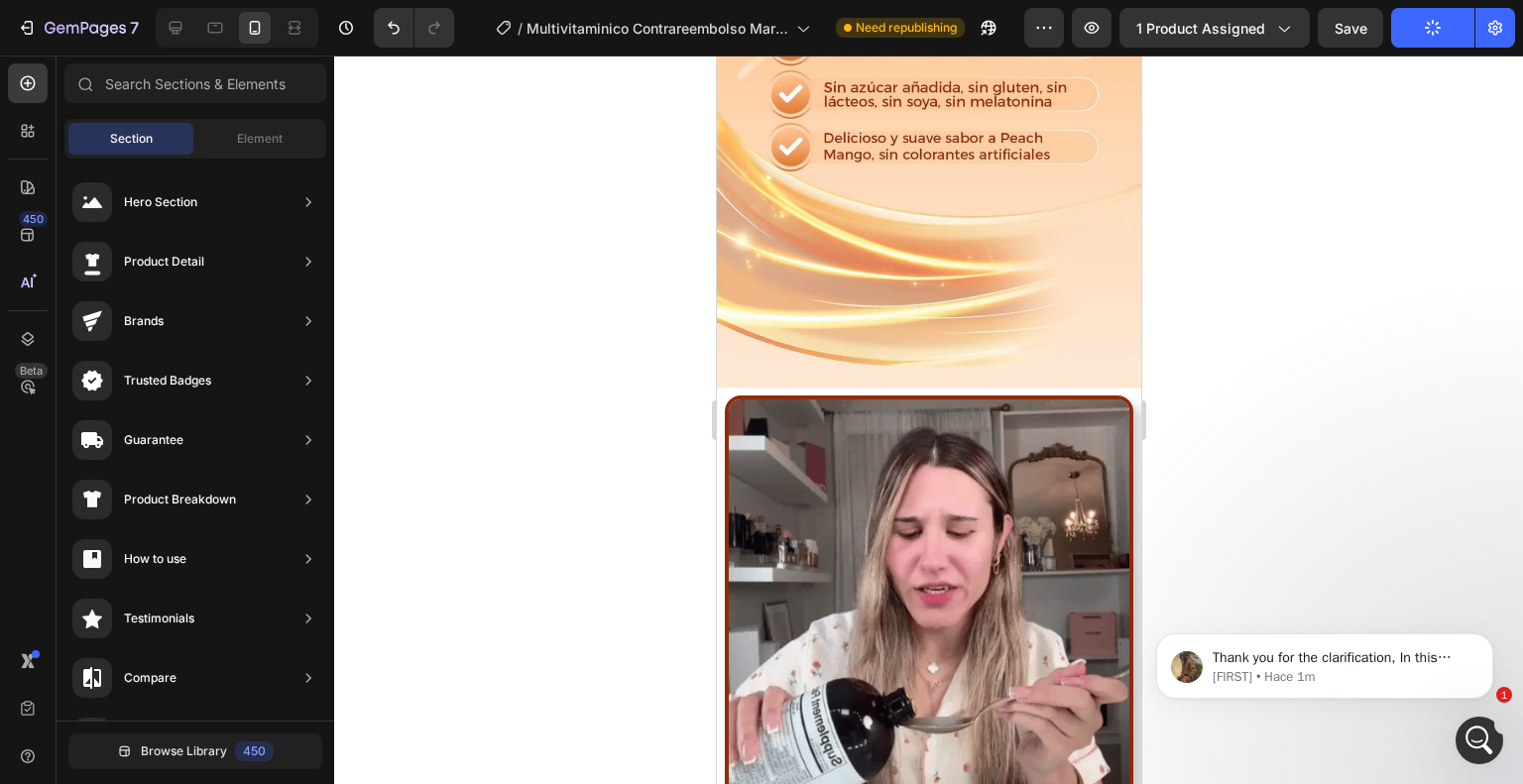 scroll, scrollTop: 2660, scrollLeft: 0, axis: vertical 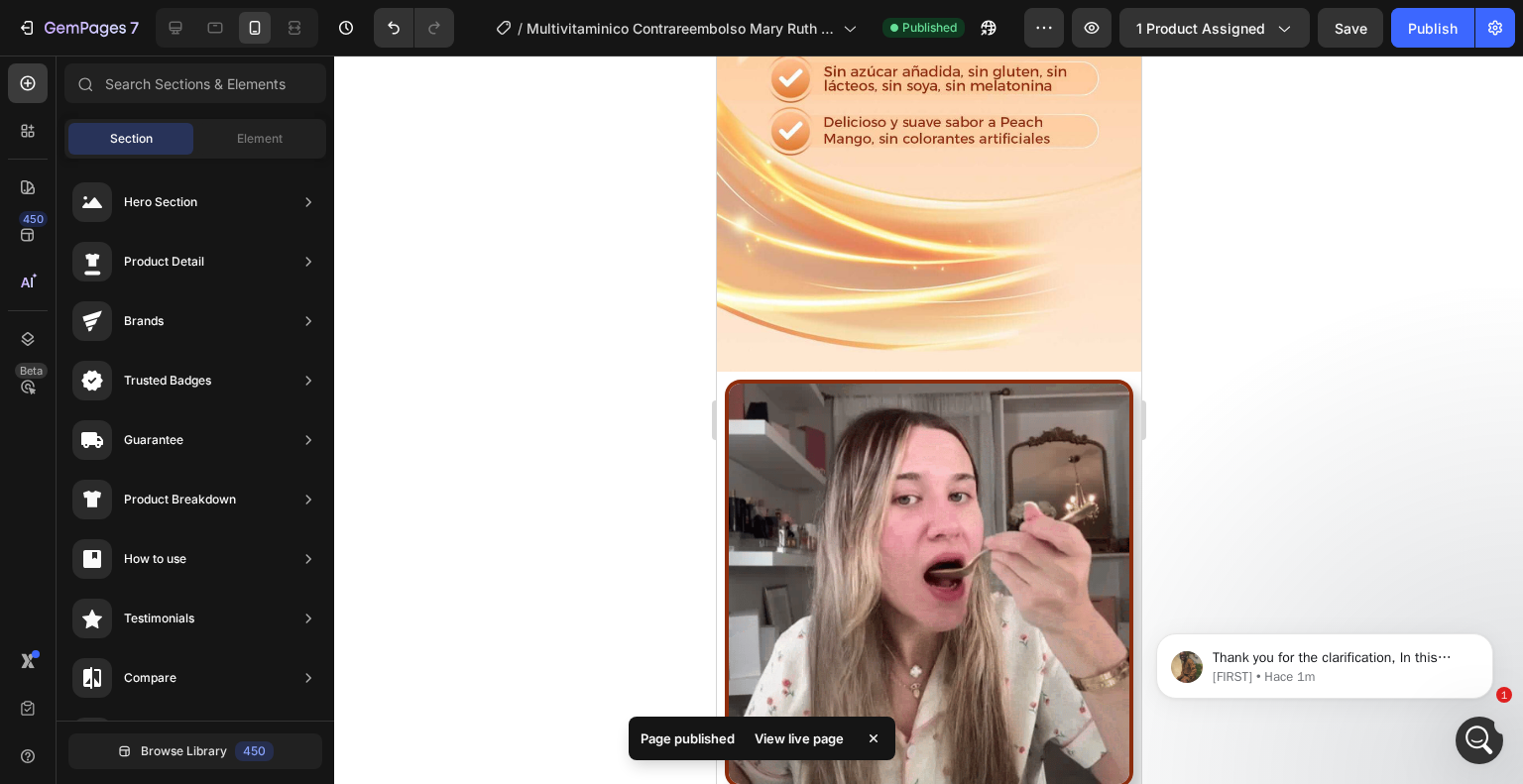 click 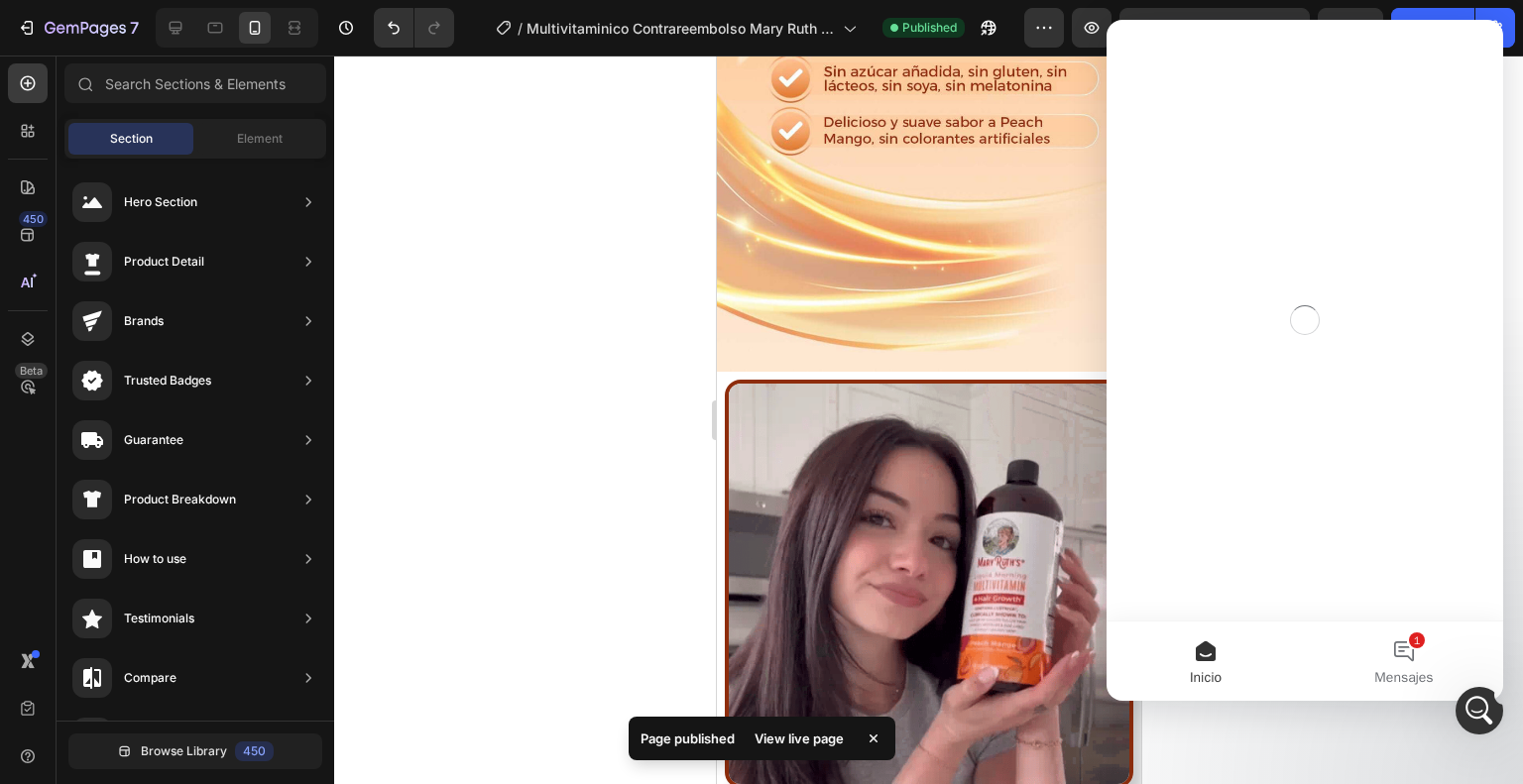 scroll, scrollTop: 0, scrollLeft: 0, axis: both 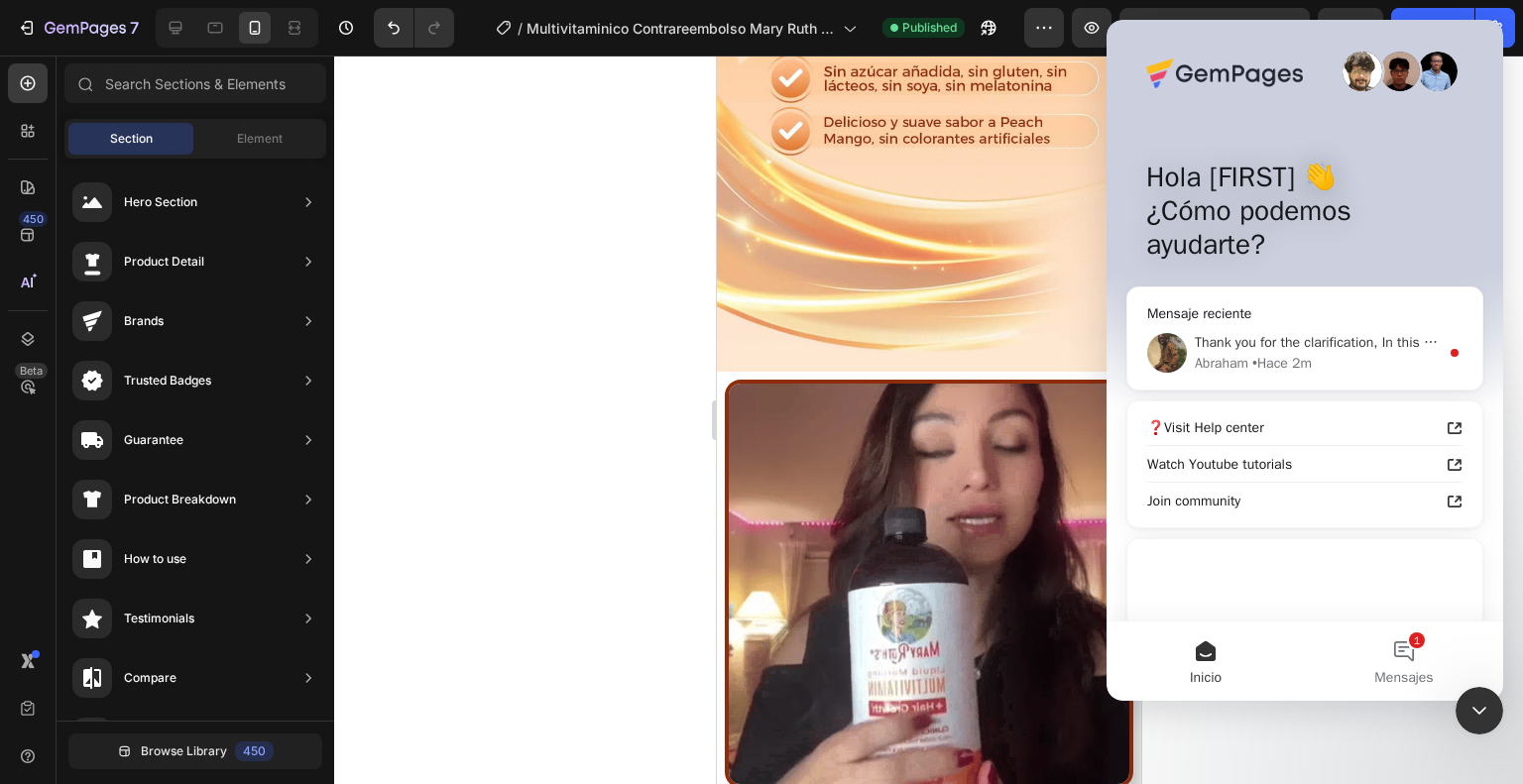 click on "Thank you for the clarification, In this case, Kindly allow me check your page as regards to this and will update you as soon as possible. I appreciate your patience" at bounding box center [1688, 342] 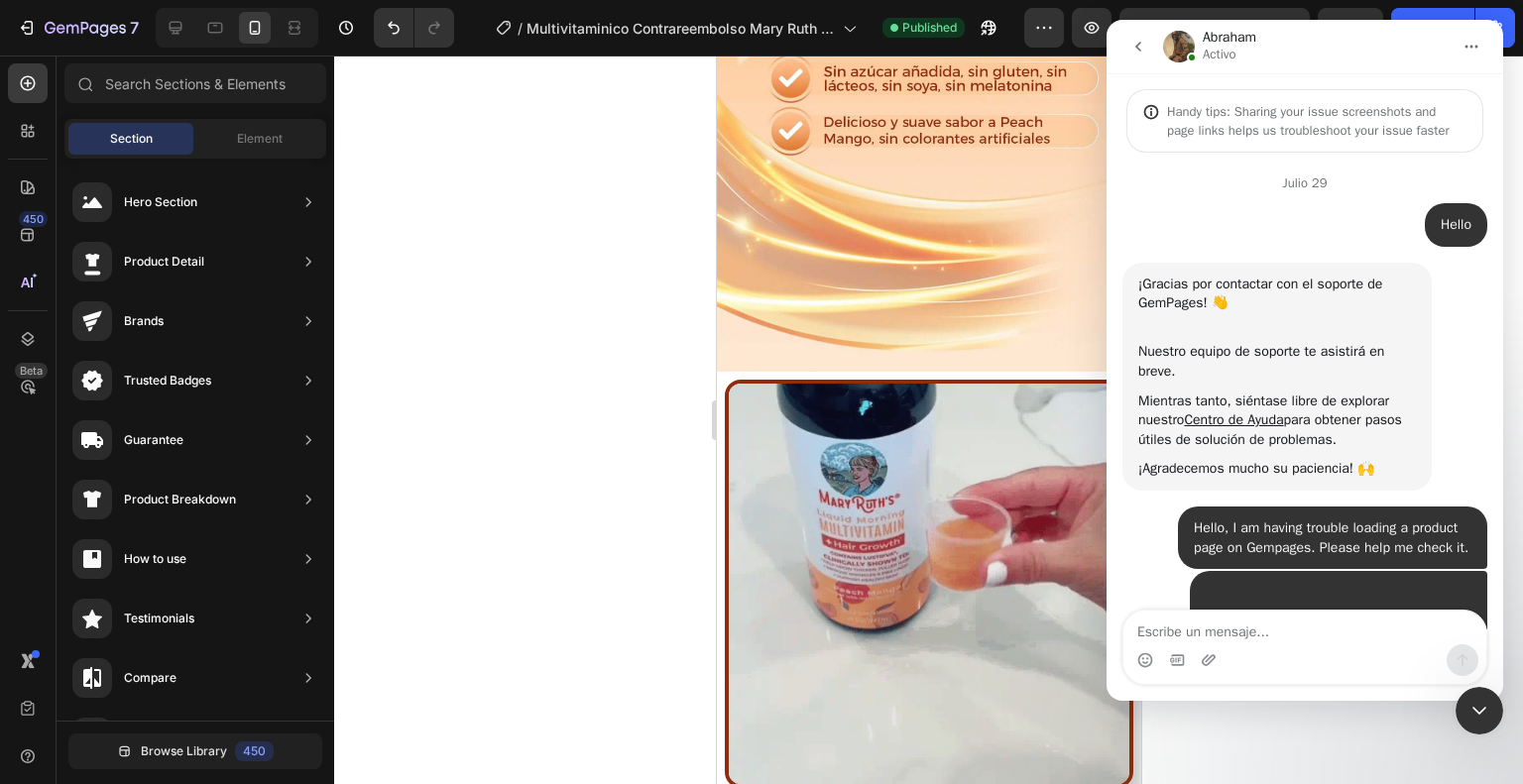 scroll, scrollTop: 3, scrollLeft: 0, axis: vertical 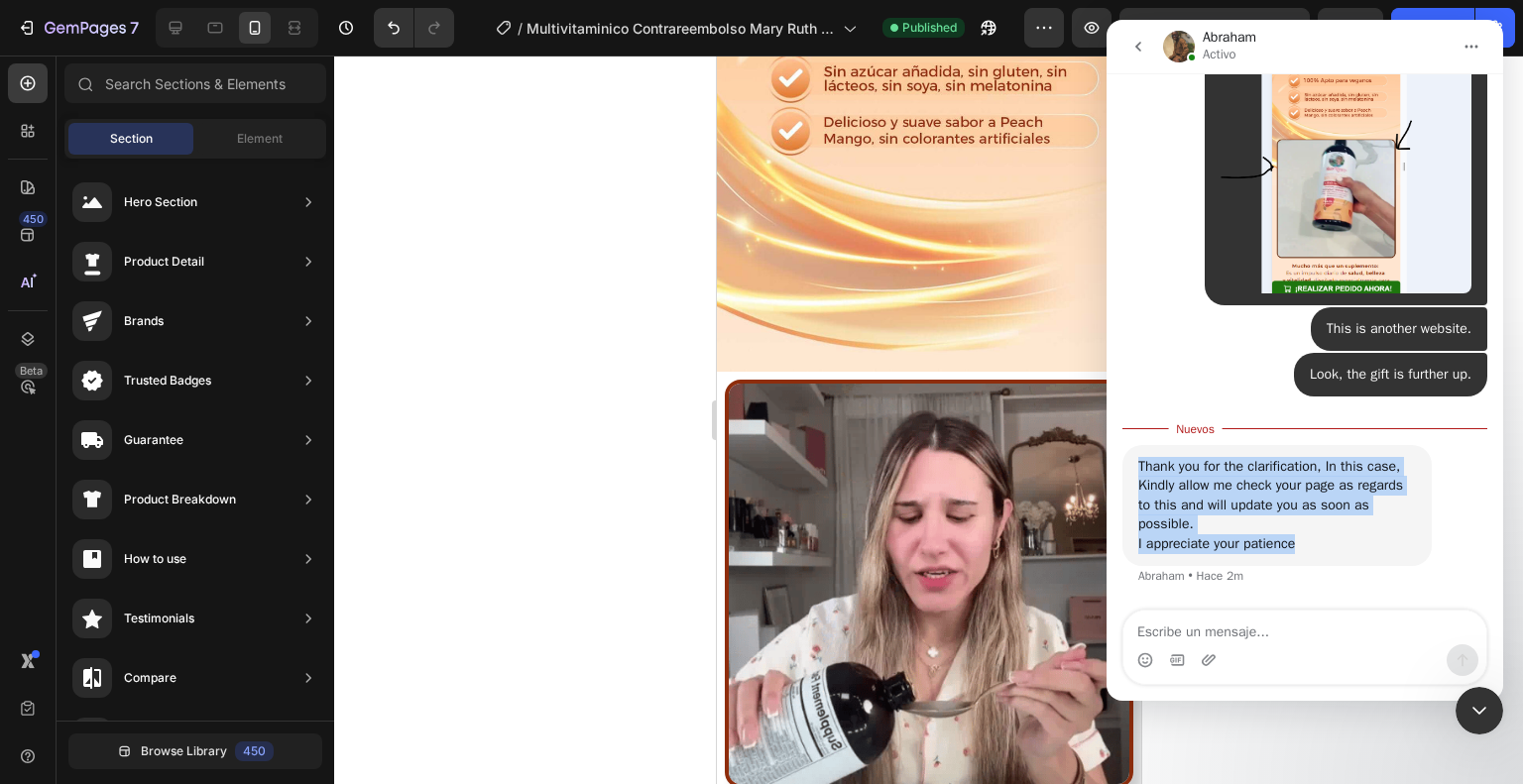drag, startPoint x: 1341, startPoint y: 549, endPoint x: 1131, endPoint y: 466, distance: 225.8074 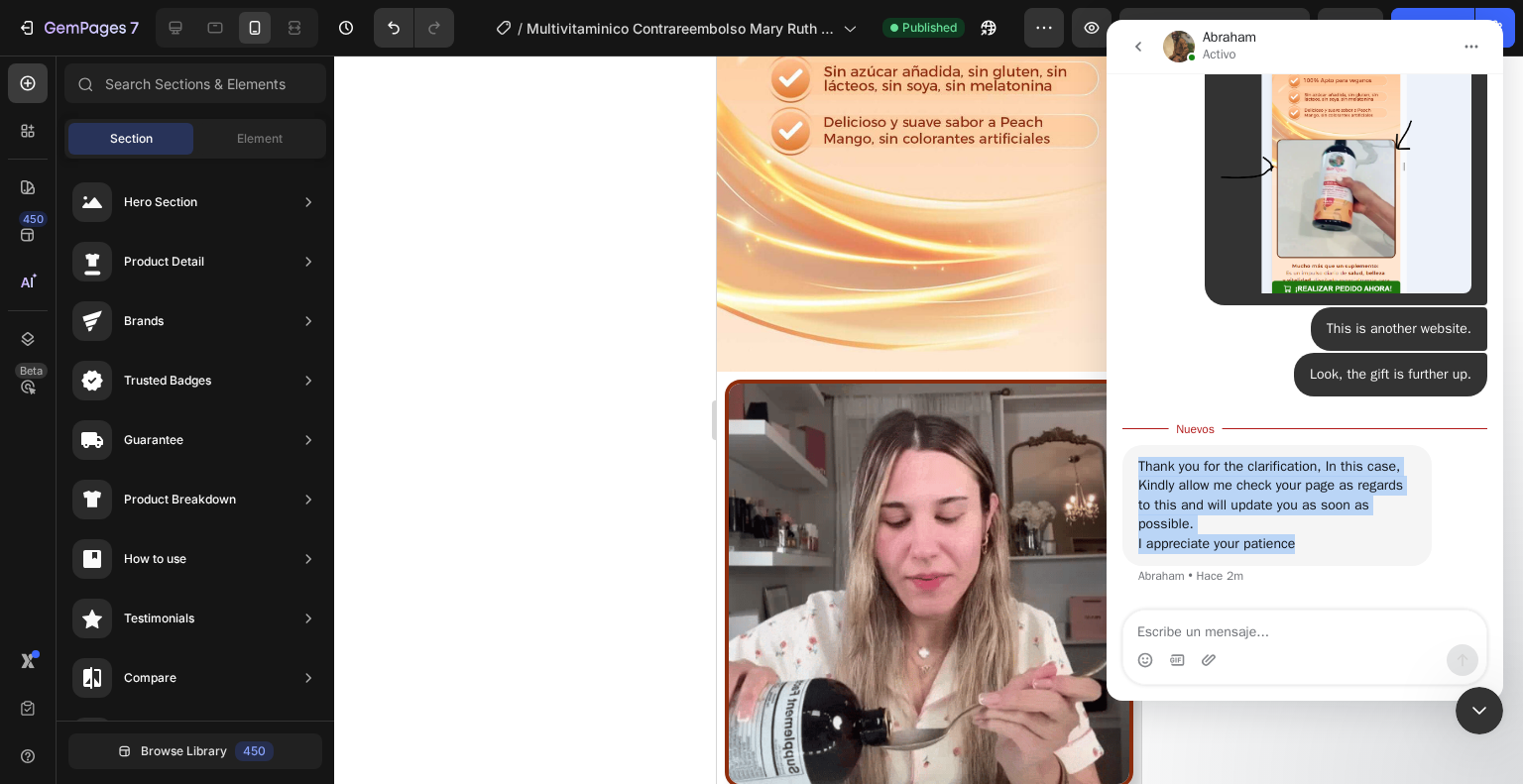 click on "Thank you for the clarification, In this case, Kindly allow me check your page as regards to this and will update you as soon as possible. I appreciate your patience Abraham    •   Hace 2m" at bounding box center (1277, 505) 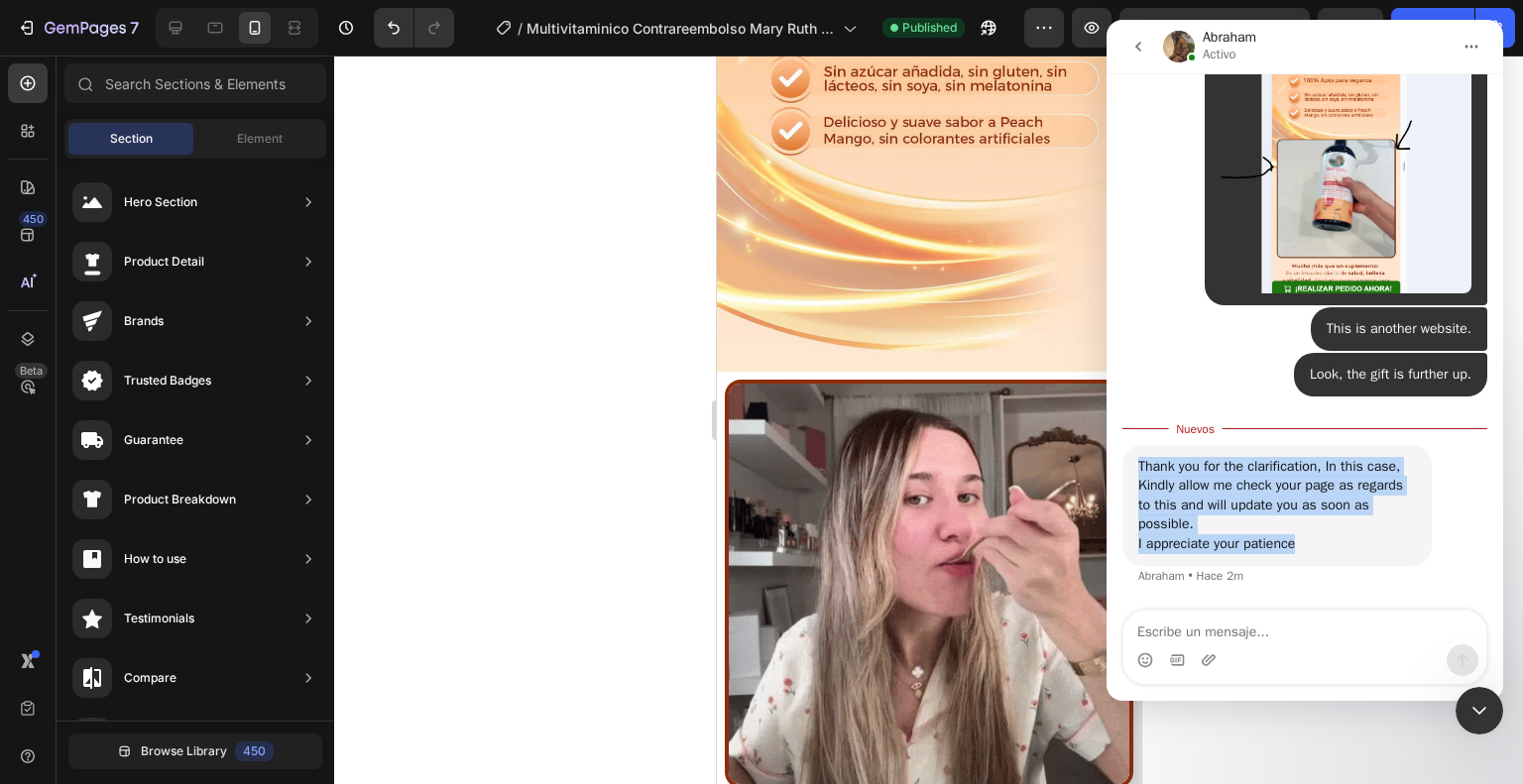 scroll, scrollTop: 4362, scrollLeft: 0, axis: vertical 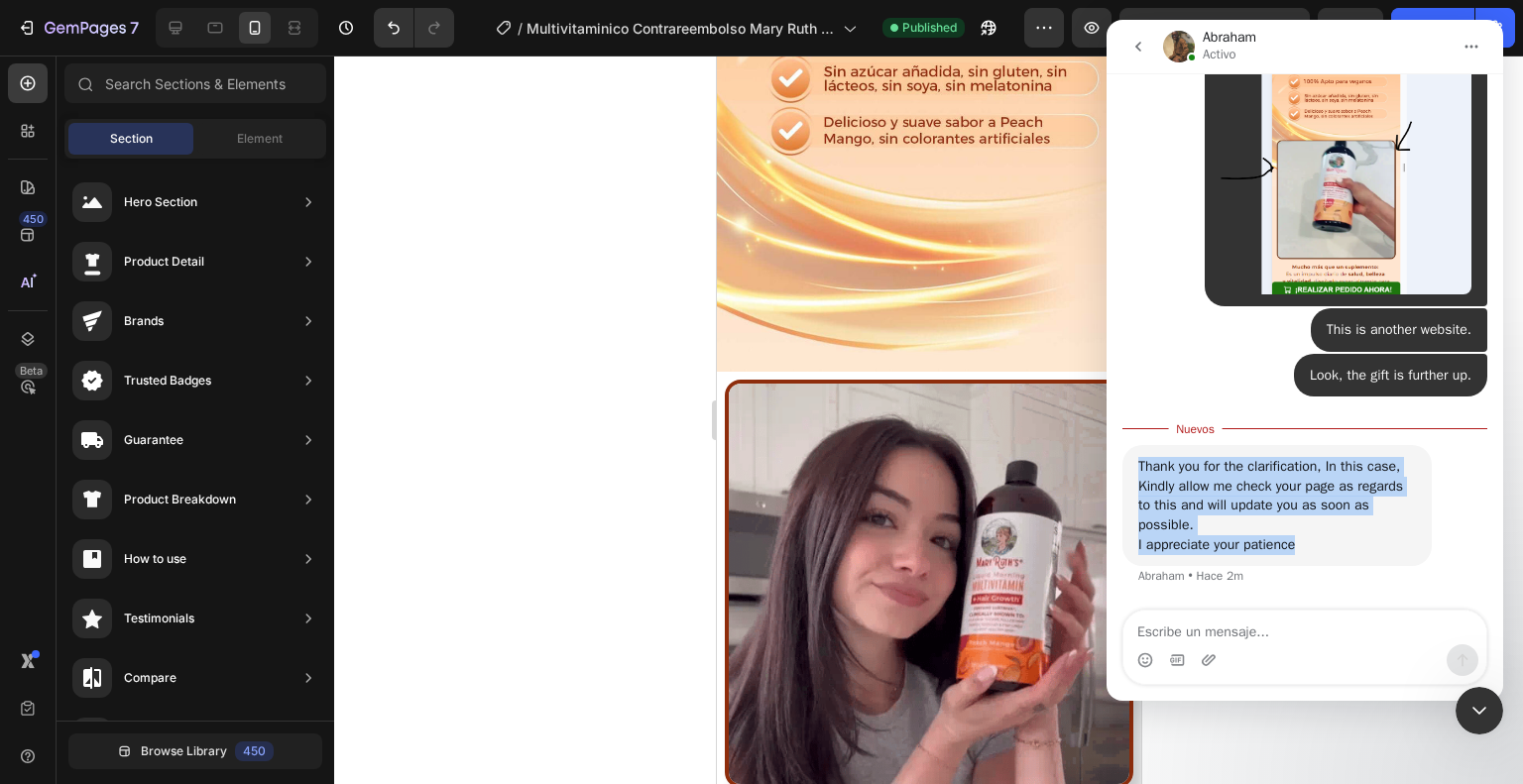 copy on "Thank you for the clarification, In this case, Kindly allow me check your page as regards to this and will update you as soon as possible. I appreciate your patience" 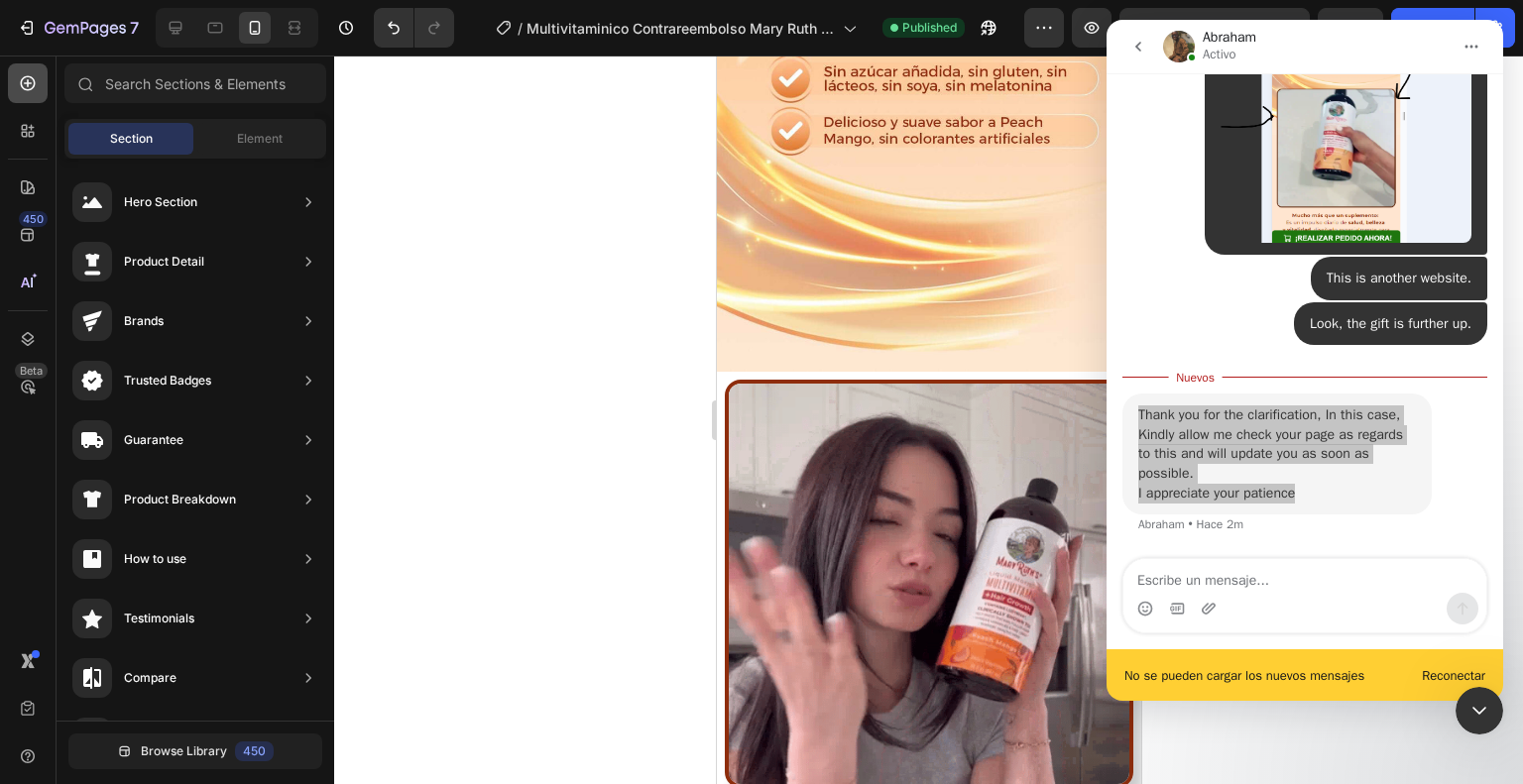 scroll, scrollTop: 4414, scrollLeft: 0, axis: vertical 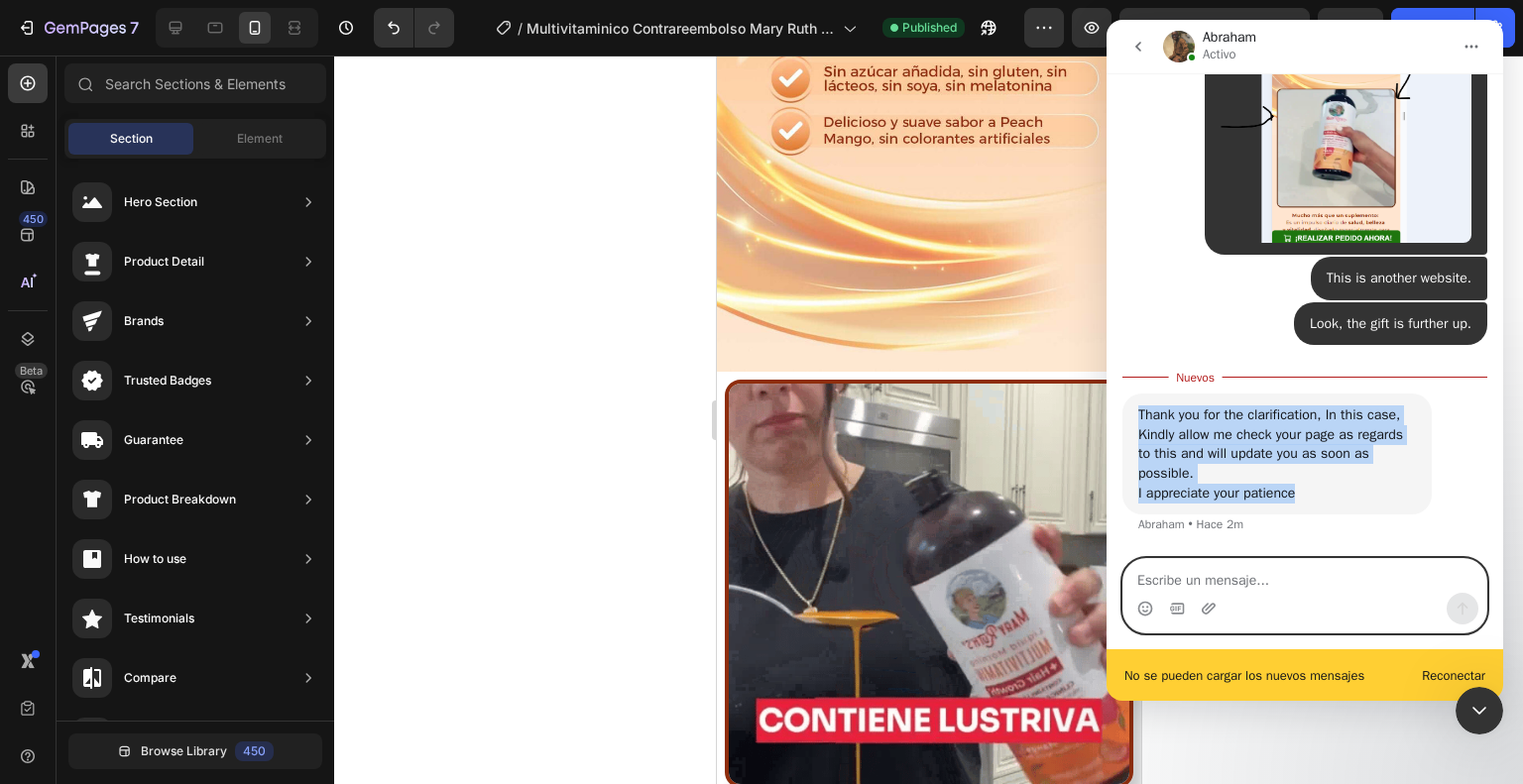 click at bounding box center (1305, 576) 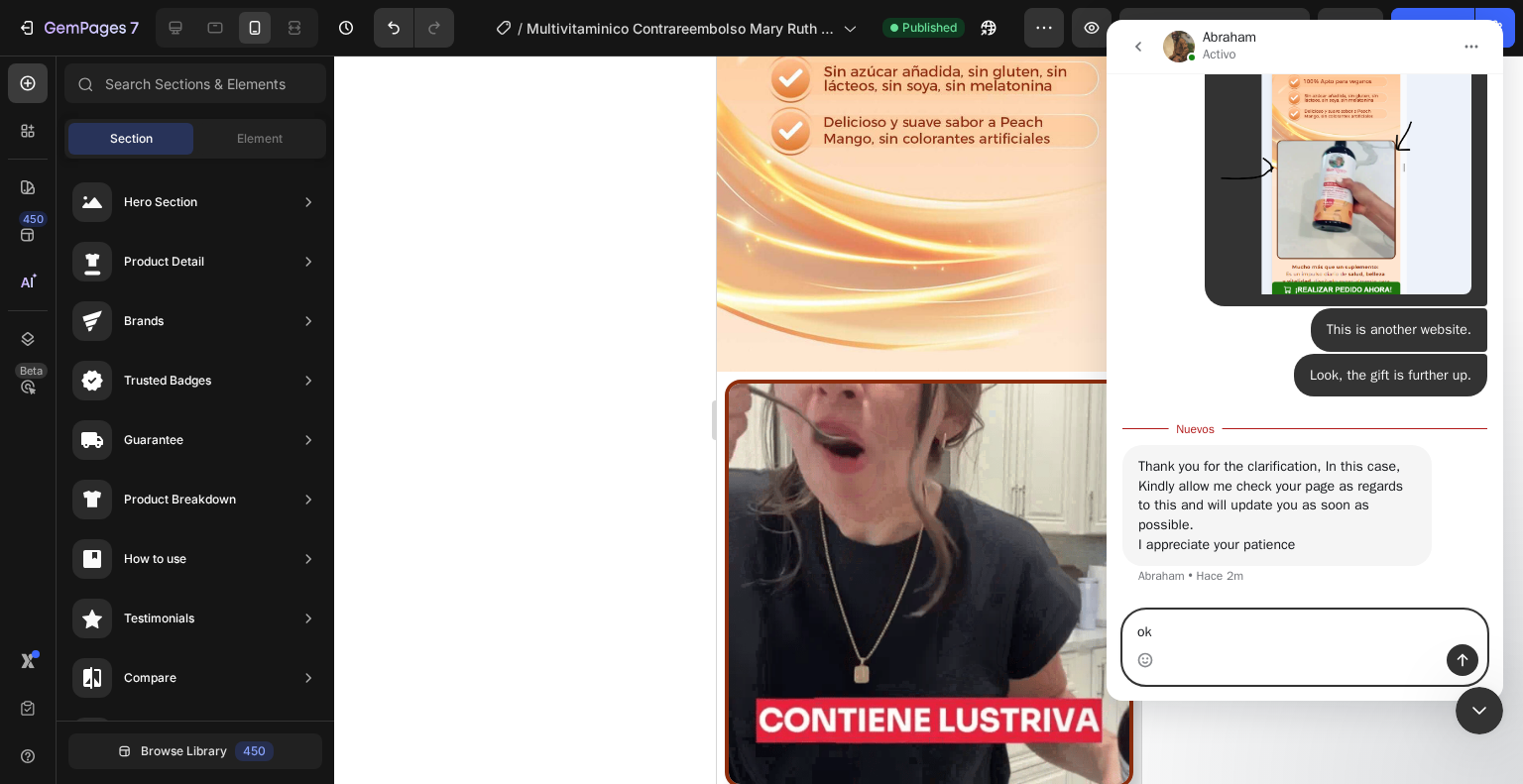 scroll, scrollTop: 4362, scrollLeft: 0, axis: vertical 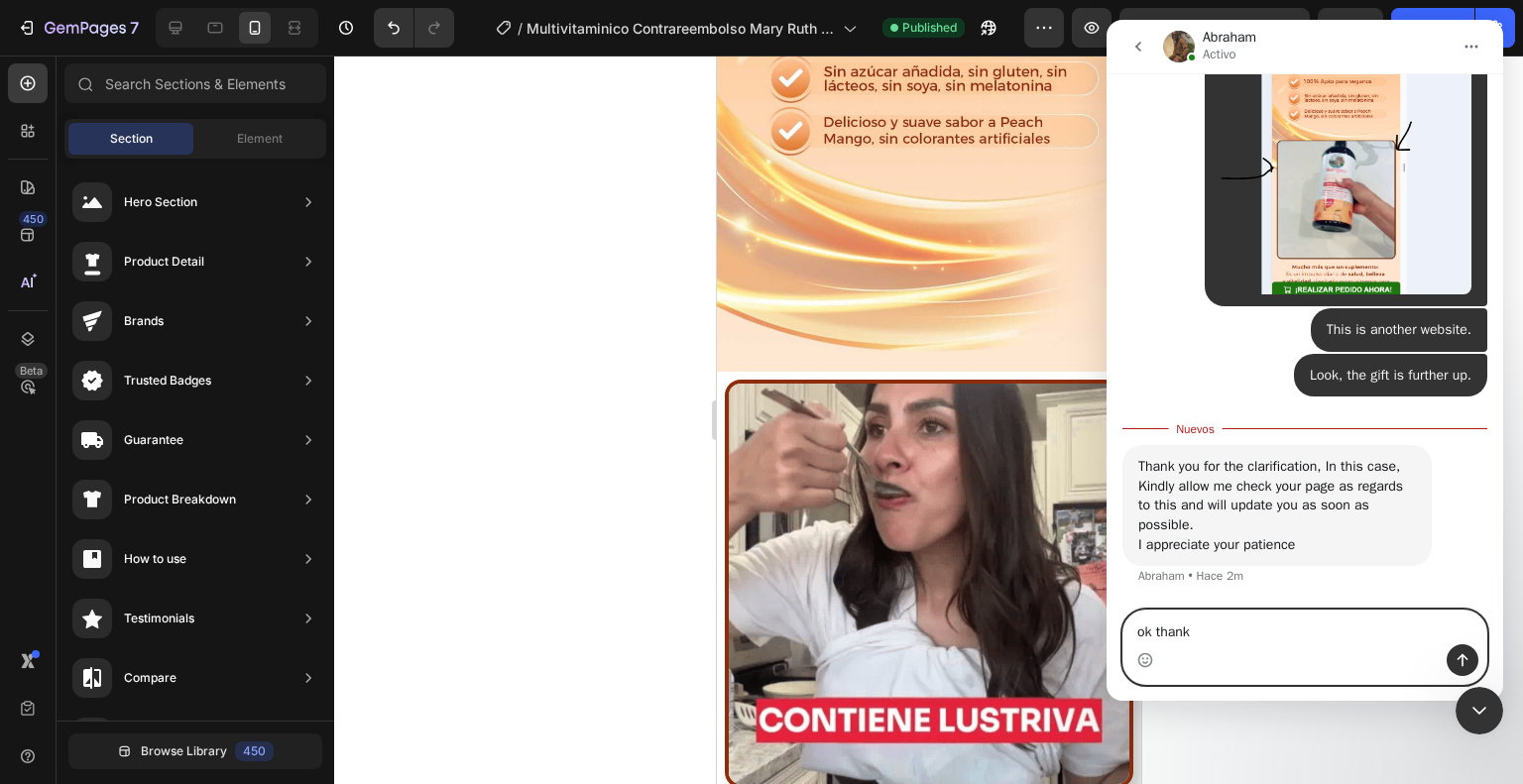 type on "ok thanks" 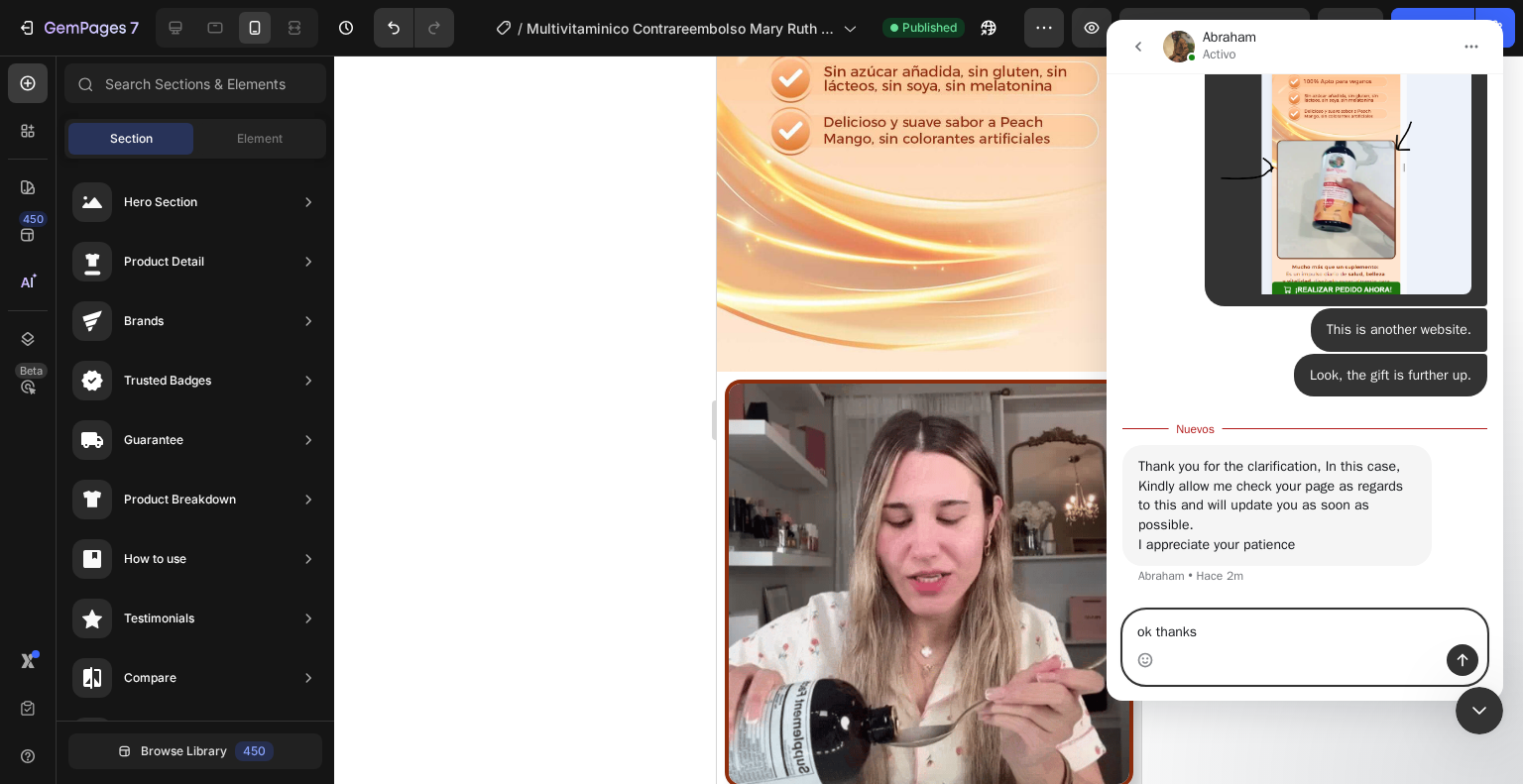 type 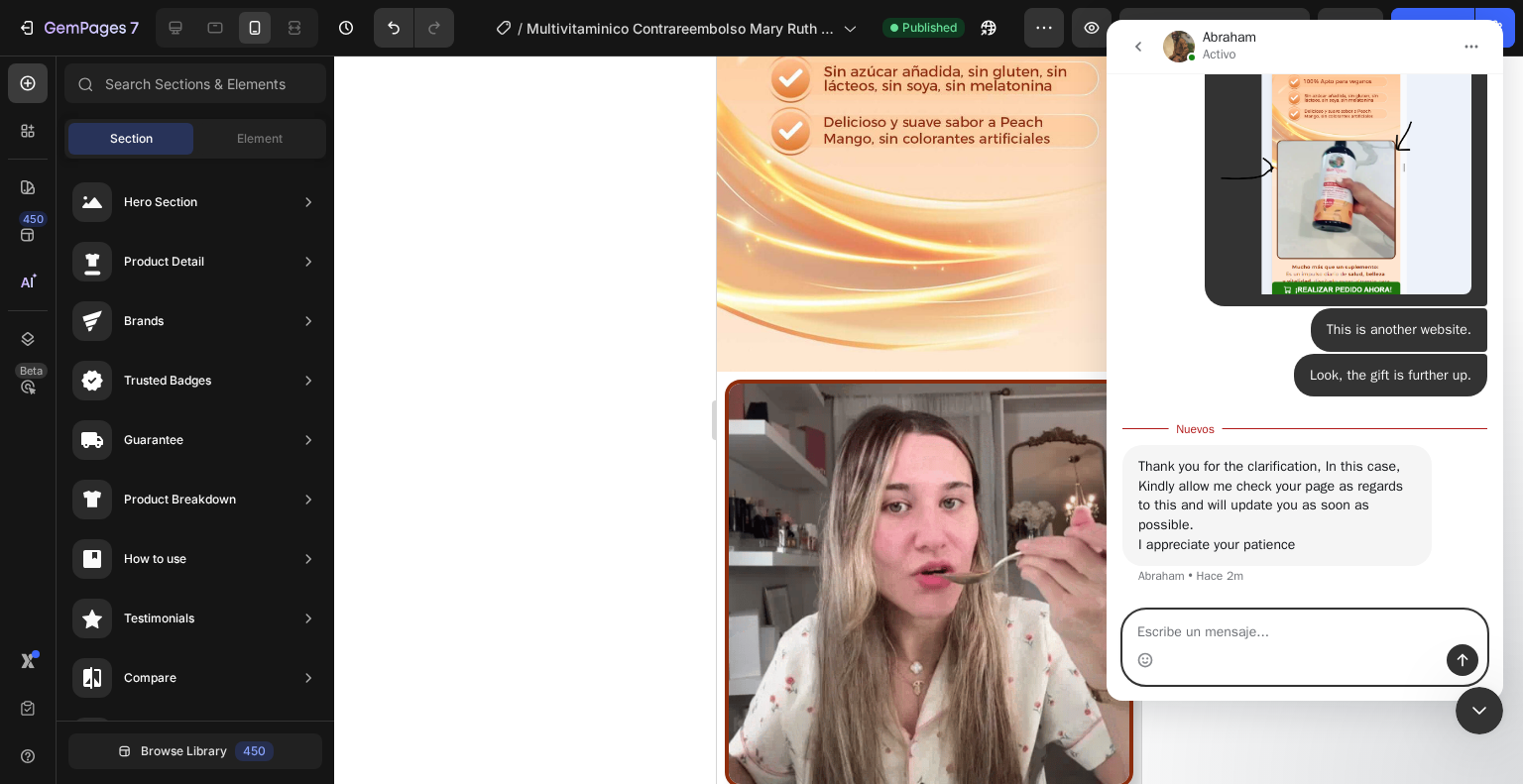scroll, scrollTop: 4389, scrollLeft: 0, axis: vertical 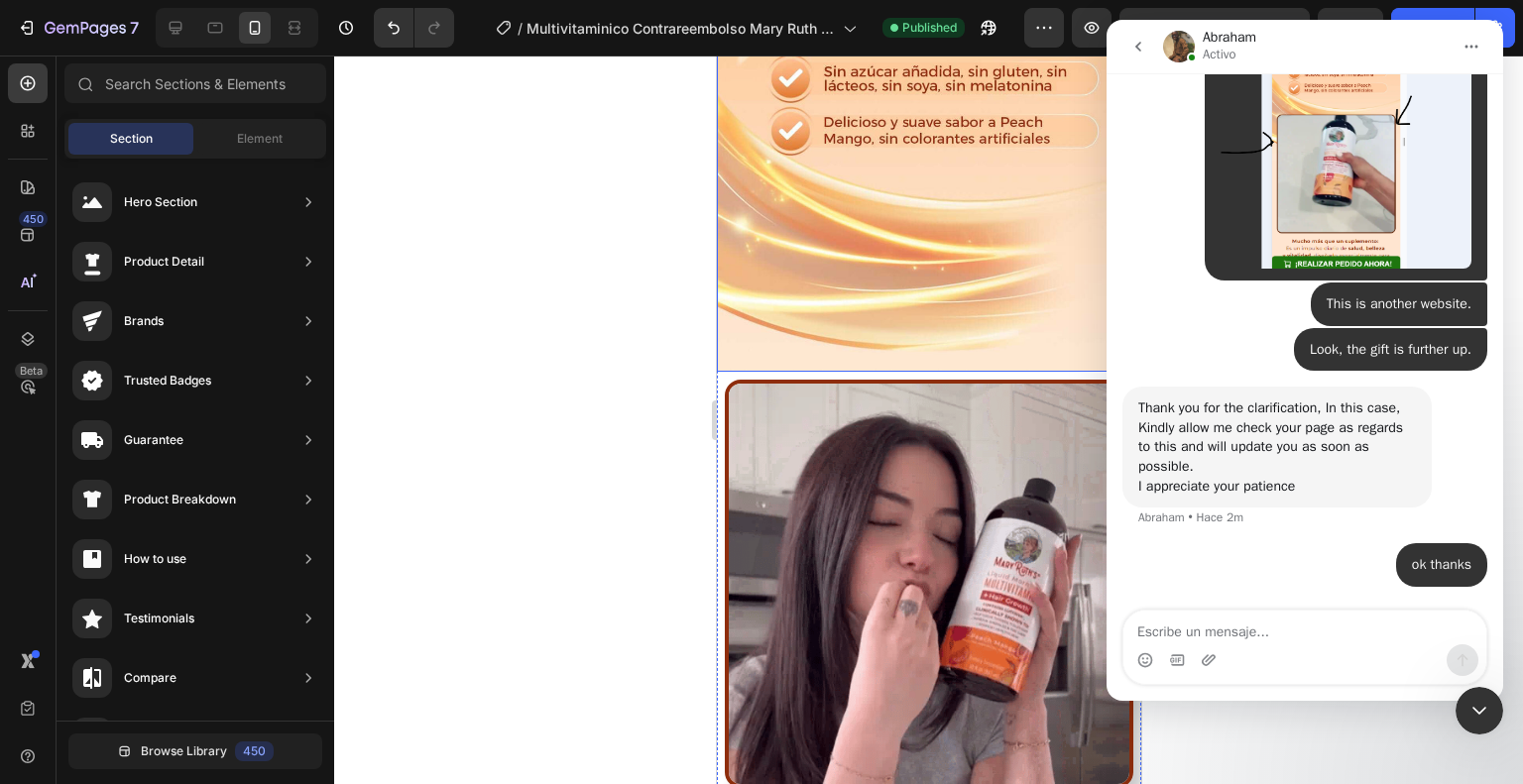 click 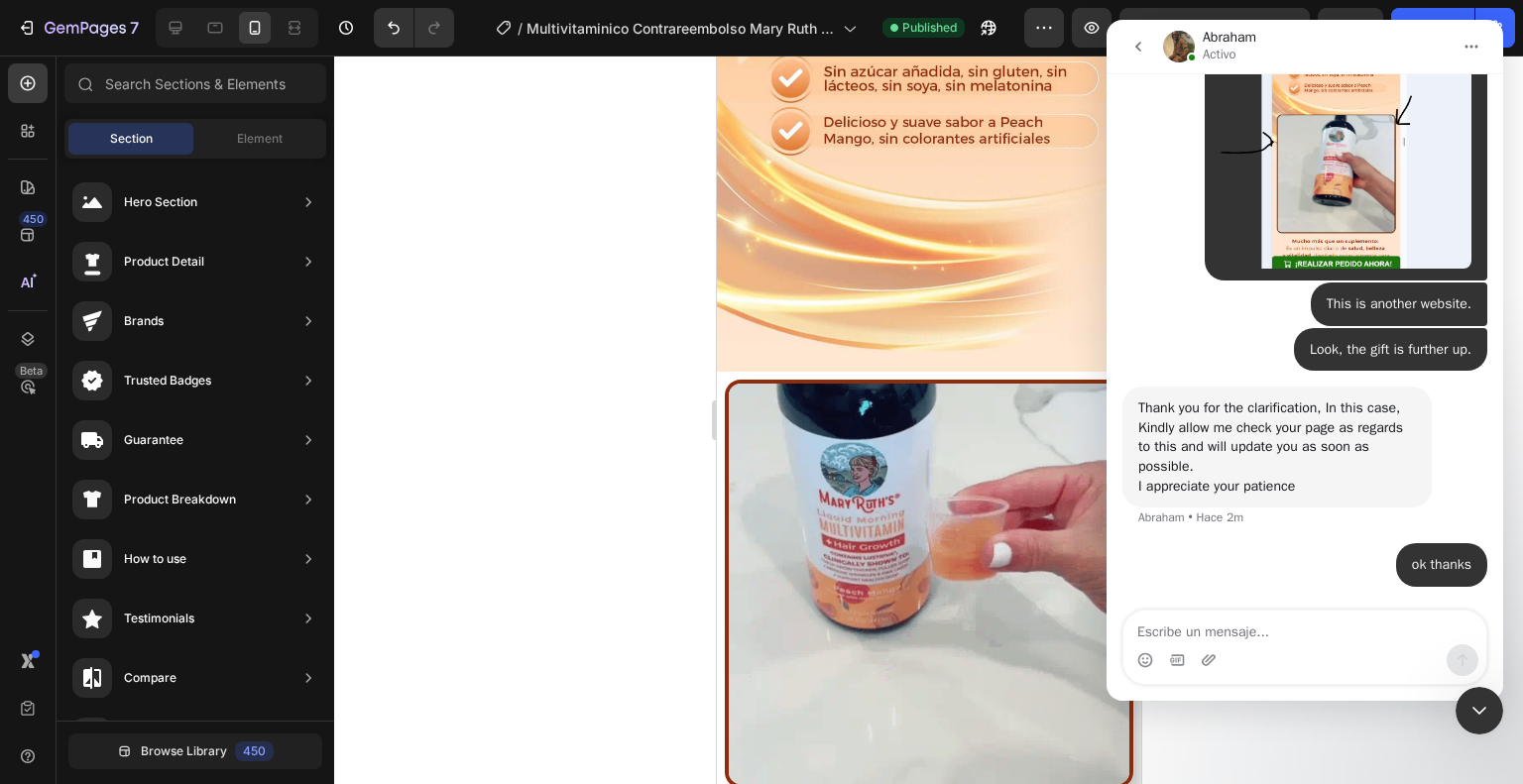 click 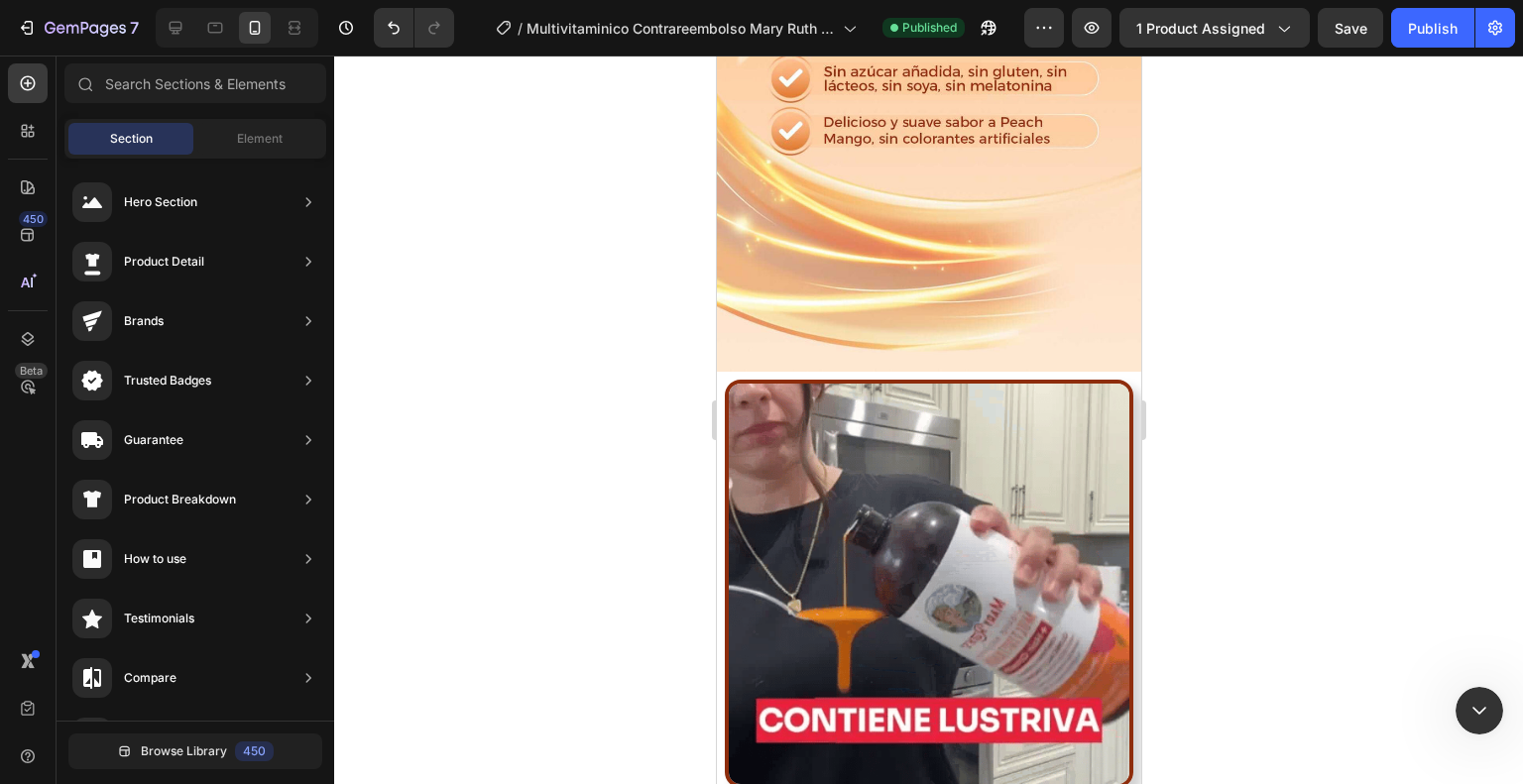 scroll, scrollTop: 0, scrollLeft: 0, axis: both 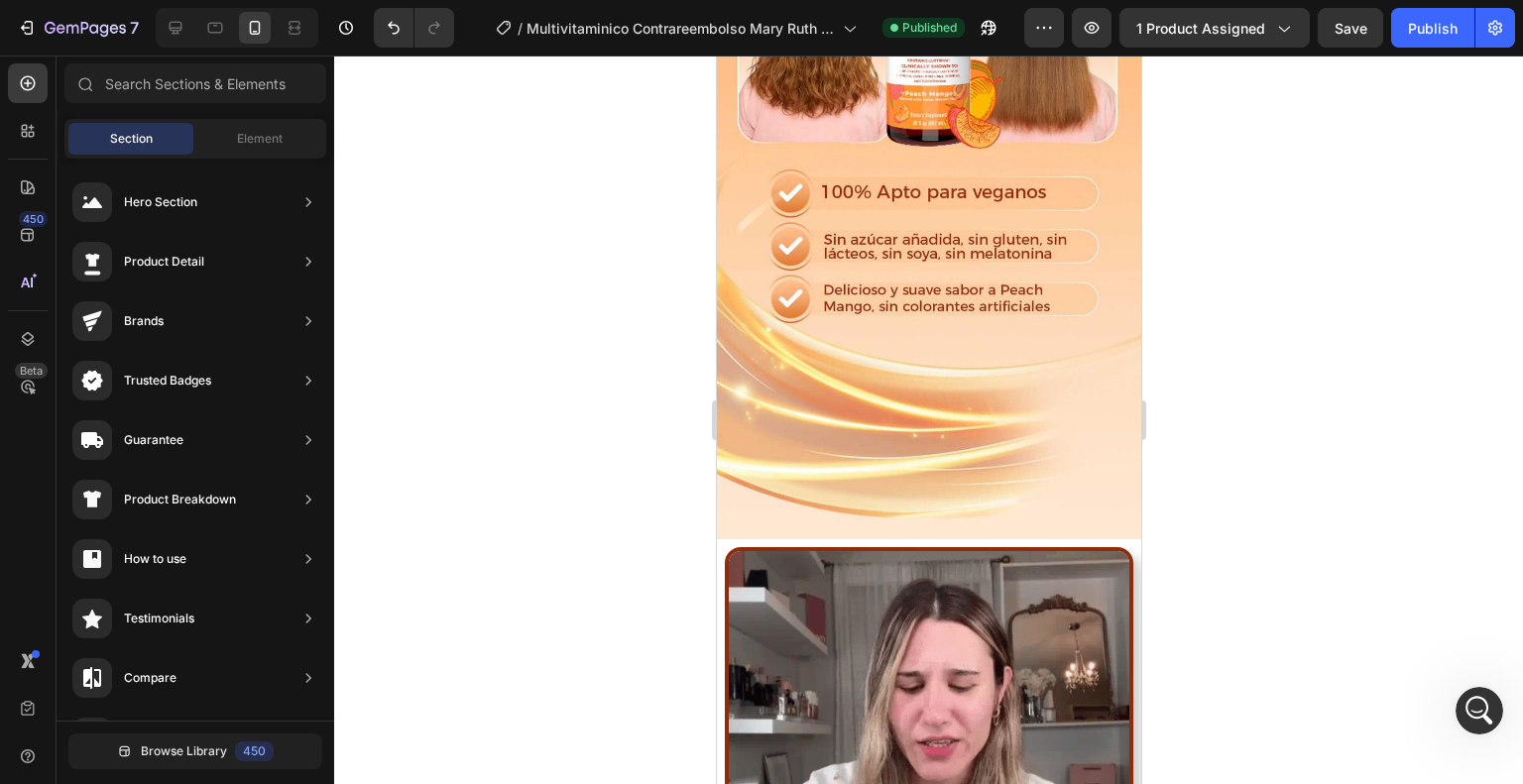 drag, startPoint x: 1132, startPoint y: 369, endPoint x: 1903, endPoint y: 269, distance: 777.45804 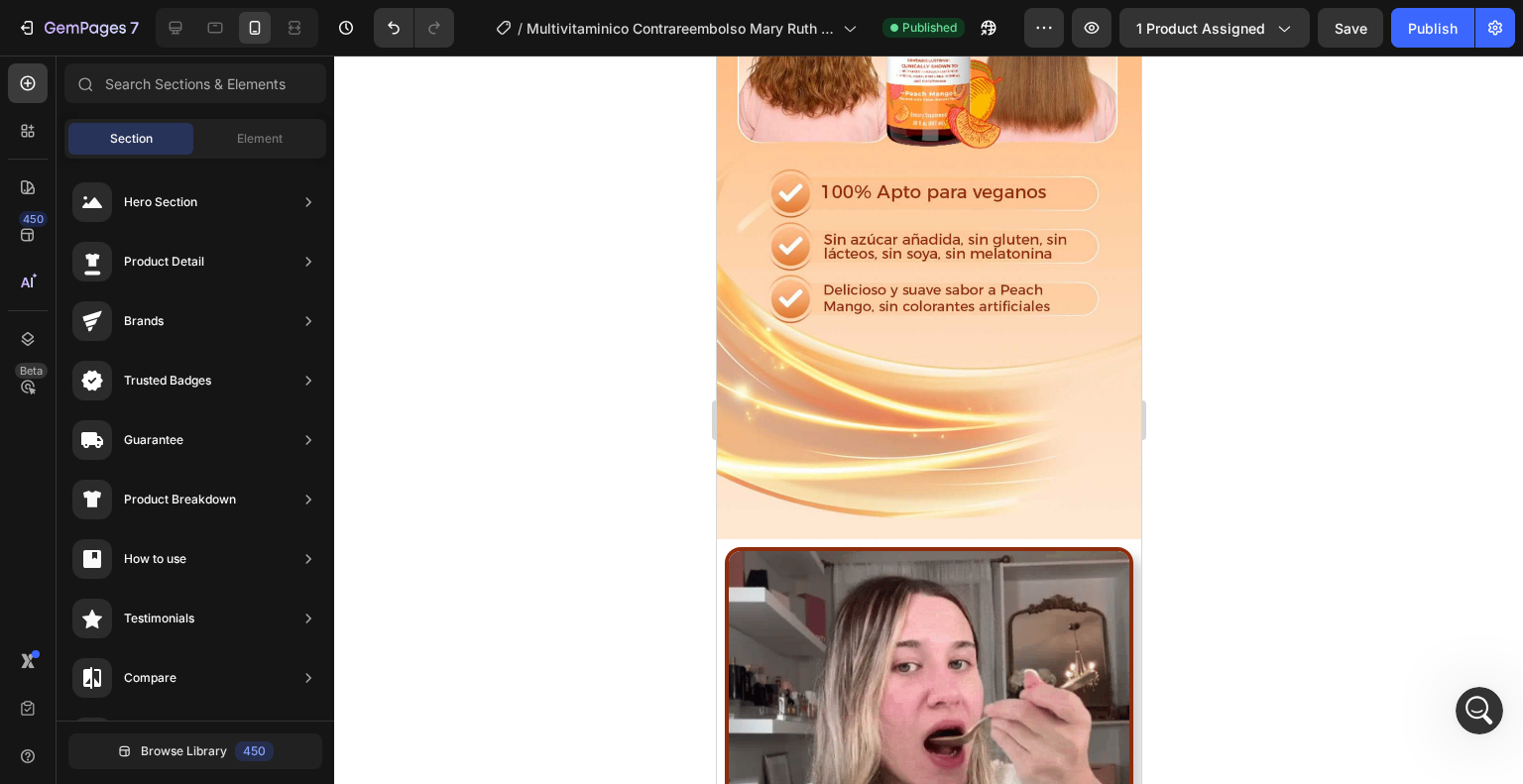 scroll, scrollTop: 4389, scrollLeft: 0, axis: vertical 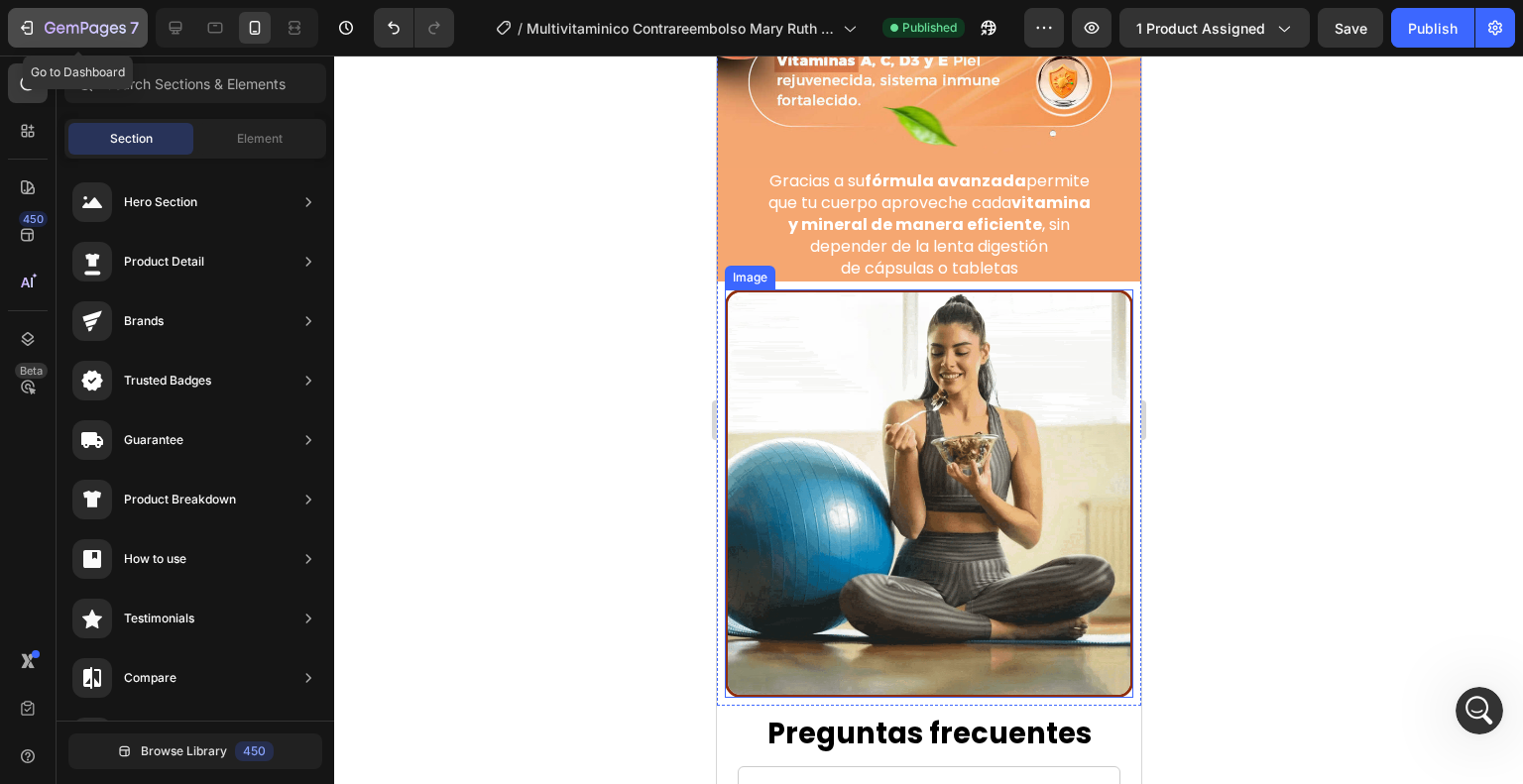 click 